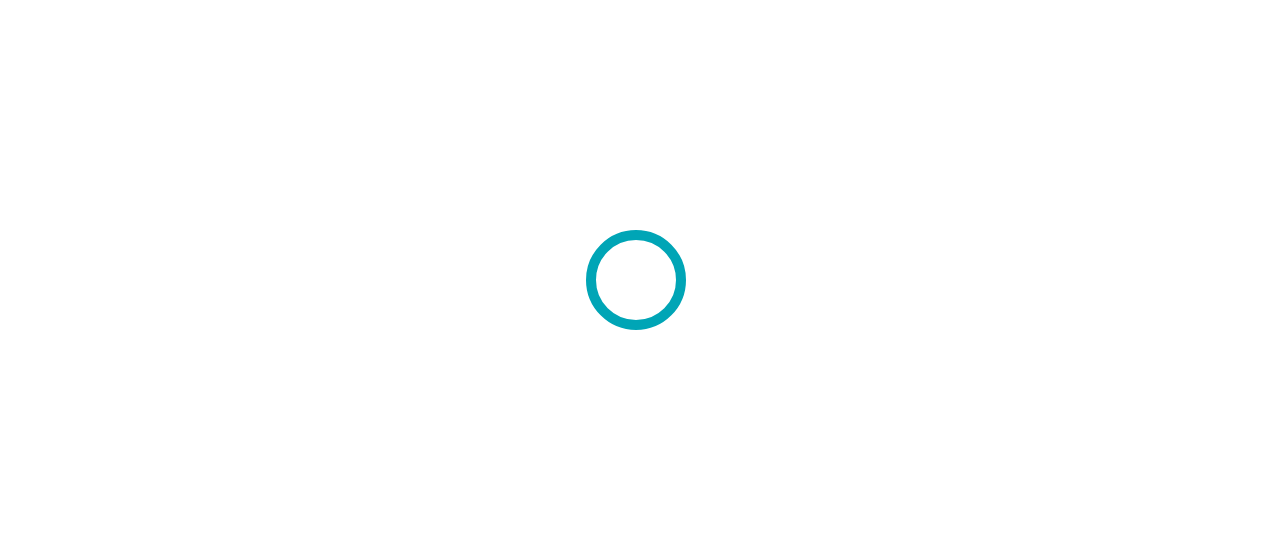 scroll, scrollTop: 0, scrollLeft: 0, axis: both 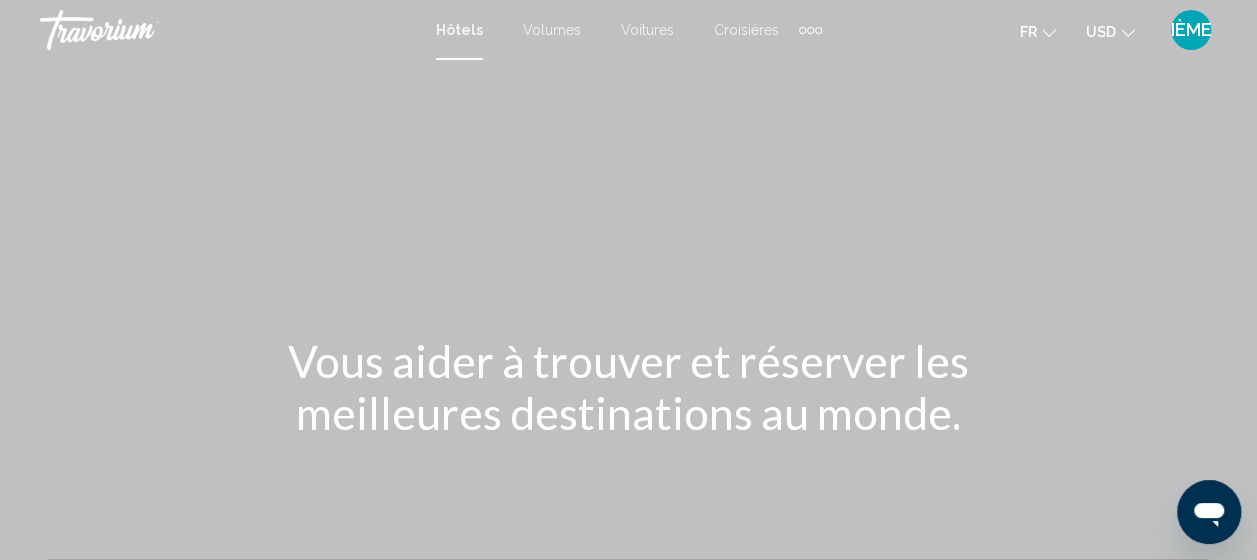 click 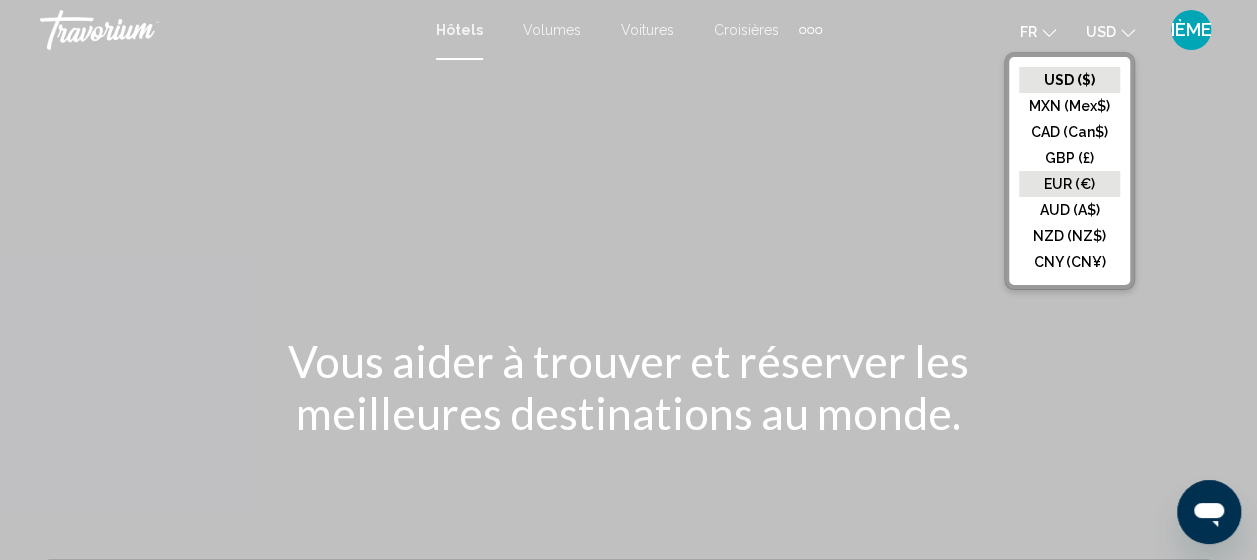 click on "EUR (€)" 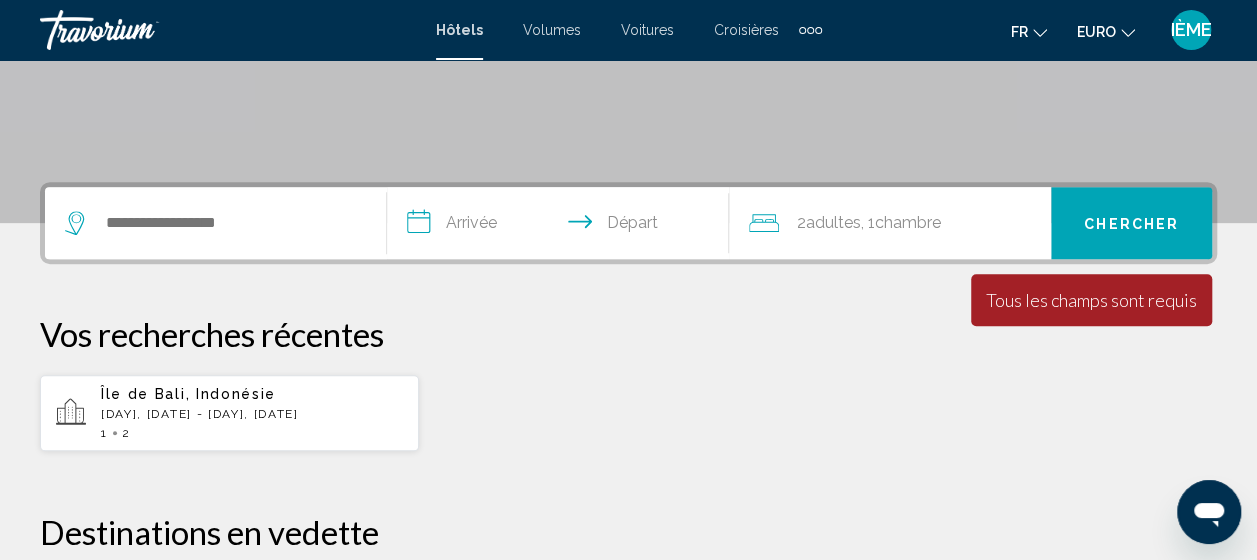 scroll, scrollTop: 378, scrollLeft: 0, axis: vertical 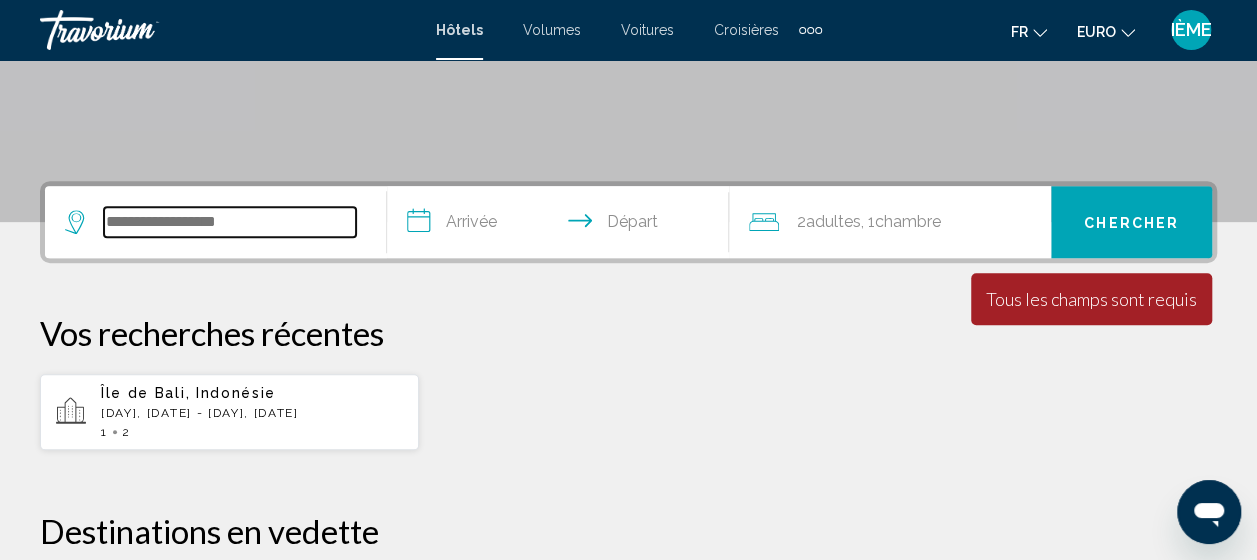click at bounding box center [230, 222] 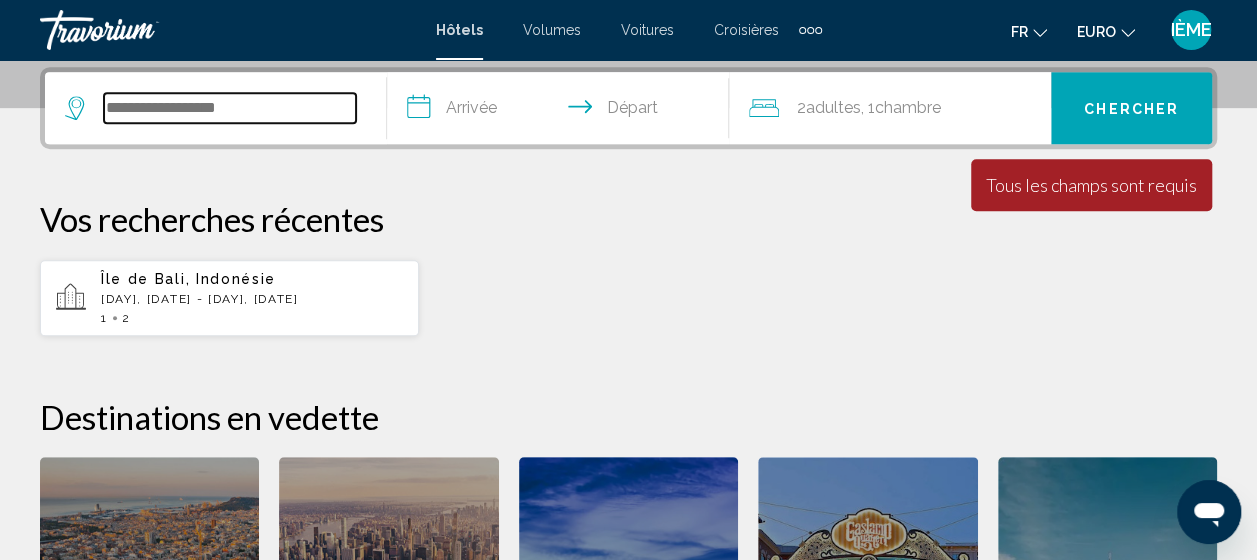 scroll, scrollTop: 494, scrollLeft: 0, axis: vertical 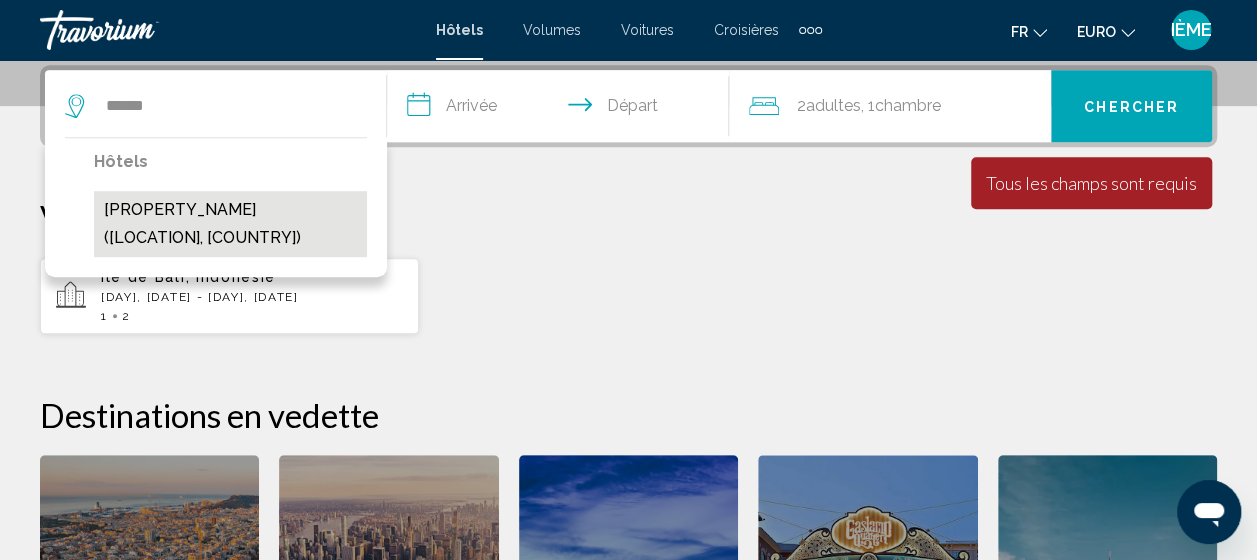 click on "[PROPERTY_NAME] ([LOCATION], [COUNTRY])" at bounding box center (230, 224) 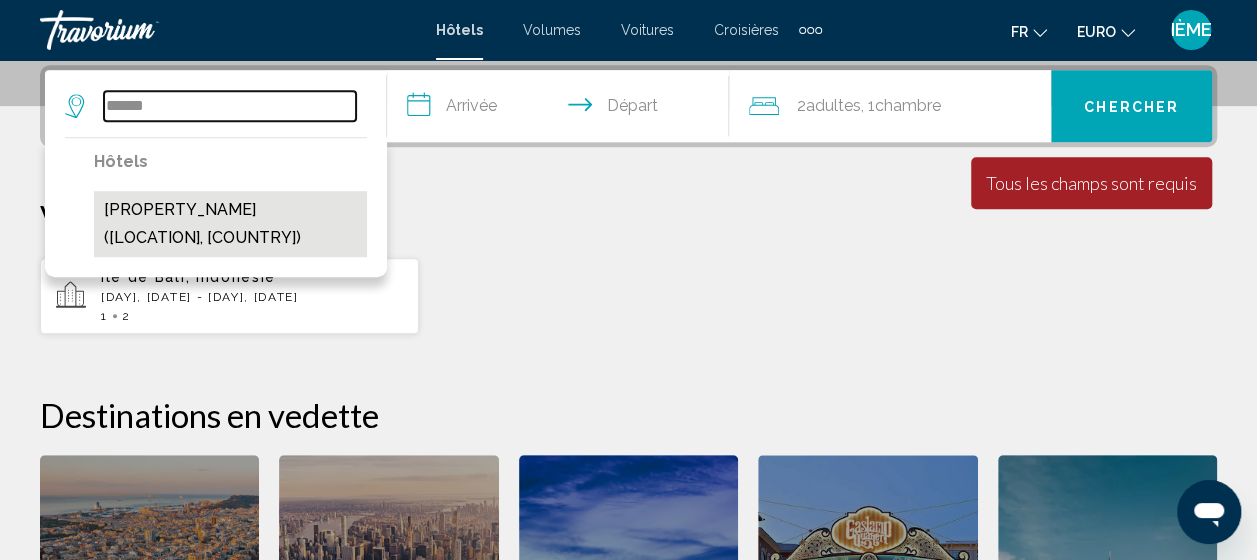 type on "**********" 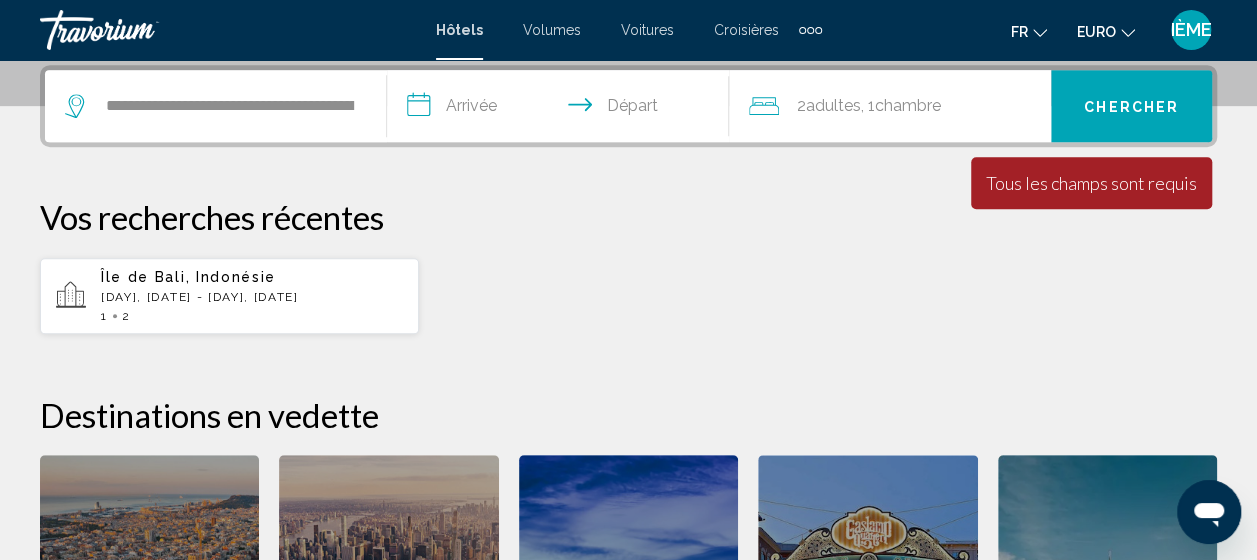 click on "**********" at bounding box center (562, 109) 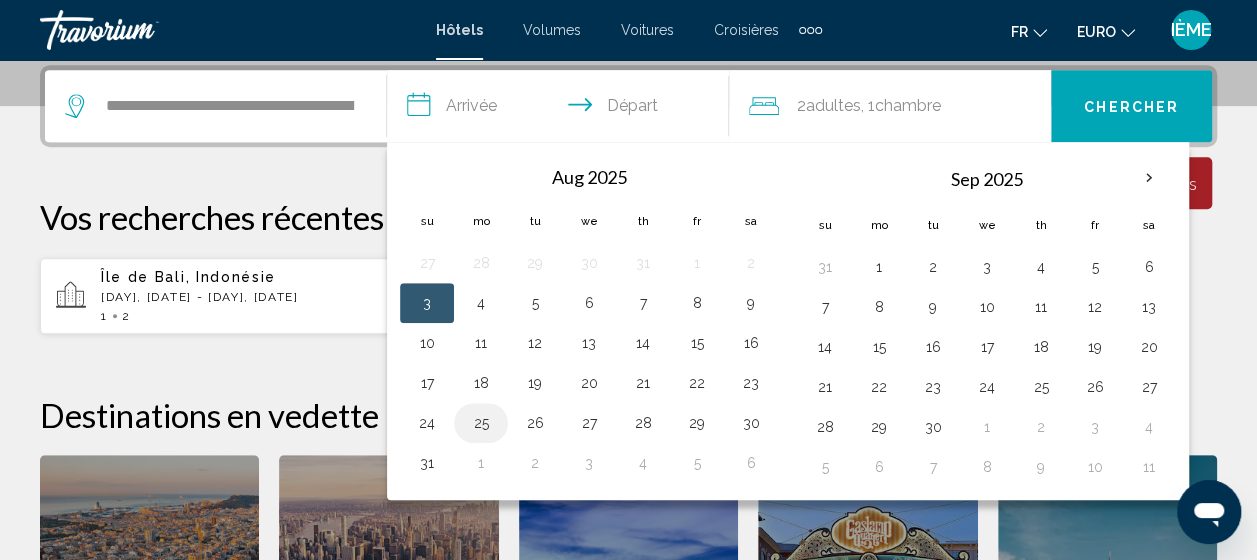 click on "25" at bounding box center [481, 423] 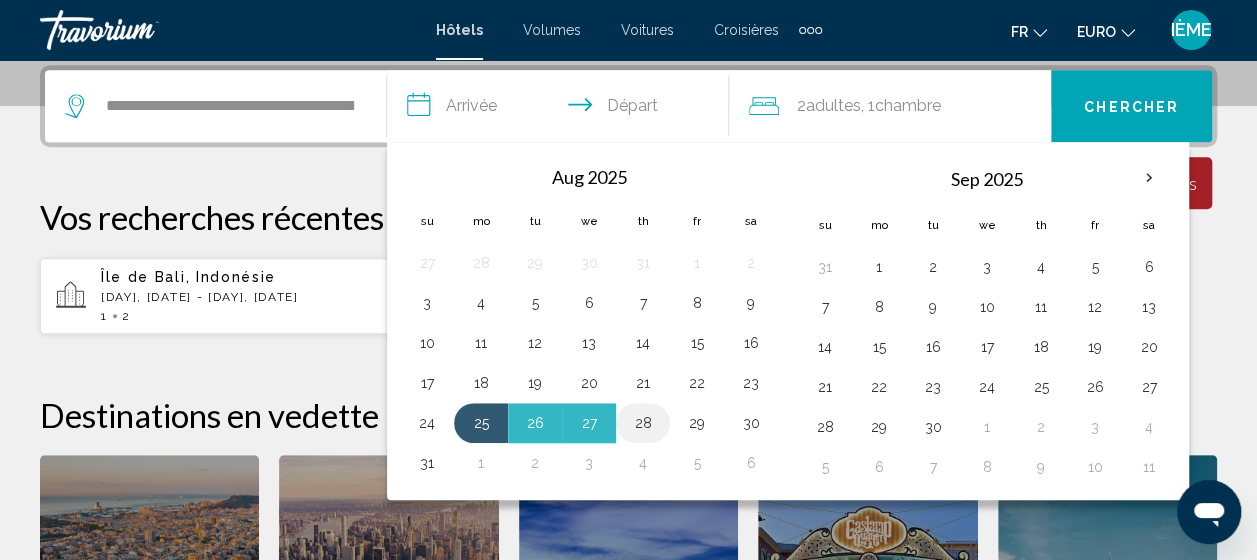 click on "28" at bounding box center (643, 423) 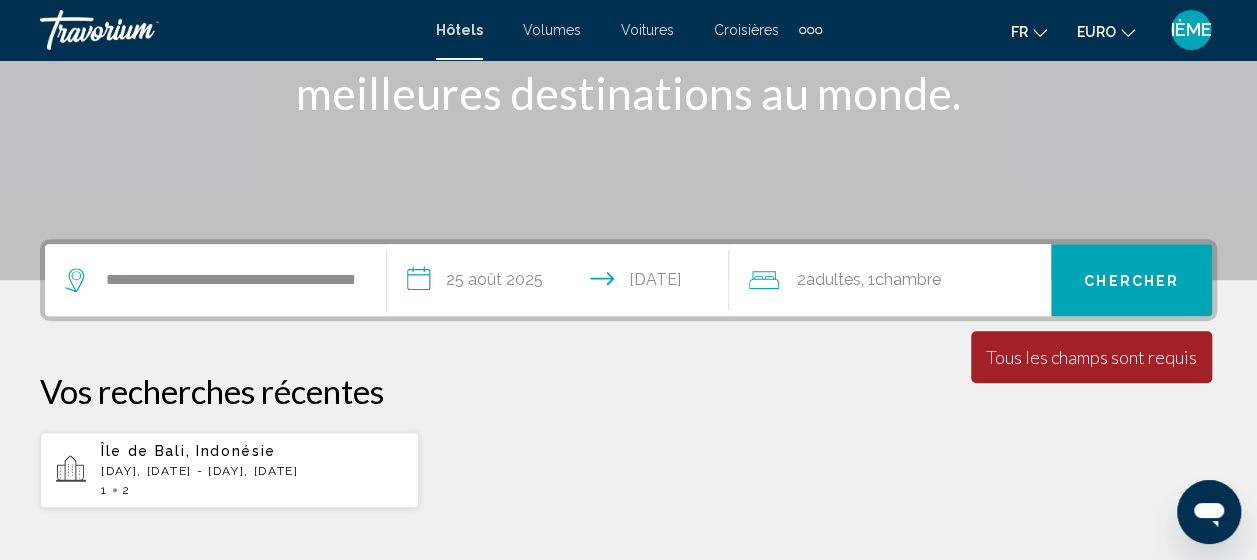 scroll, scrollTop: 320, scrollLeft: 0, axis: vertical 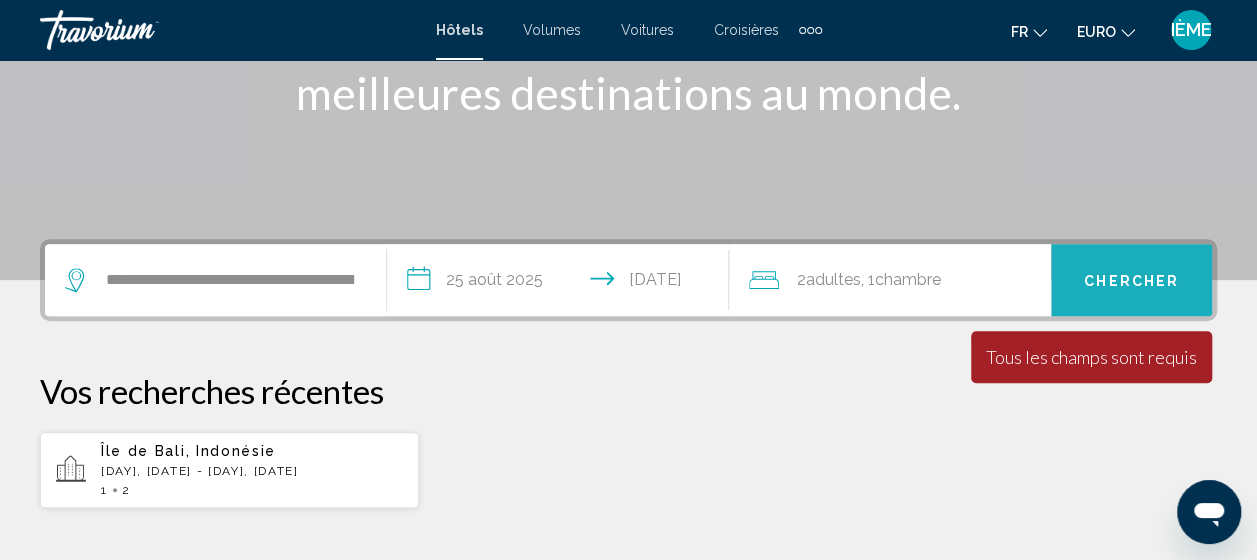 click on "Chercher" at bounding box center [1131, 281] 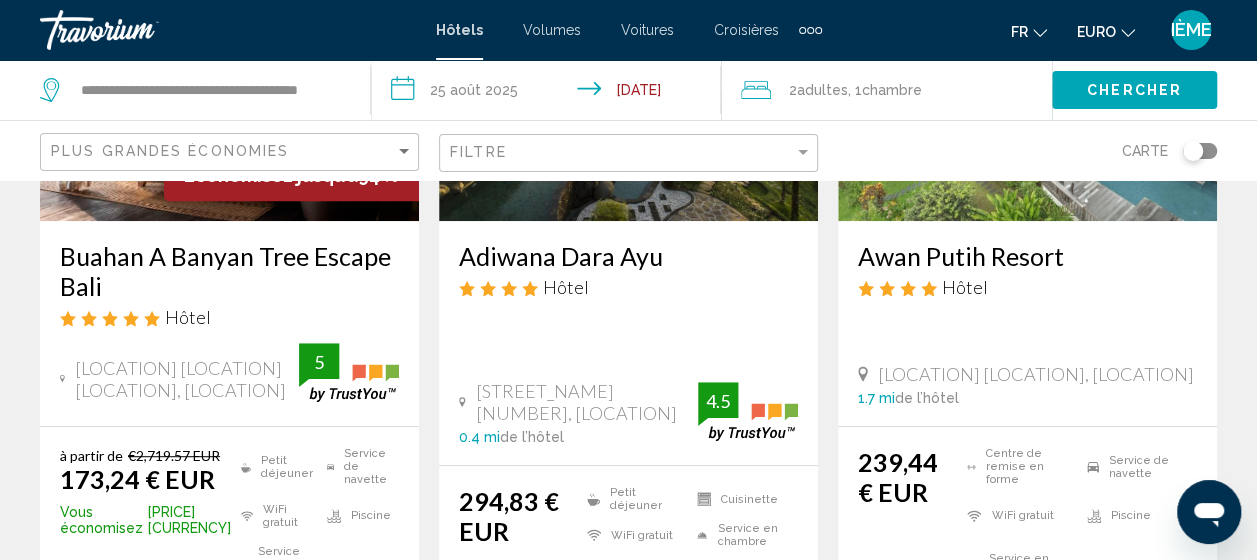 scroll, scrollTop: 348, scrollLeft: 0, axis: vertical 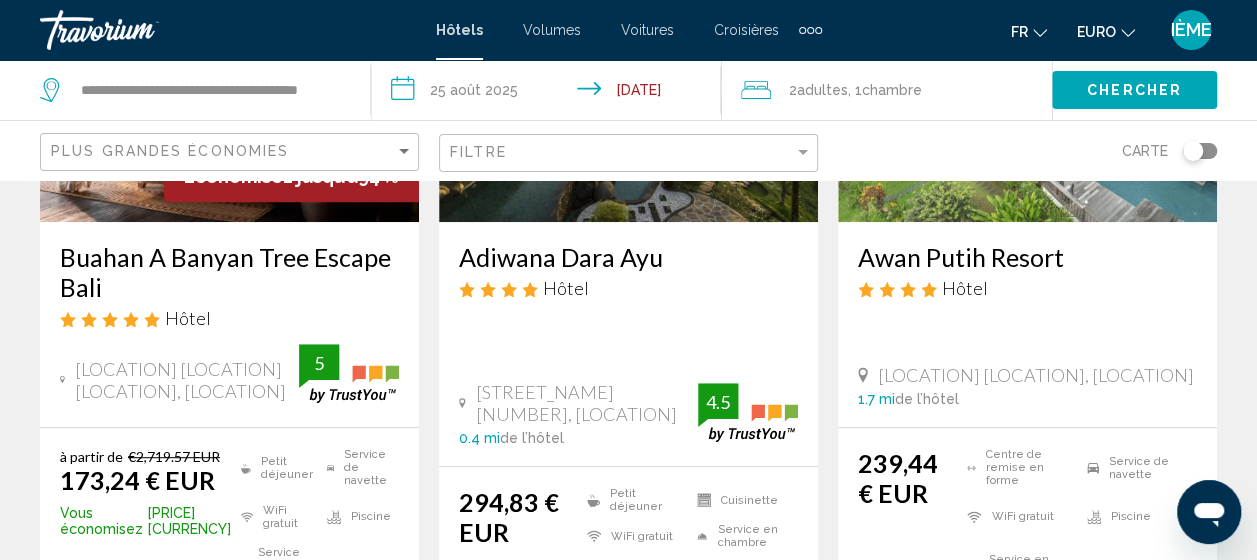 click on "Buahan A Banyan Tree Escape Bali" at bounding box center (229, 272) 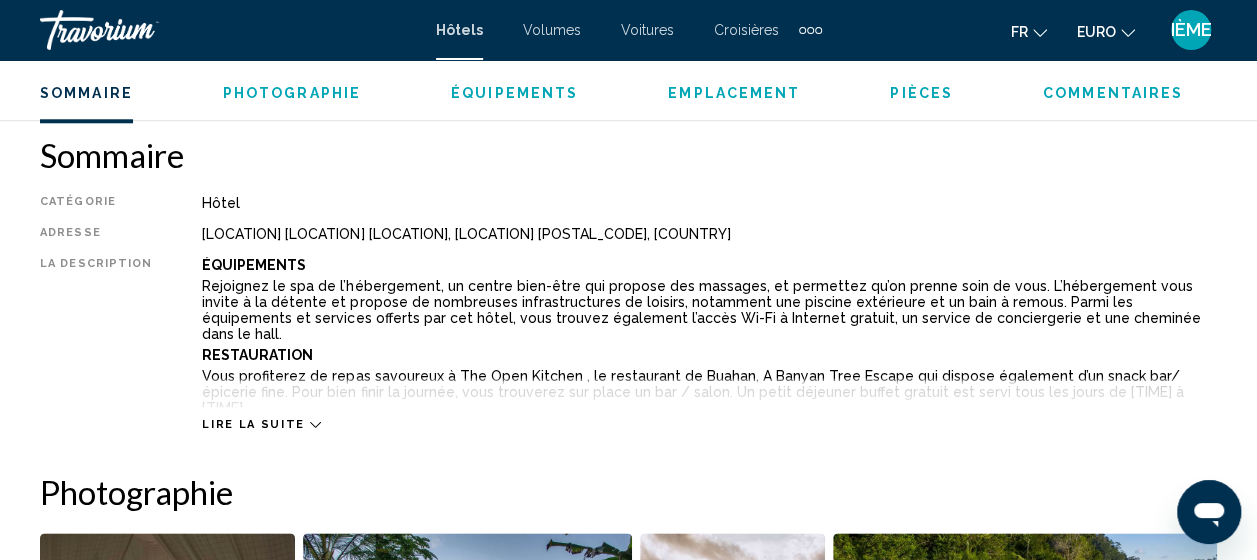 scroll, scrollTop: 977, scrollLeft: 0, axis: vertical 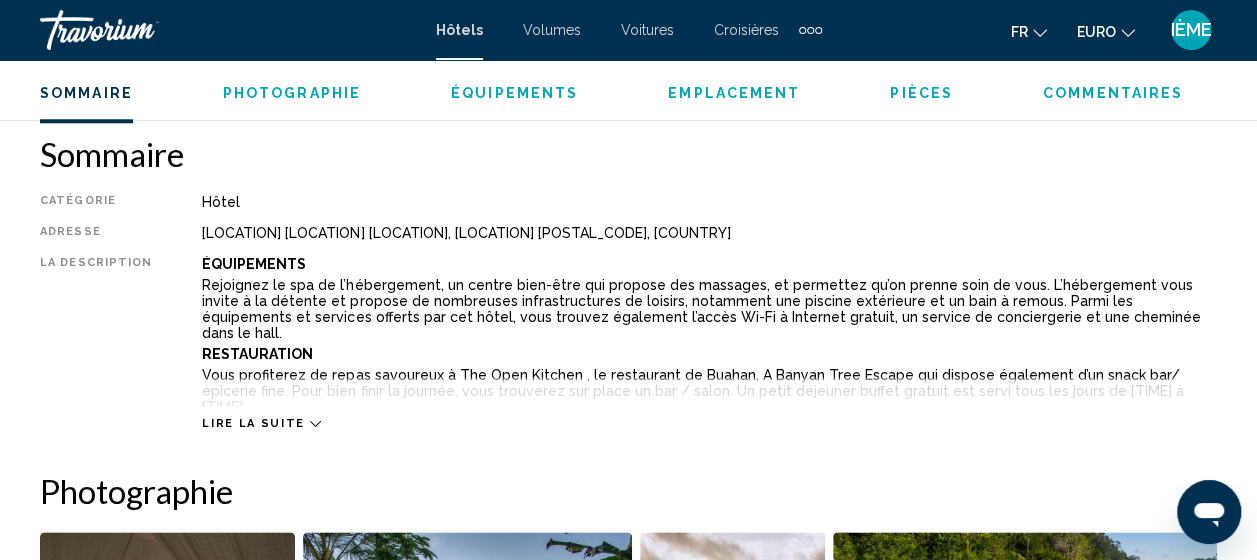 click on "Lire la suite" at bounding box center (253, 423) 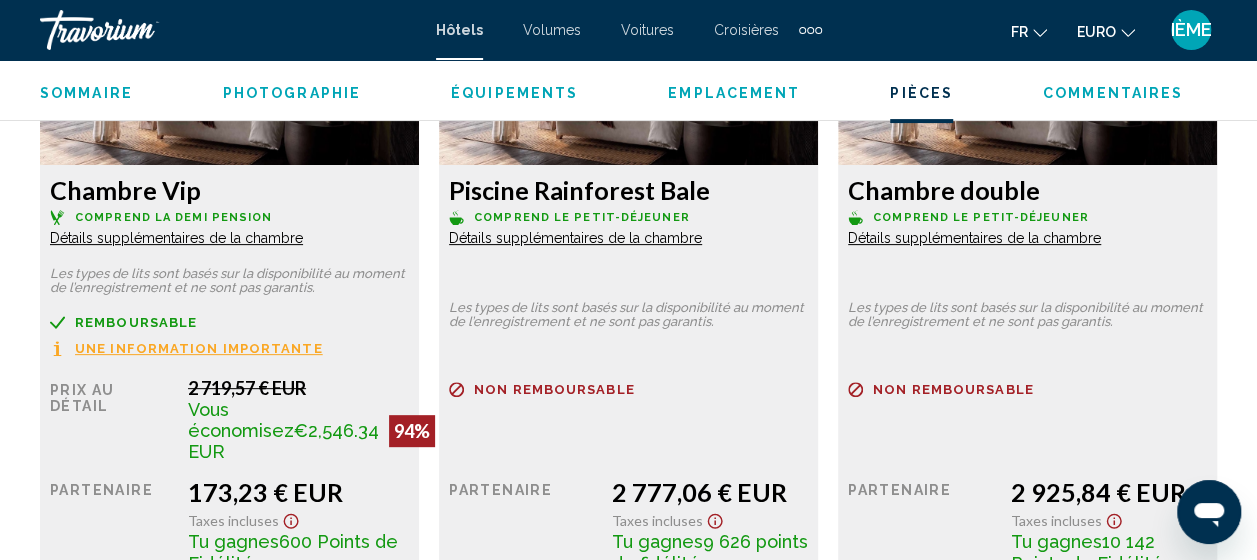 scroll, scrollTop: 3993, scrollLeft: 0, axis: vertical 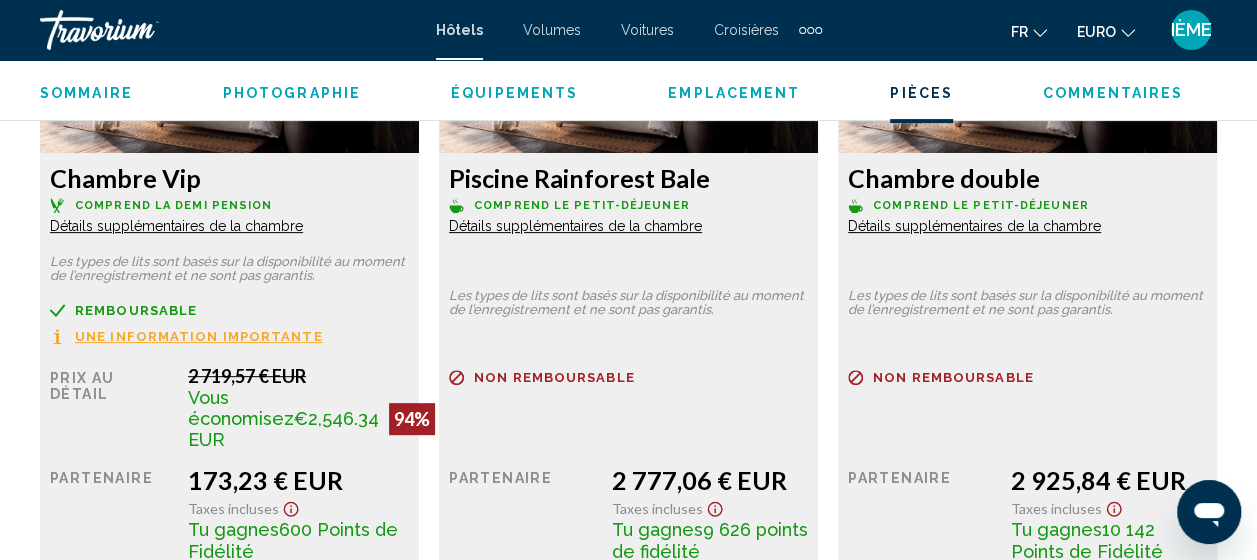 click on "Une information importante" at bounding box center [186, 336] 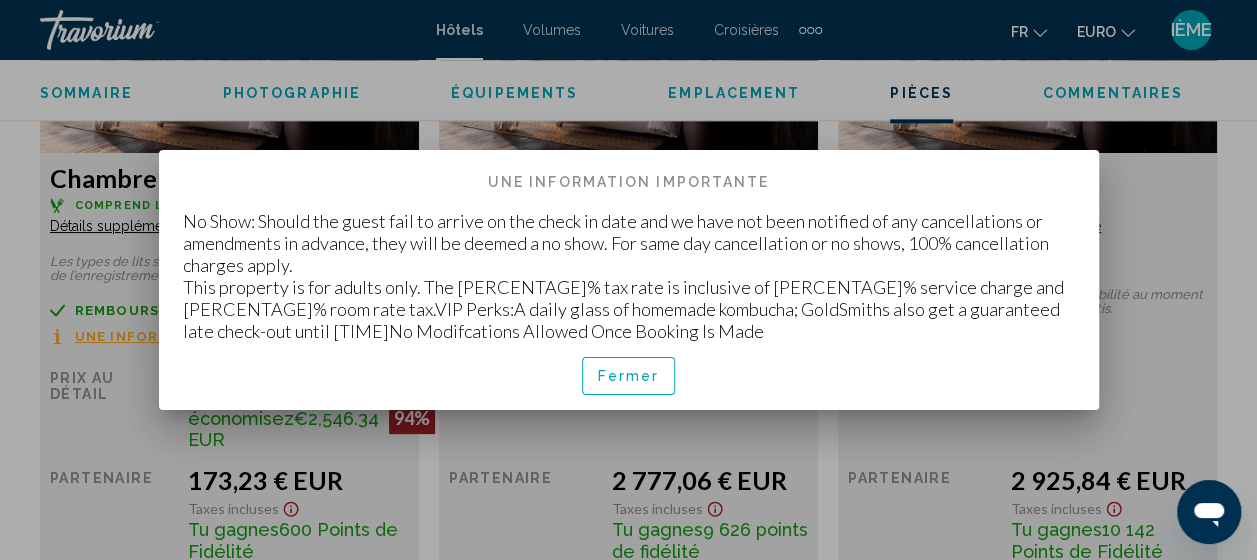 scroll, scrollTop: 0, scrollLeft: 0, axis: both 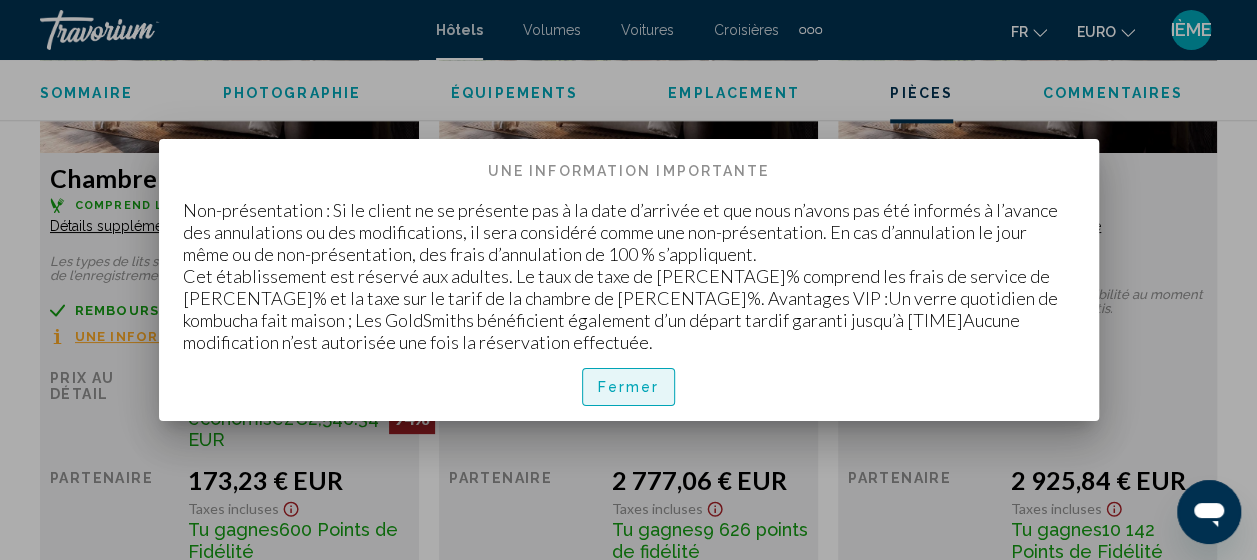 click on "Fermer" at bounding box center [629, 388] 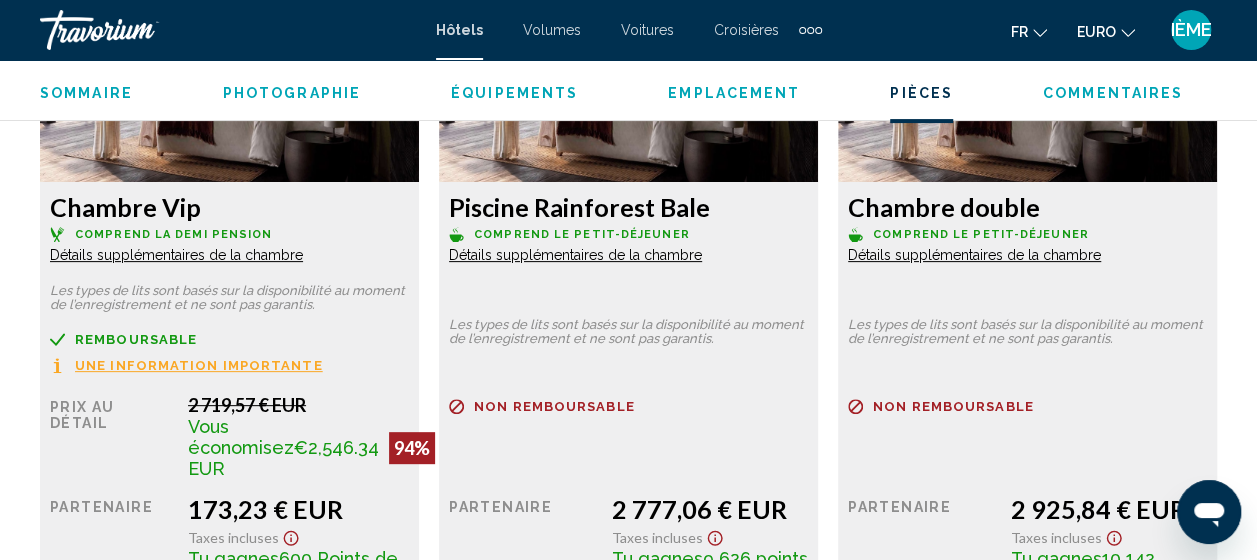 scroll, scrollTop: 3963, scrollLeft: 0, axis: vertical 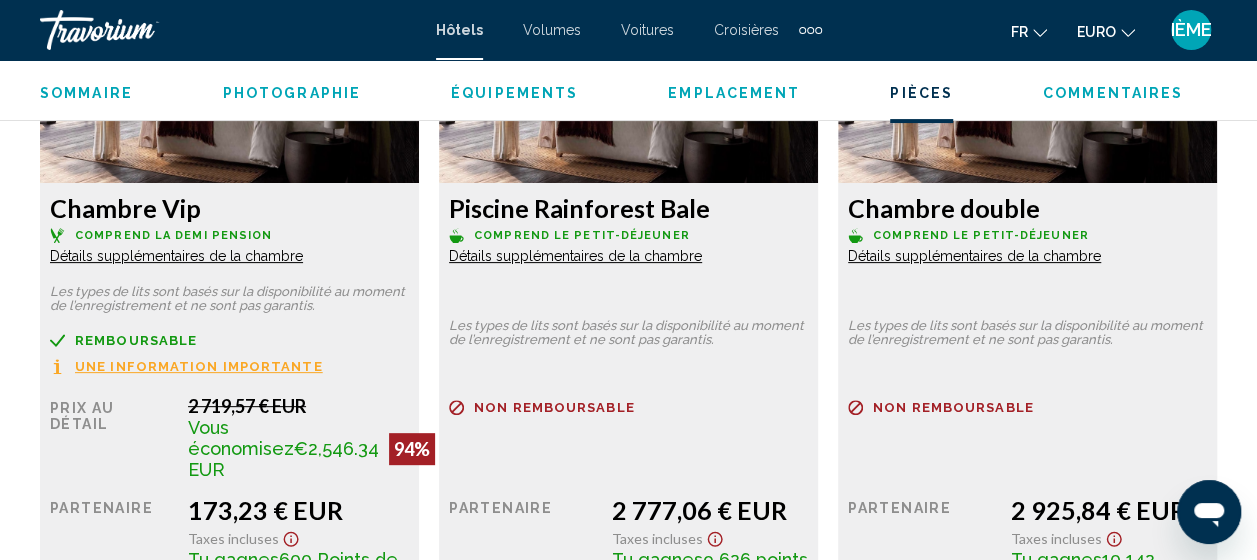 click on "Détails supplémentaires de la chambre" at bounding box center (176, 256) 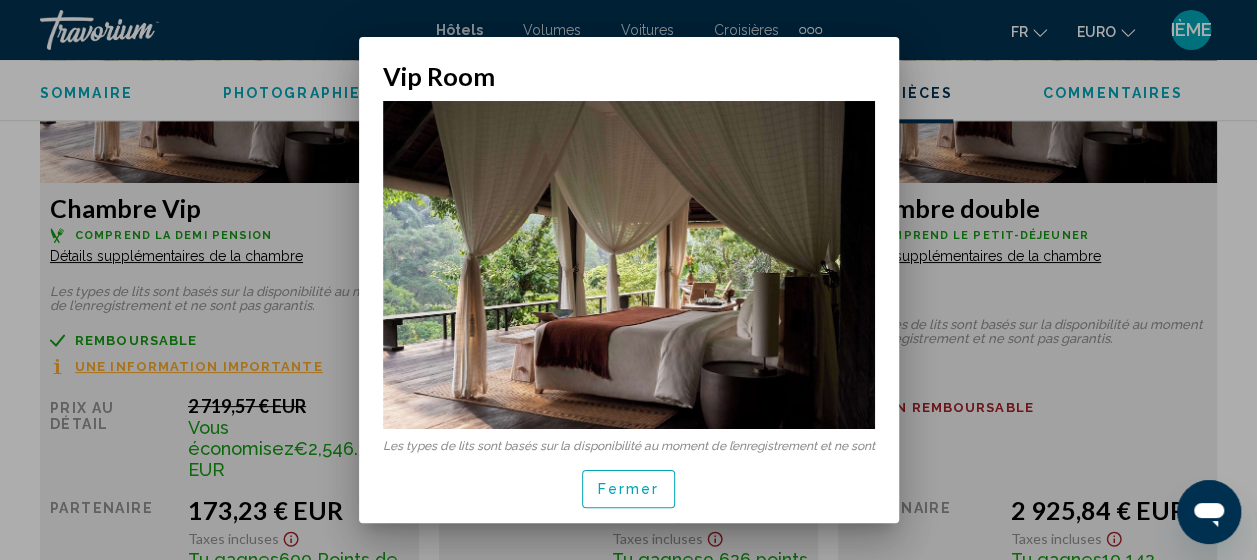 scroll, scrollTop: 0, scrollLeft: 0, axis: both 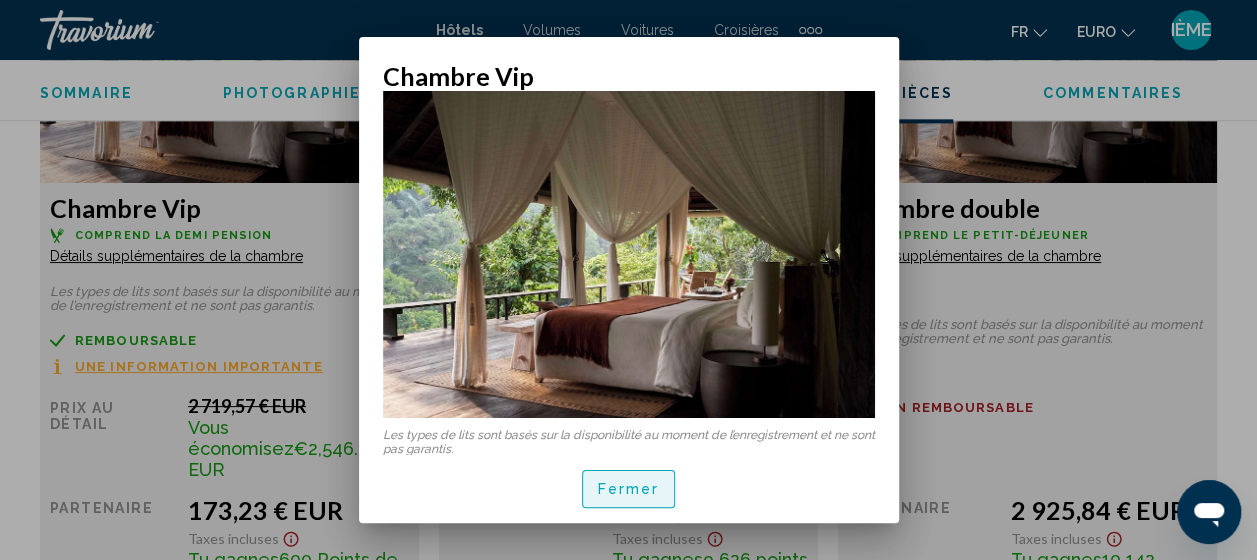 click on "Fermer" at bounding box center [629, 490] 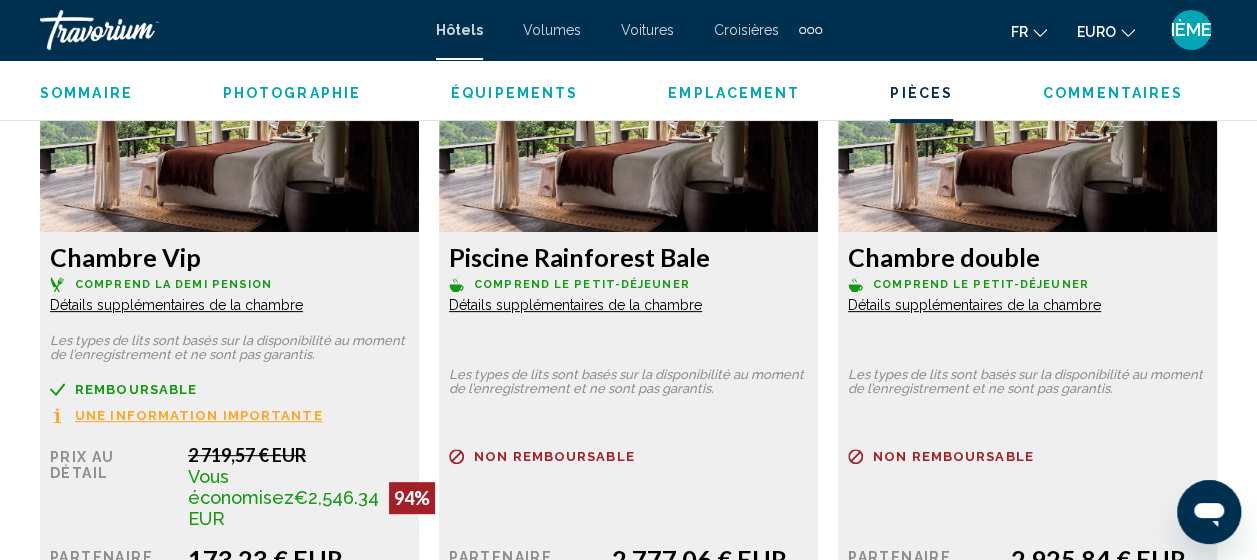 scroll, scrollTop: 3921, scrollLeft: 0, axis: vertical 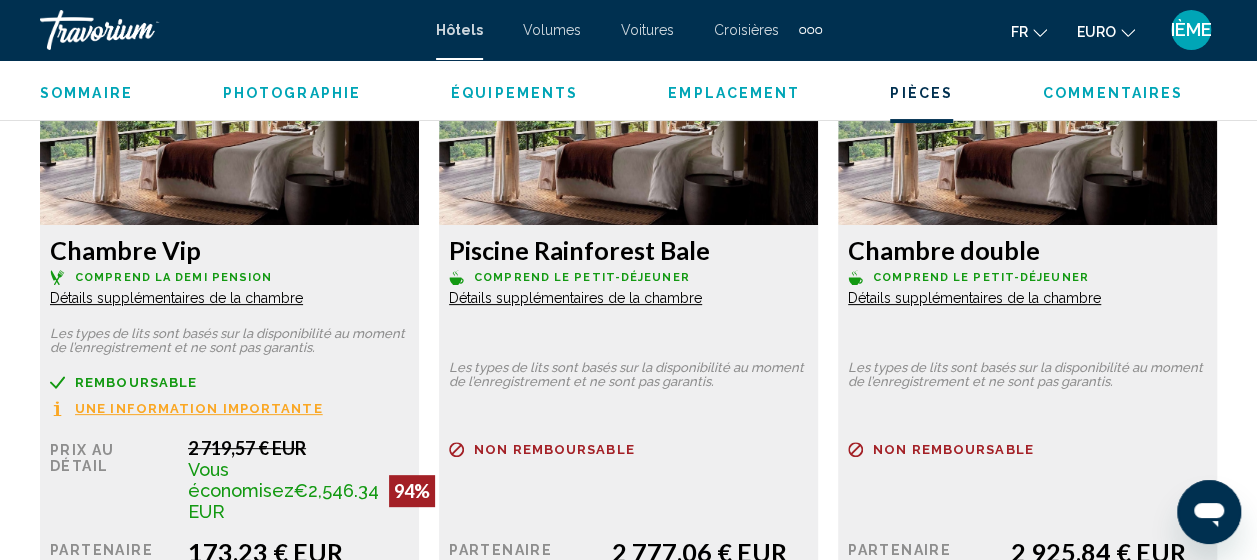 click on "Chambre Vip" at bounding box center [125, 250] 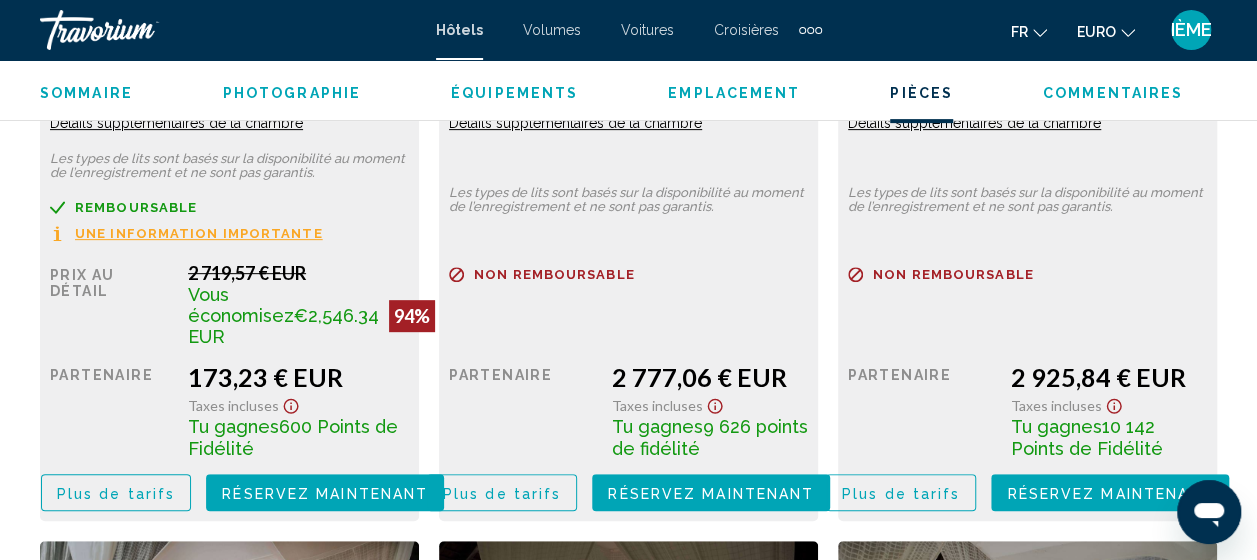 scroll, scrollTop: 4098, scrollLeft: 0, axis: vertical 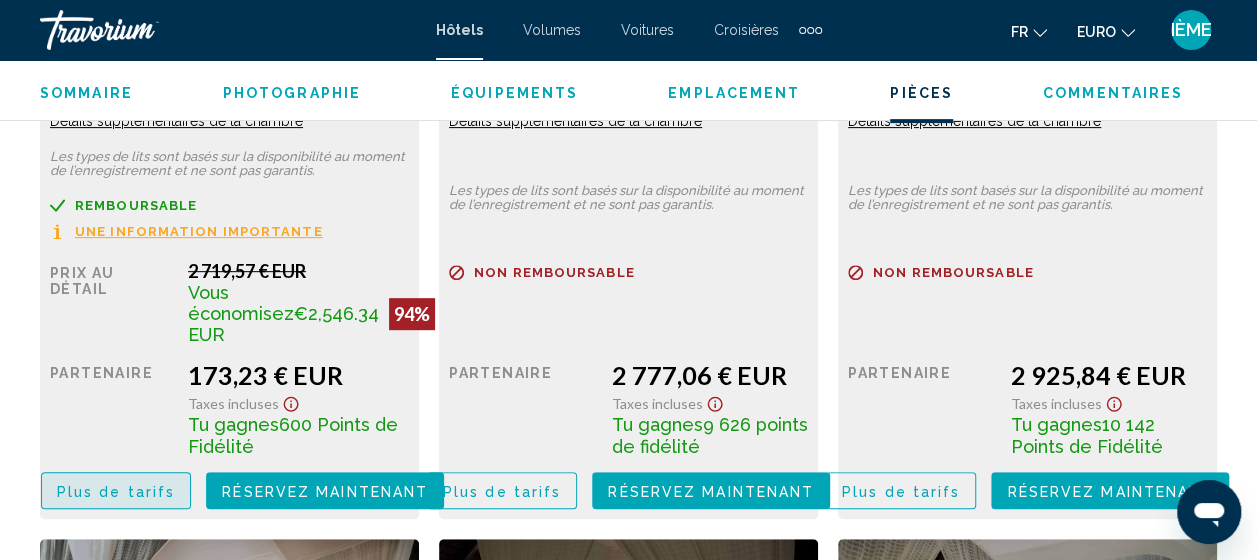 click on "Plus de tarifs" at bounding box center (116, 490) 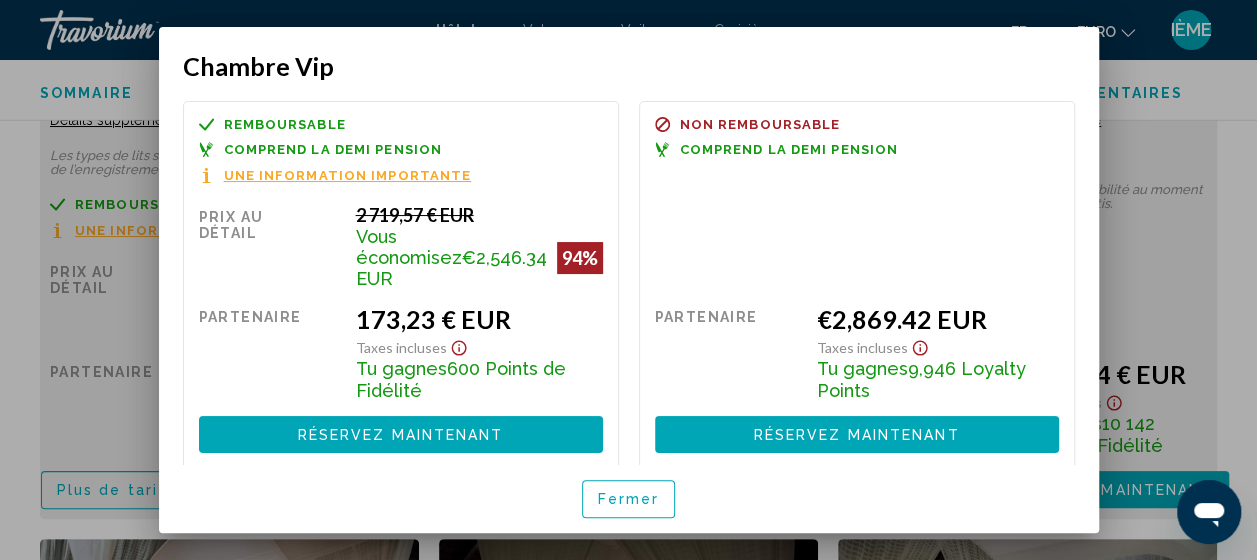 scroll, scrollTop: 0, scrollLeft: 0, axis: both 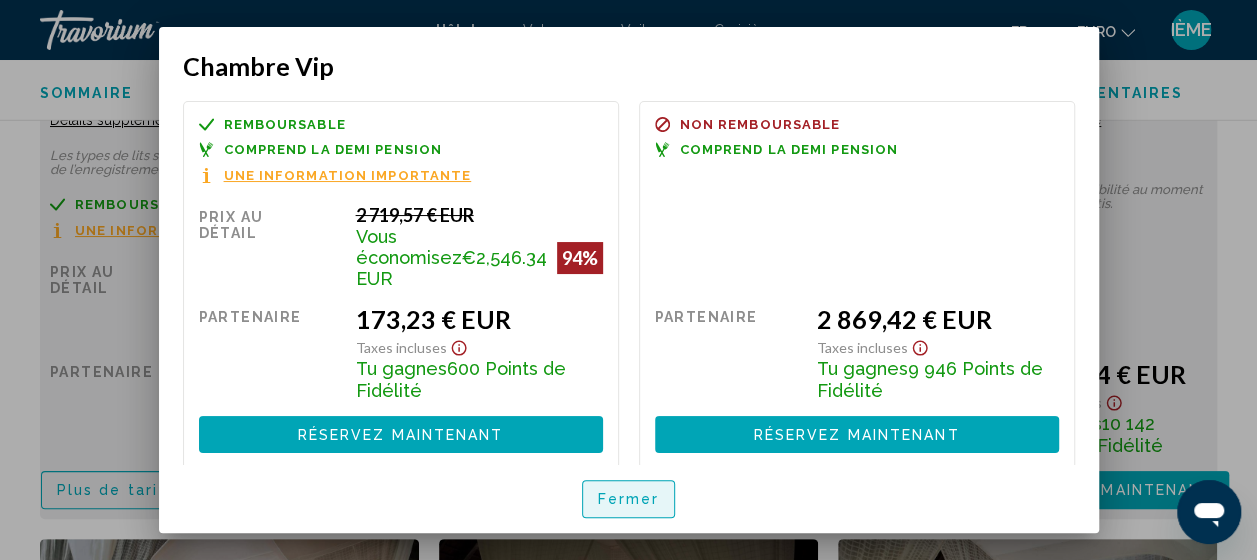 click on "Fermer" at bounding box center (629, 500) 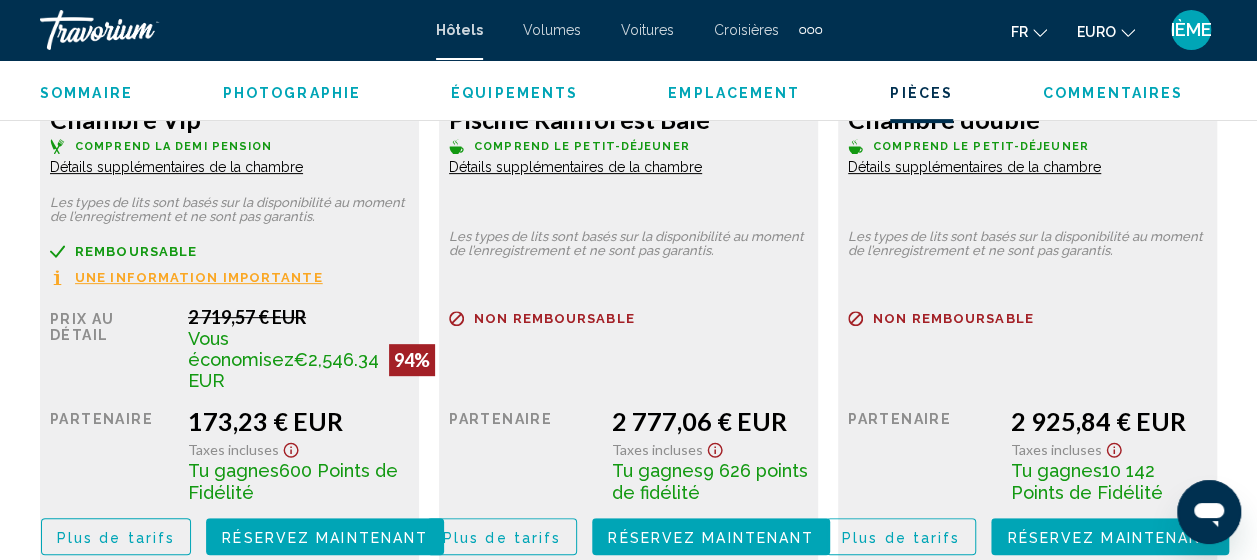 scroll, scrollTop: 4056, scrollLeft: 0, axis: vertical 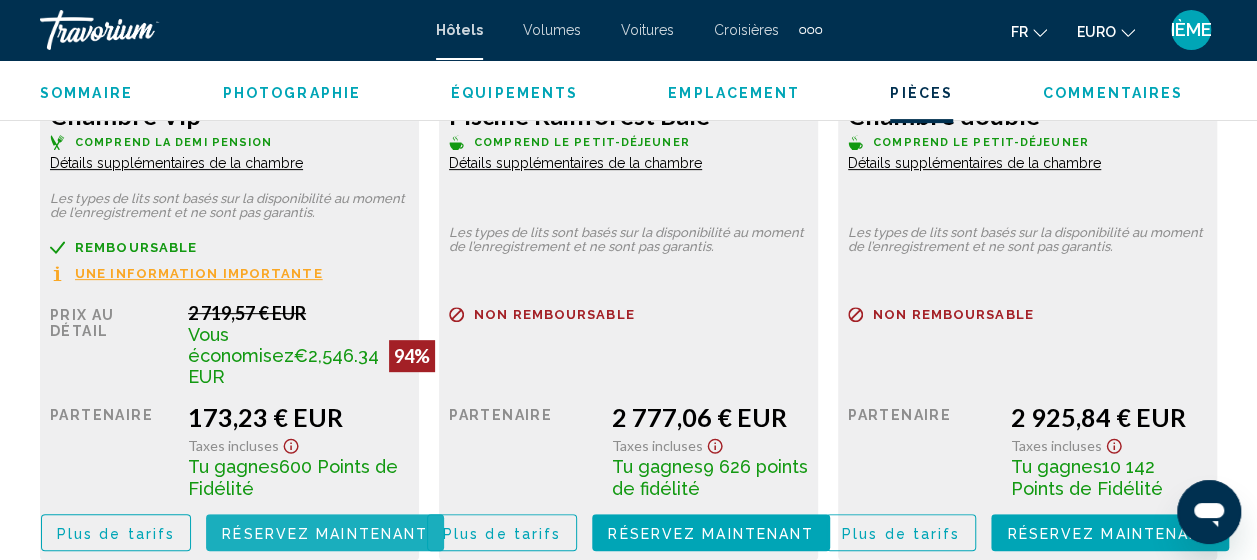 click on "Réservez maintenant" at bounding box center (325, 533) 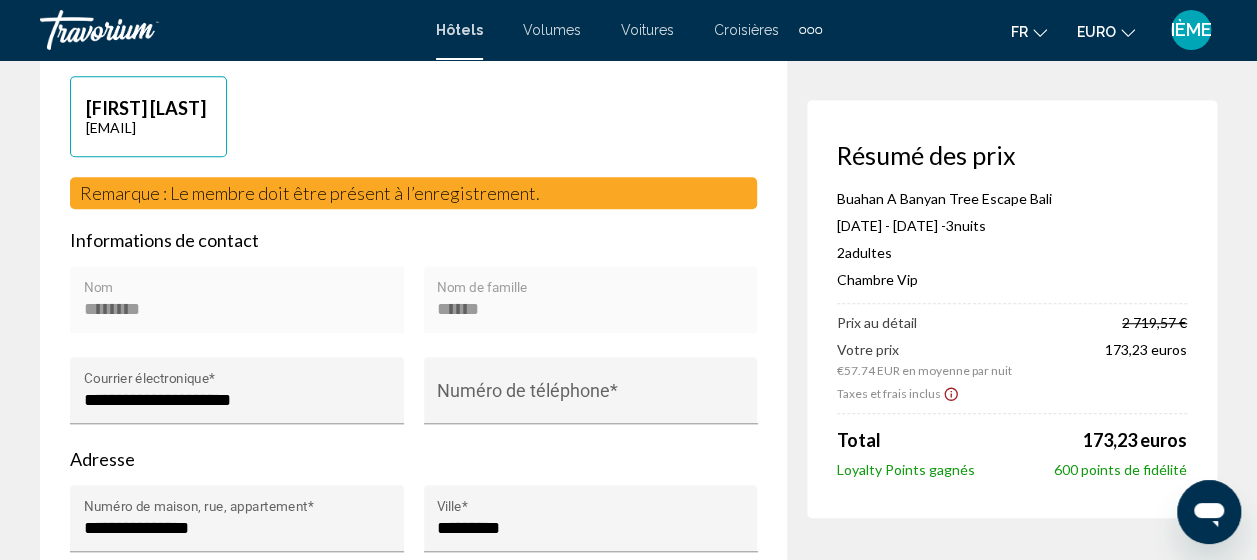 scroll, scrollTop: 590, scrollLeft: 0, axis: vertical 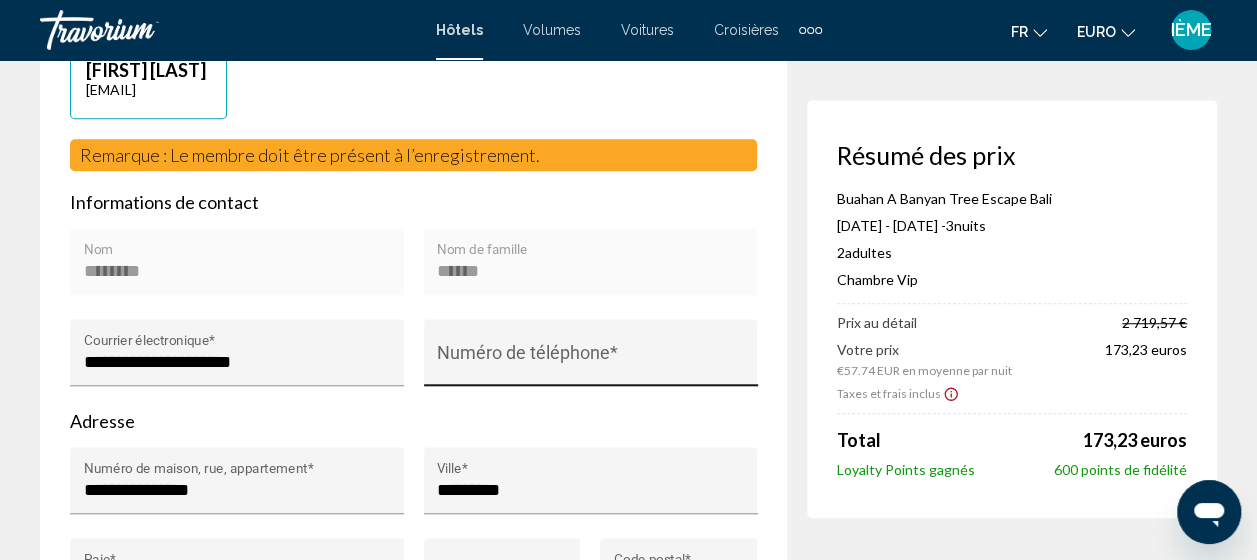 click on "Numéro de téléphone  *" at bounding box center [590, 362] 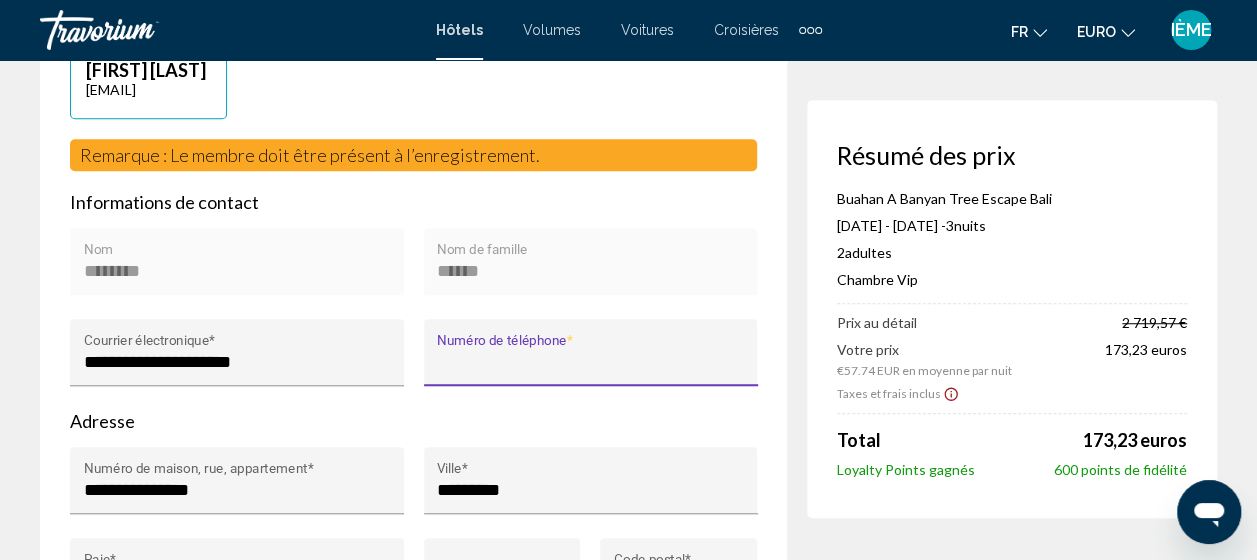 click on "Numéro de téléphone  *" at bounding box center (590, 362) 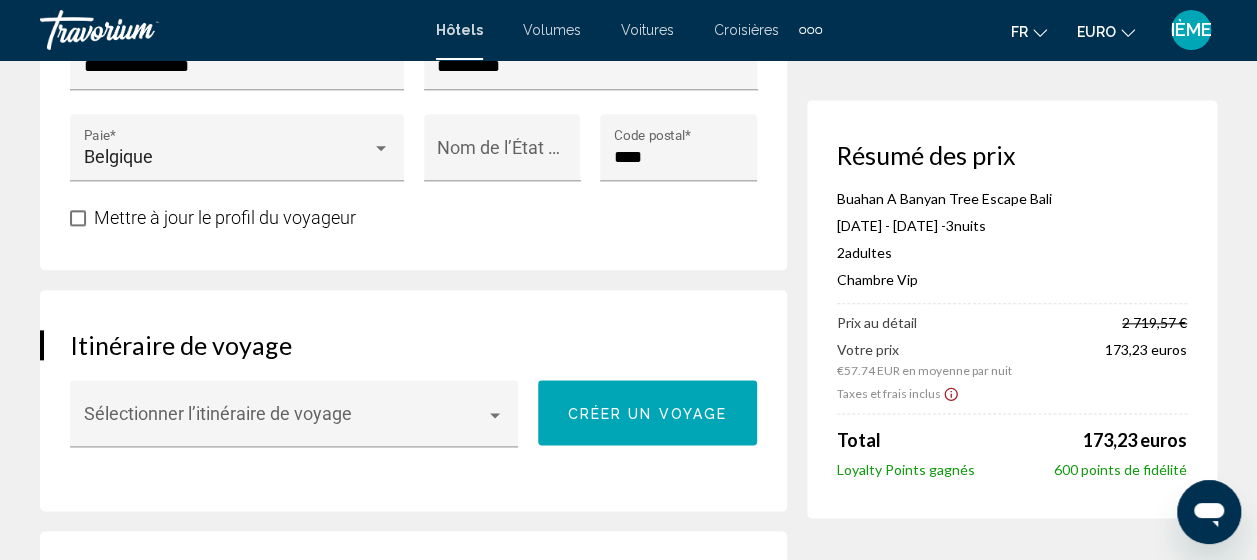 scroll, scrollTop: 1015, scrollLeft: 0, axis: vertical 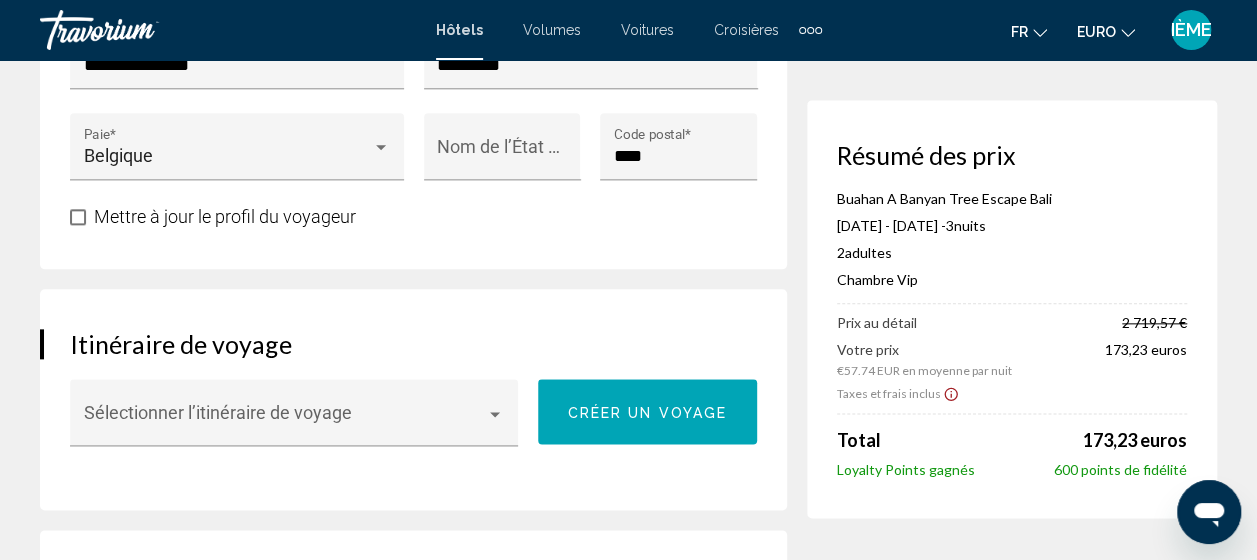 type on "**********" 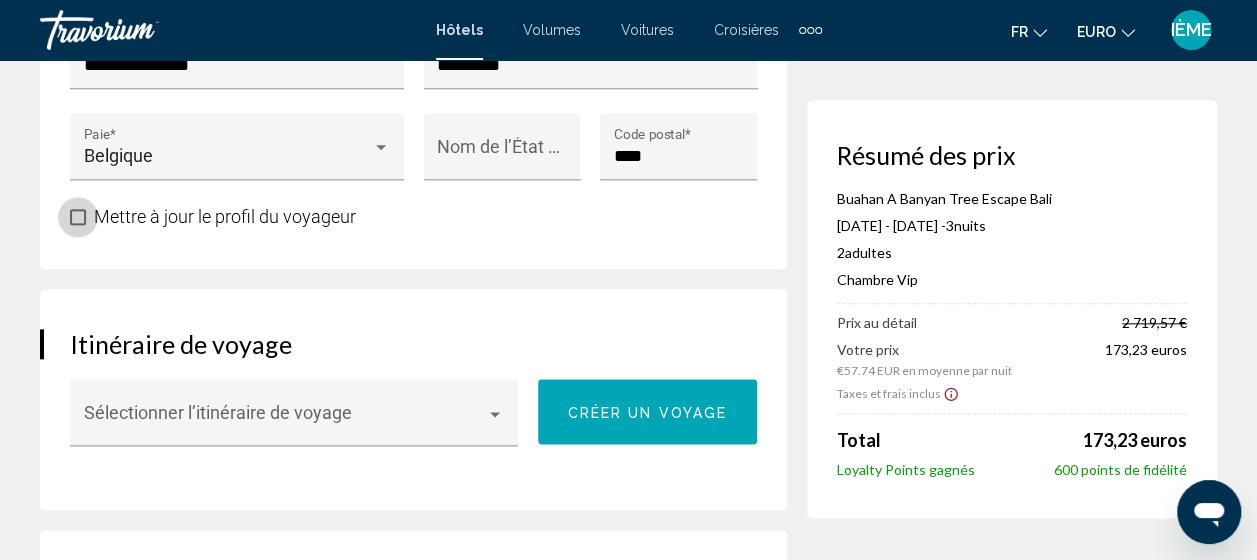 click on "Mettre à jour le profil du voyageur" at bounding box center [225, 216] 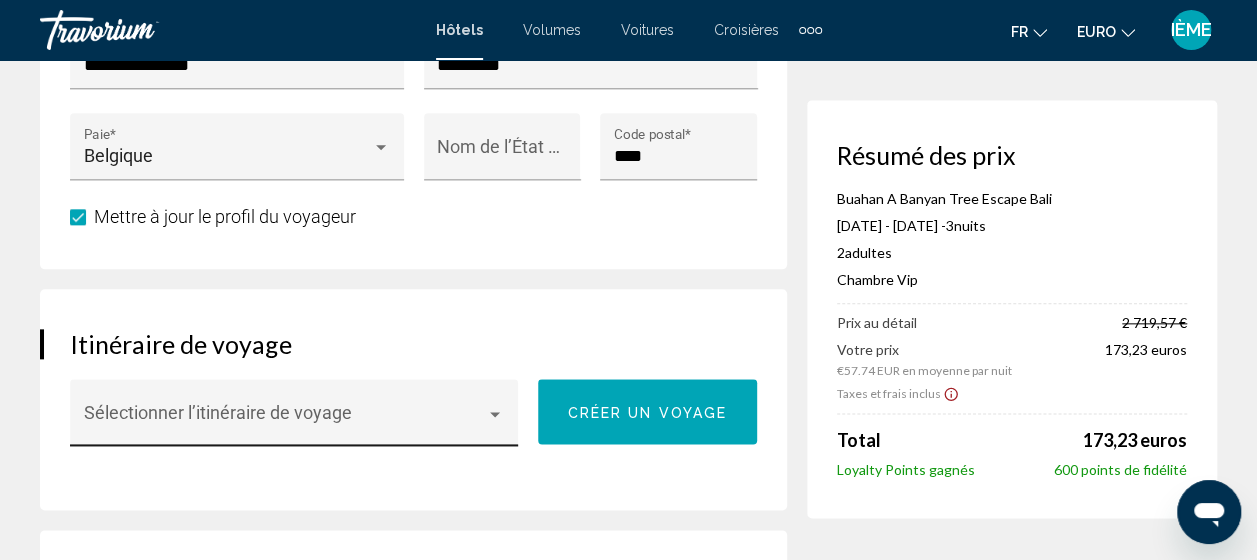 click on "Sélectionner l’itinéraire de voyage" at bounding box center [294, 419] 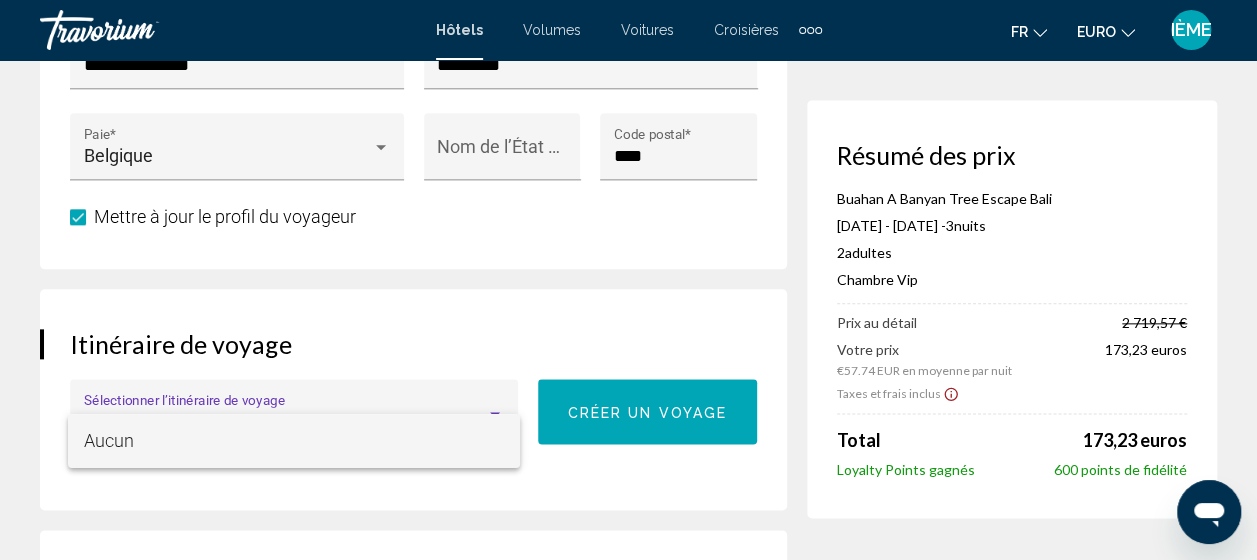 click at bounding box center [628, 280] 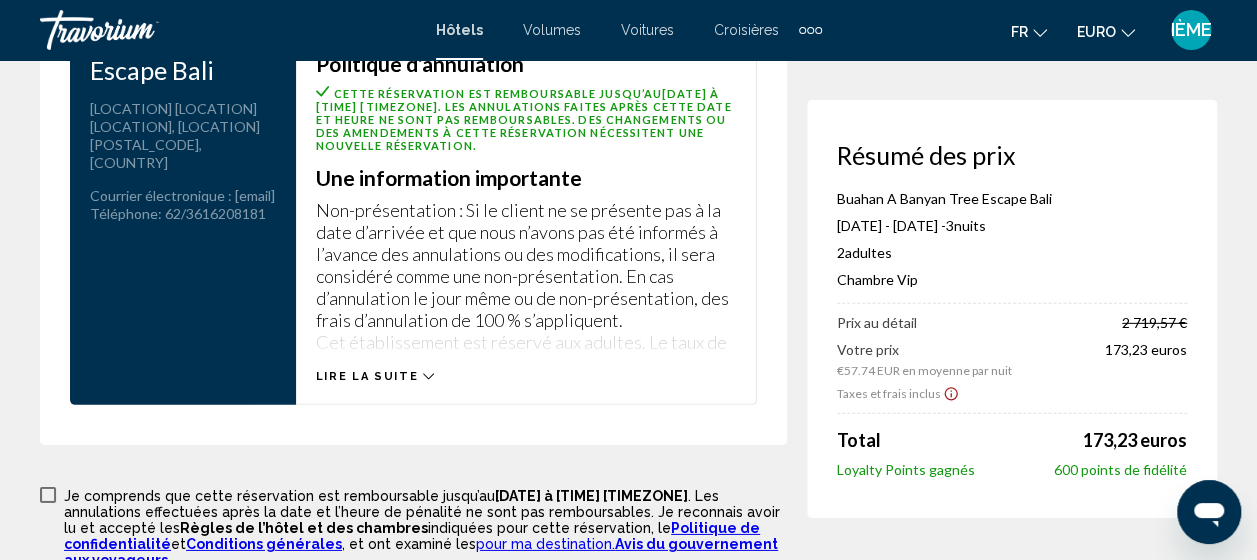 scroll, scrollTop: 2866, scrollLeft: 0, axis: vertical 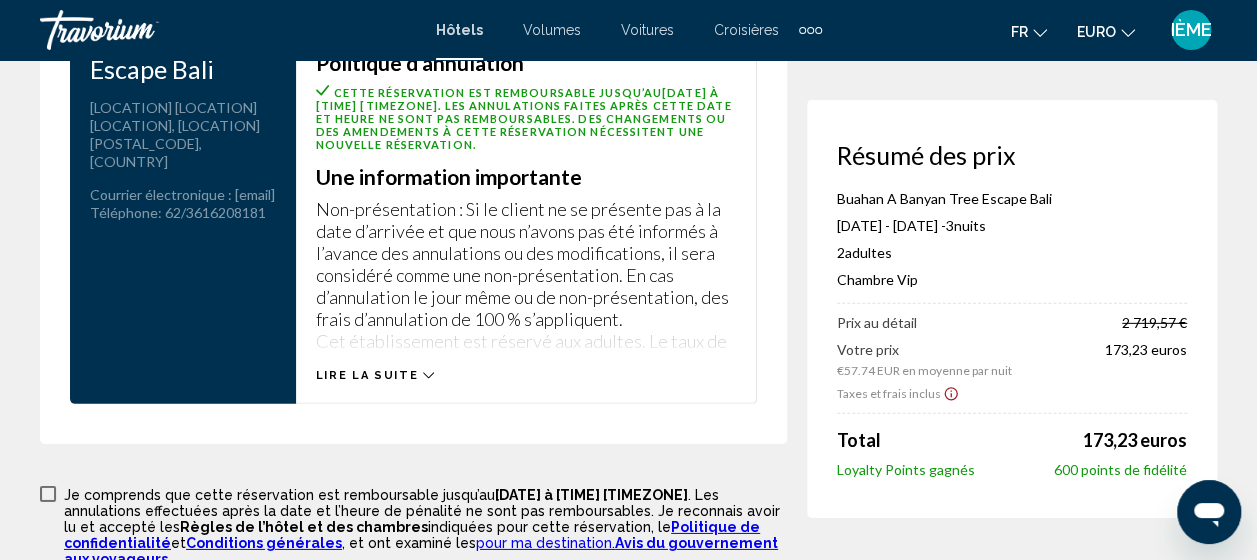 click on "Lire la suite" at bounding box center (367, 375) 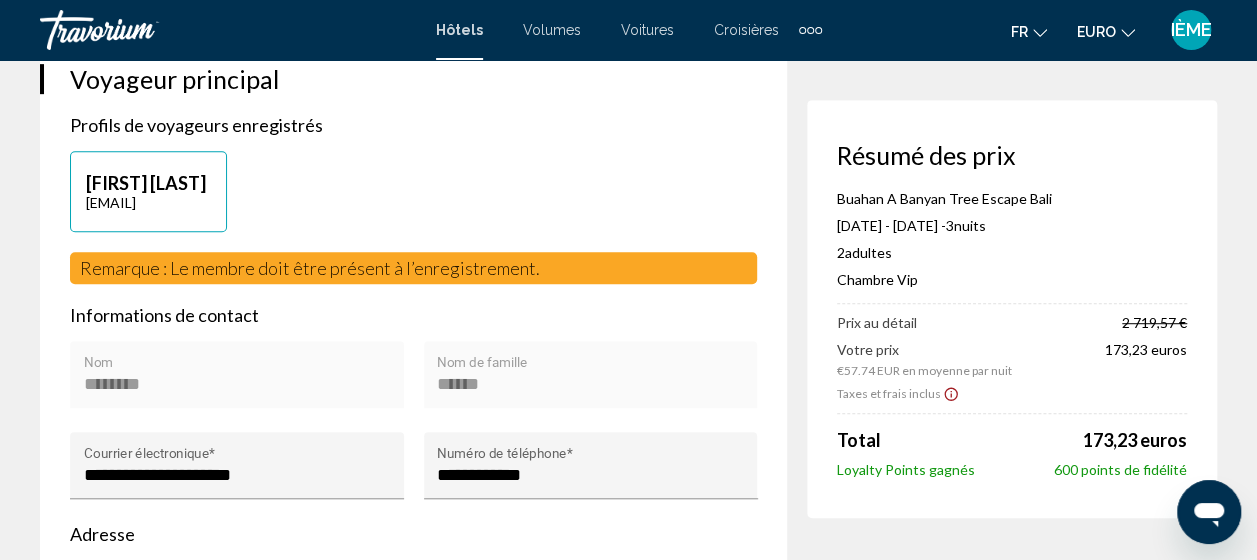 scroll, scrollTop: 478, scrollLeft: 0, axis: vertical 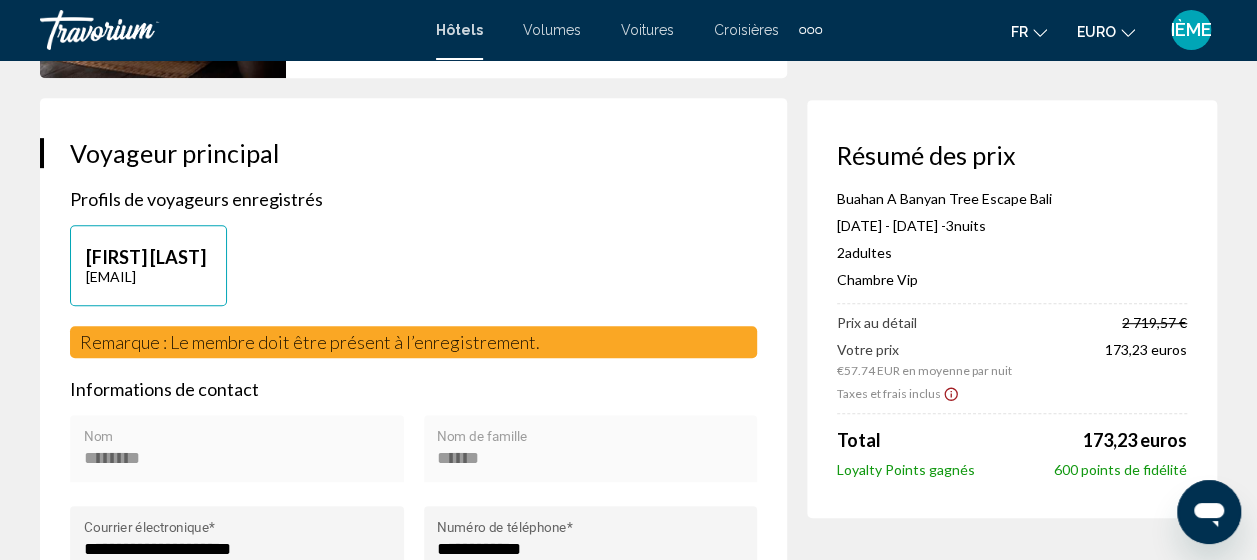 click on "Remarque : Le membre doit être présent à l’enregistrement." at bounding box center (413, 342) 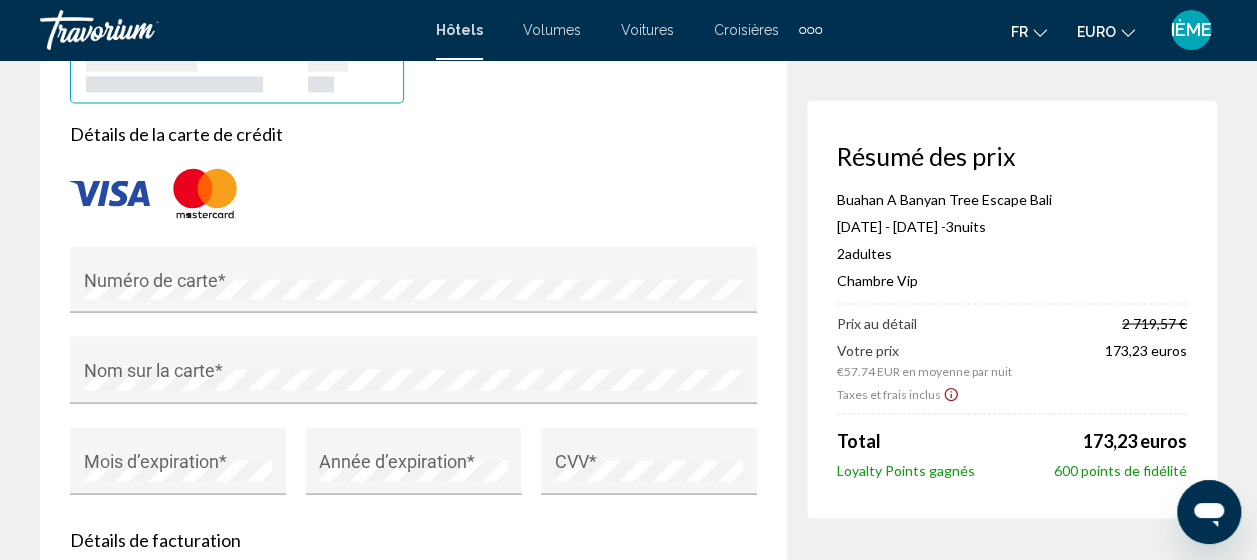 scroll, scrollTop: 1738, scrollLeft: 0, axis: vertical 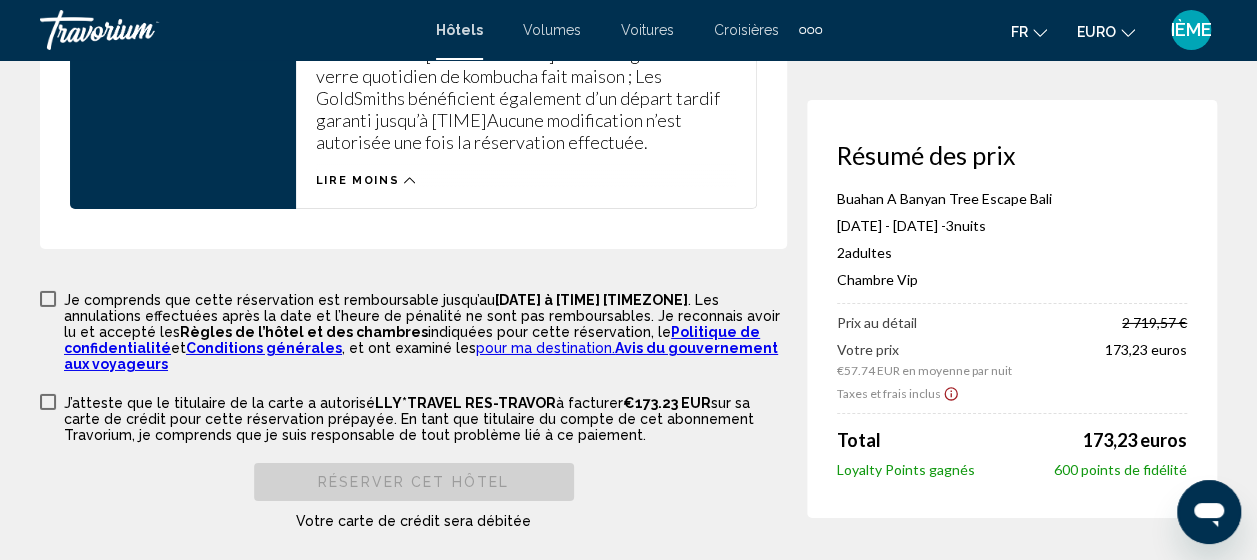 click at bounding box center [48, 299] 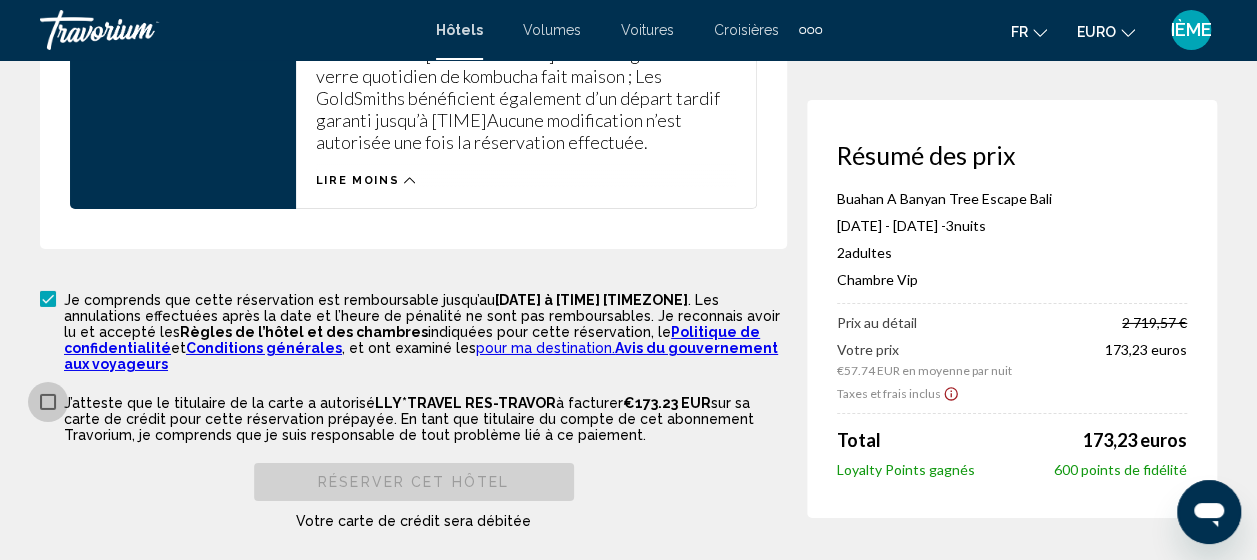 click at bounding box center [48, 402] 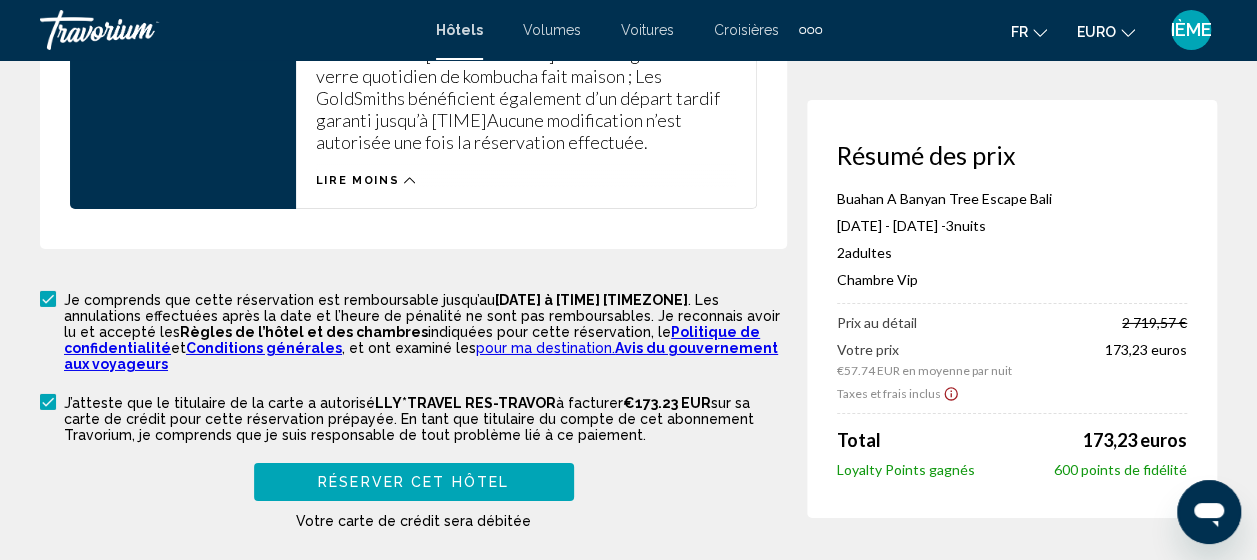 click 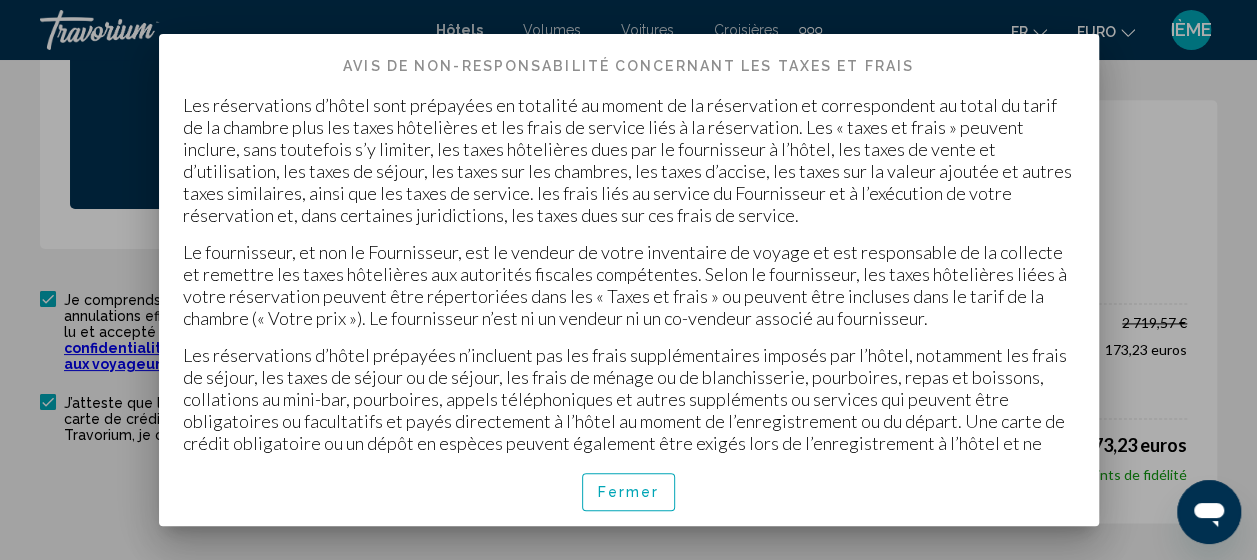 scroll, scrollTop: 33, scrollLeft: 0, axis: vertical 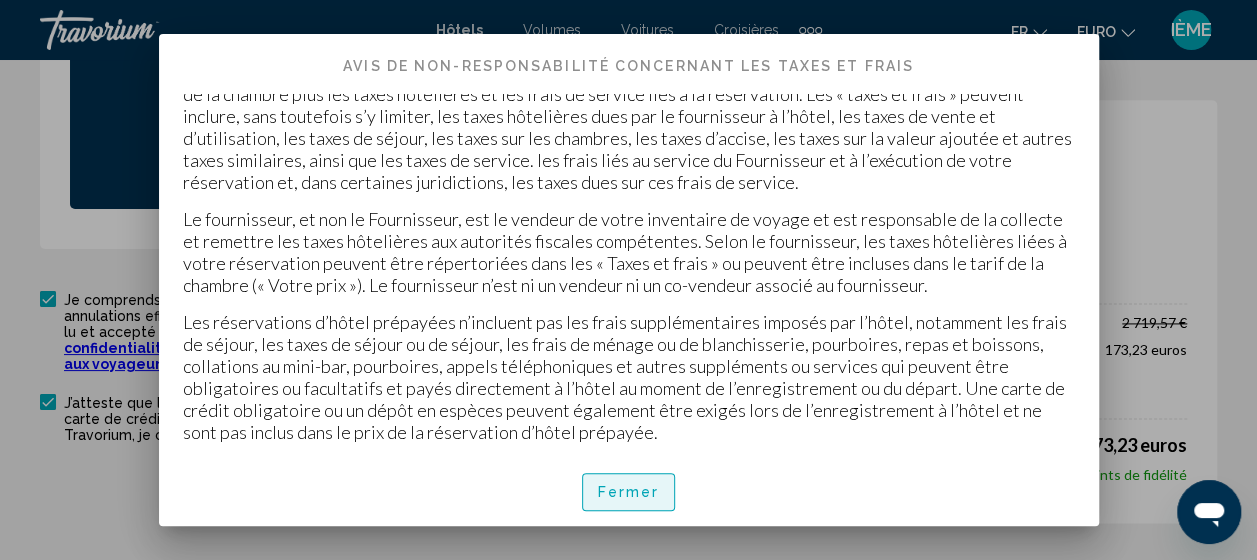 click on "Fermer" at bounding box center (629, 493) 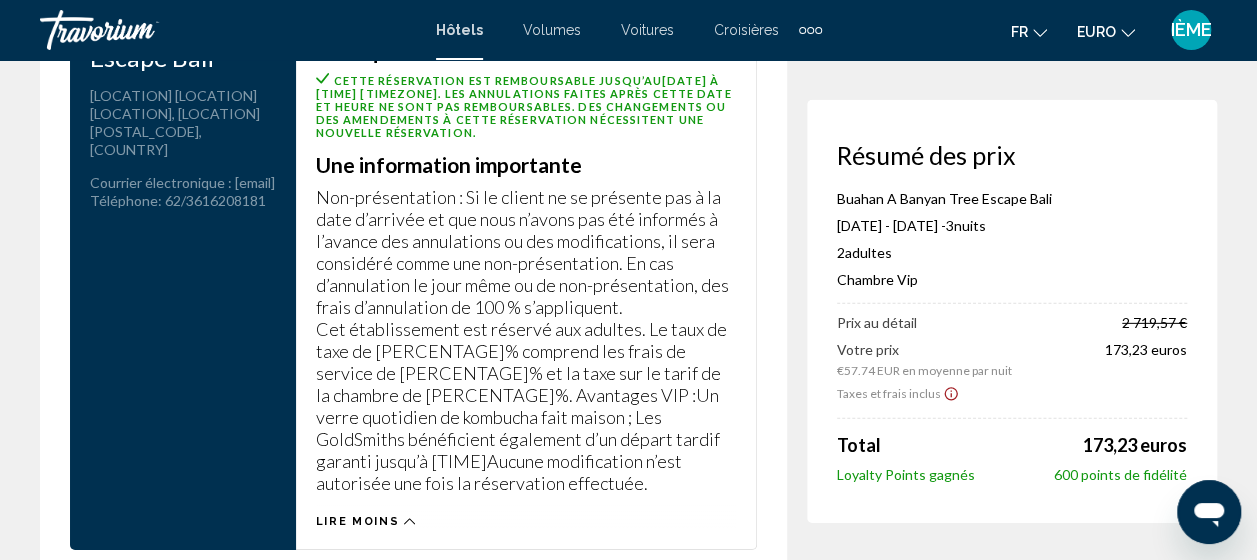 scroll, scrollTop: 2877, scrollLeft: 0, axis: vertical 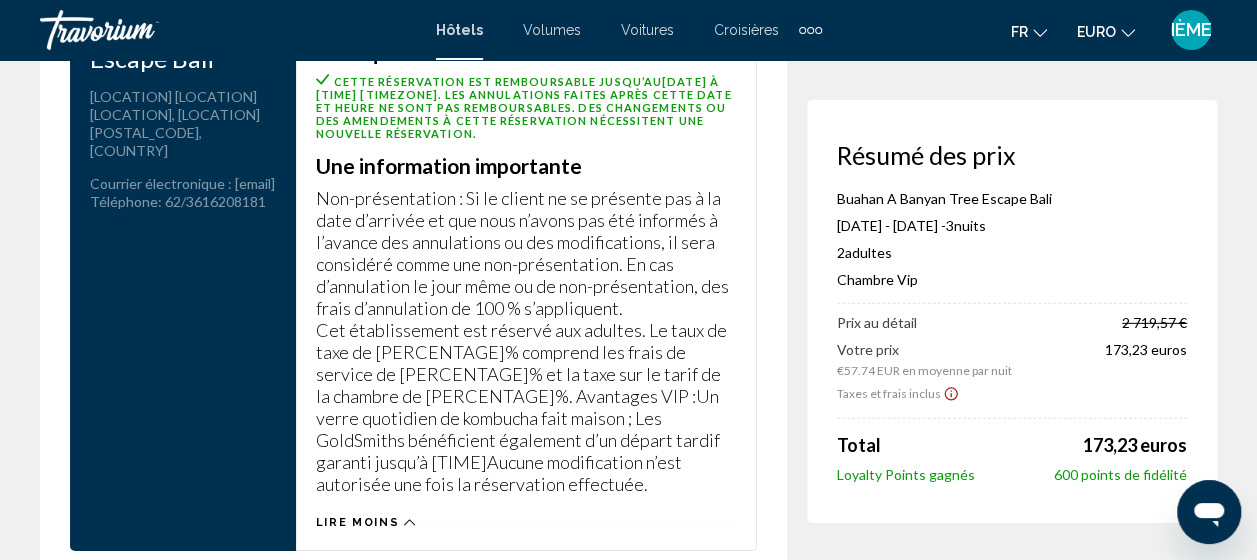 click on "[STREET_NAME] [LOCATION] [LOCATION], [LOCATION] [POSTAL_CODE], [COUNTRY] Courrier électronique   : [EMAIL] Téléphone  : [PHONE]" at bounding box center (178, 257) 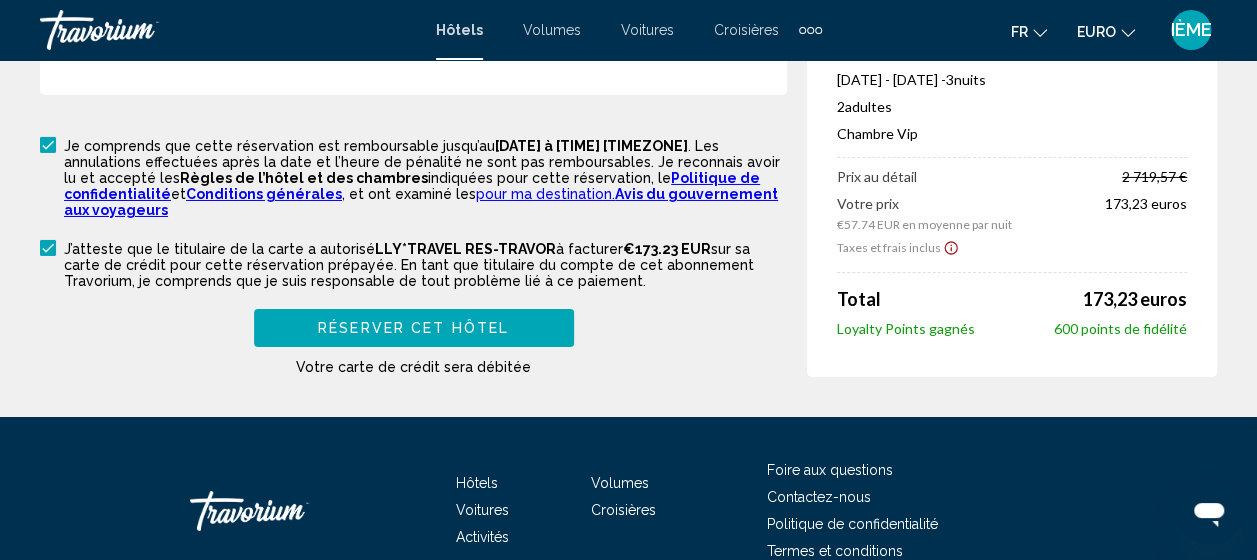 scroll, scrollTop: 3372, scrollLeft: 0, axis: vertical 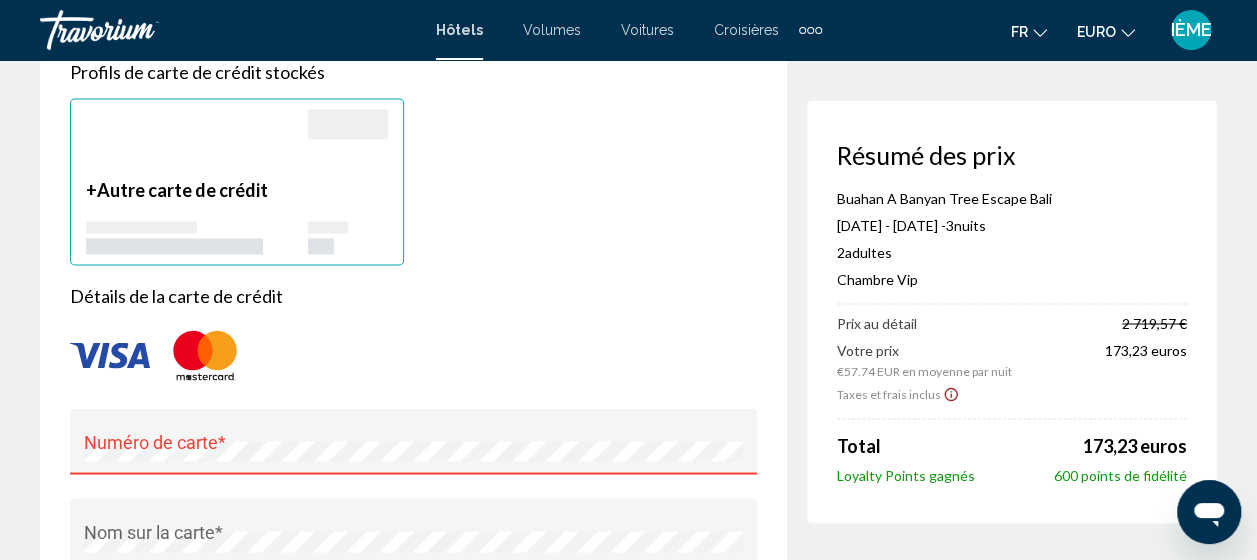 click on "+  Autre carte de crédit" at bounding box center [197, 216] 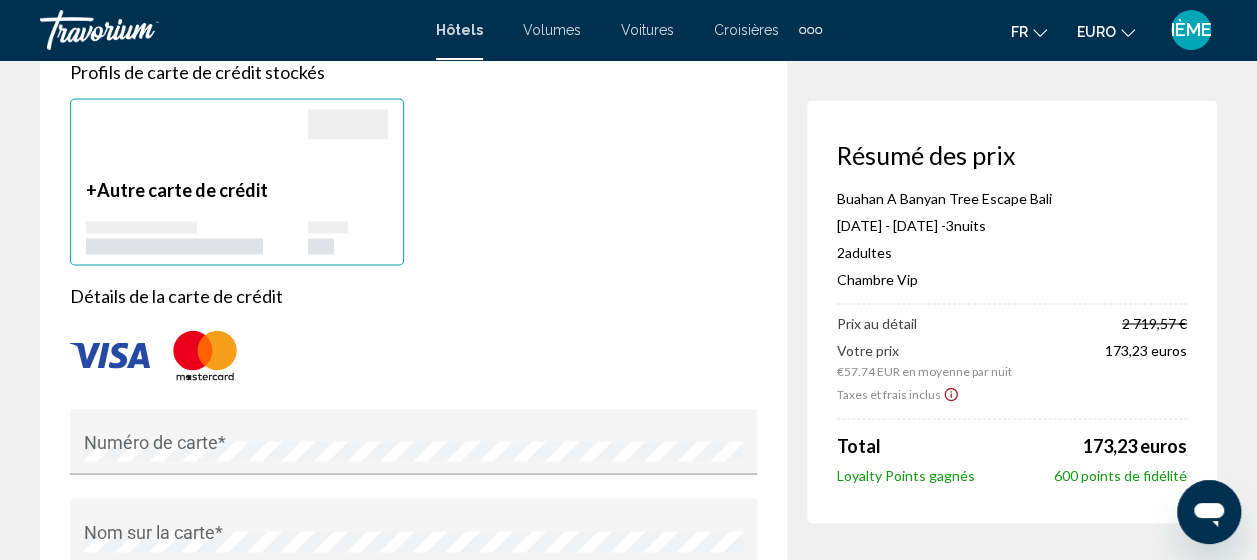 click on "+  Autre carte de crédit" at bounding box center (197, 216) 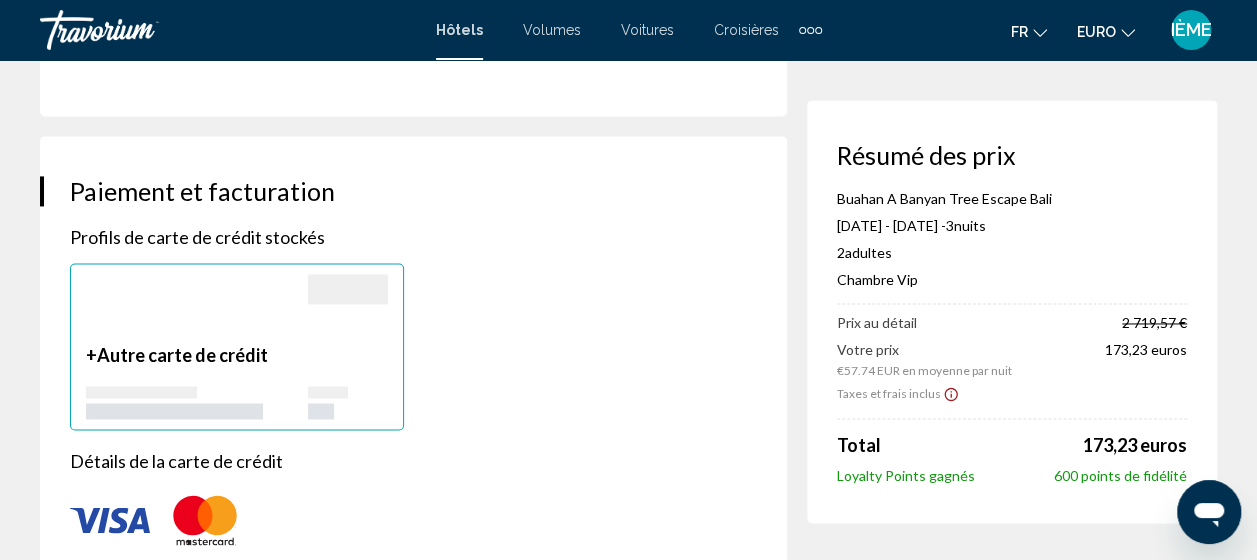 scroll, scrollTop: 1411, scrollLeft: 0, axis: vertical 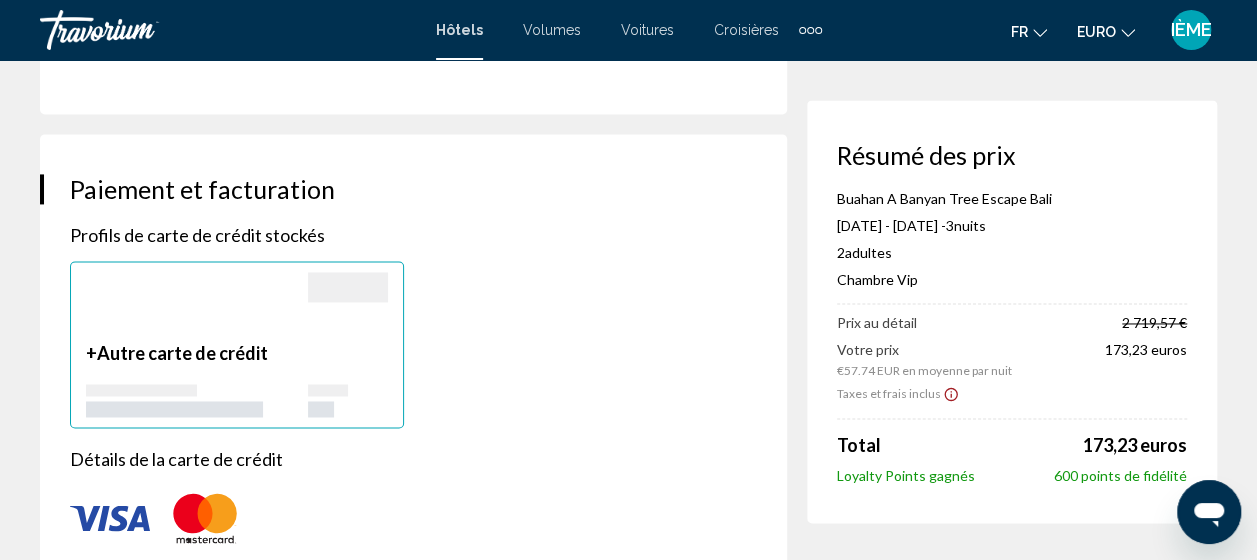 click on "Détails de la carte de crédit" at bounding box center [413, 459] 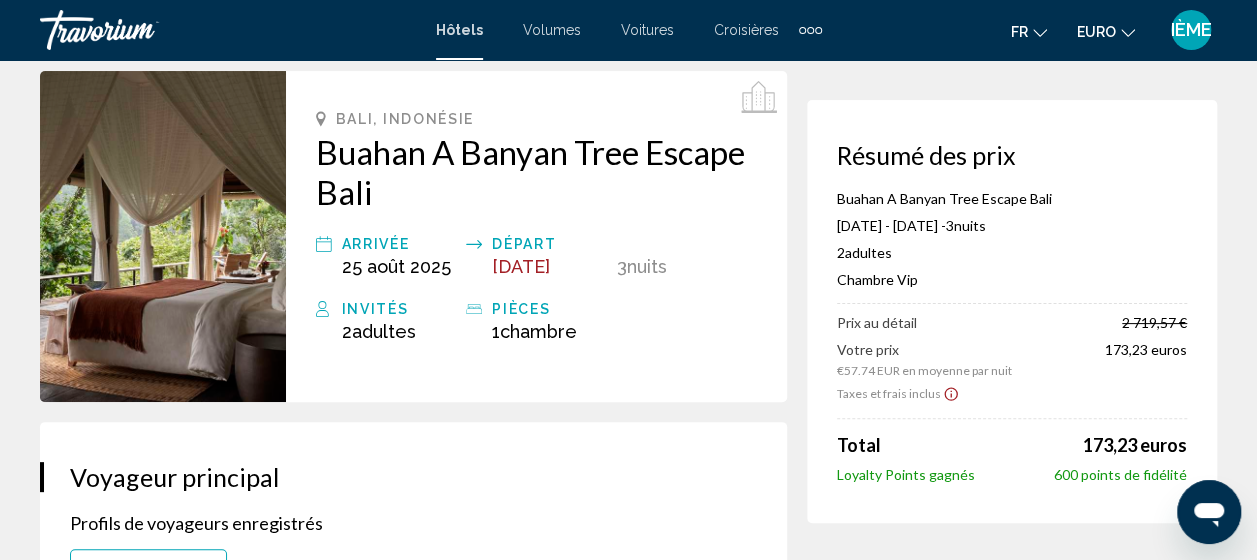 scroll, scrollTop: 80, scrollLeft: 0, axis: vertical 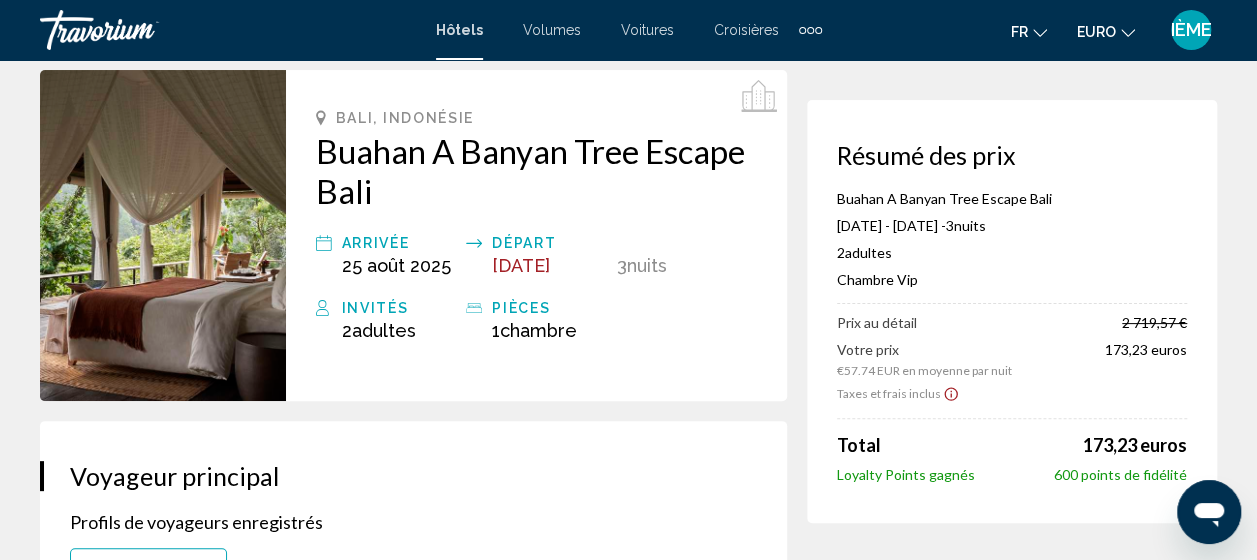 click on "Voyageur principal" at bounding box center (413, 476) 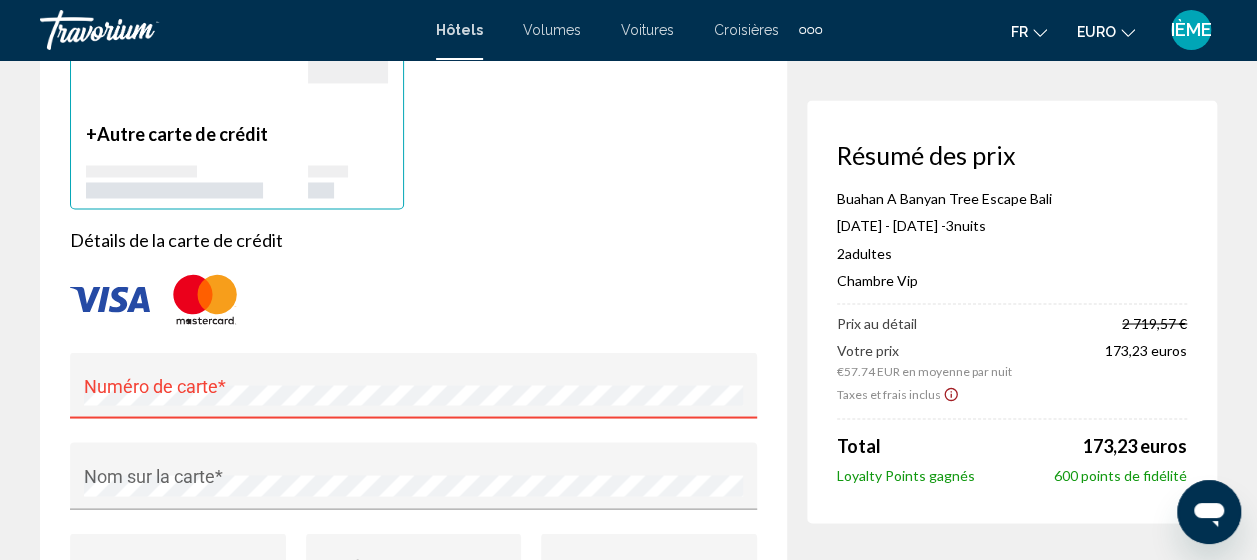 scroll, scrollTop: 1633, scrollLeft: 0, axis: vertical 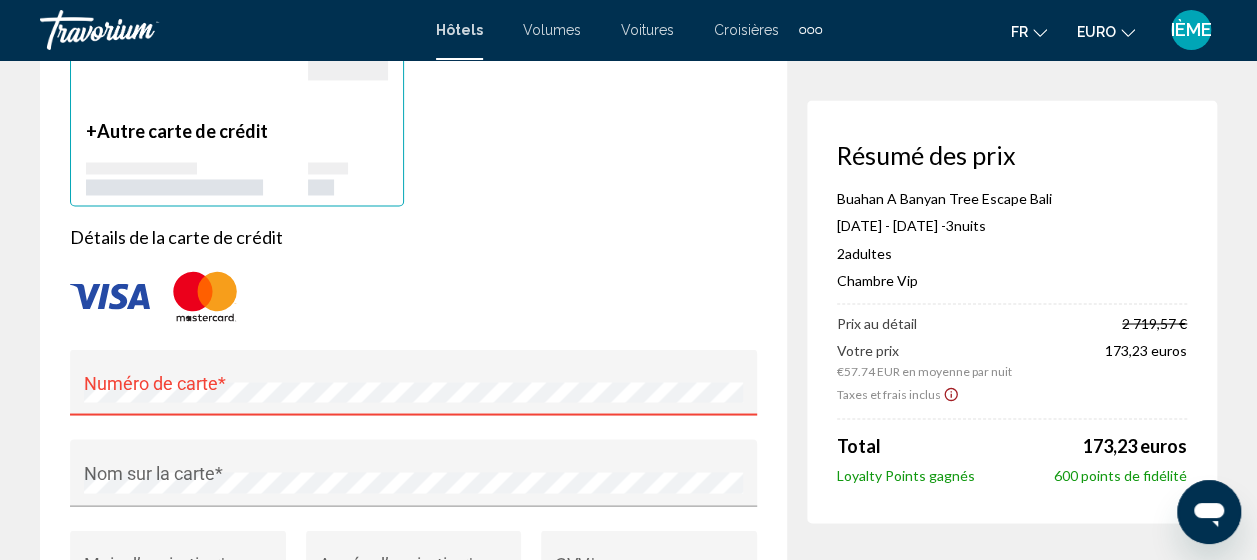 click on "Numéro de carte  *" at bounding box center (414, 388) 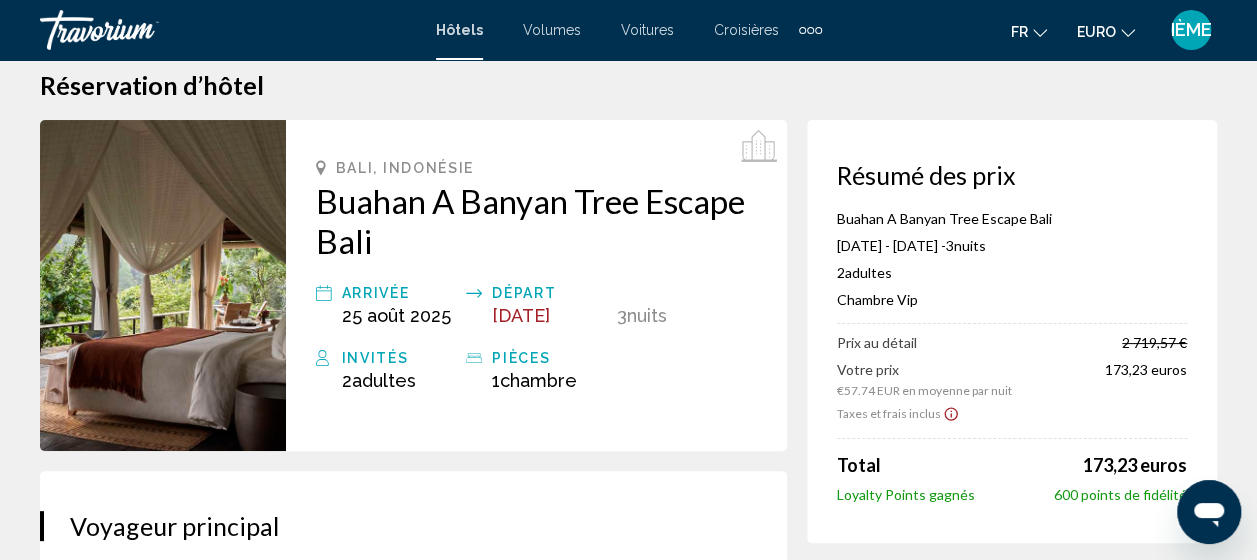 scroll, scrollTop: 0, scrollLeft: 0, axis: both 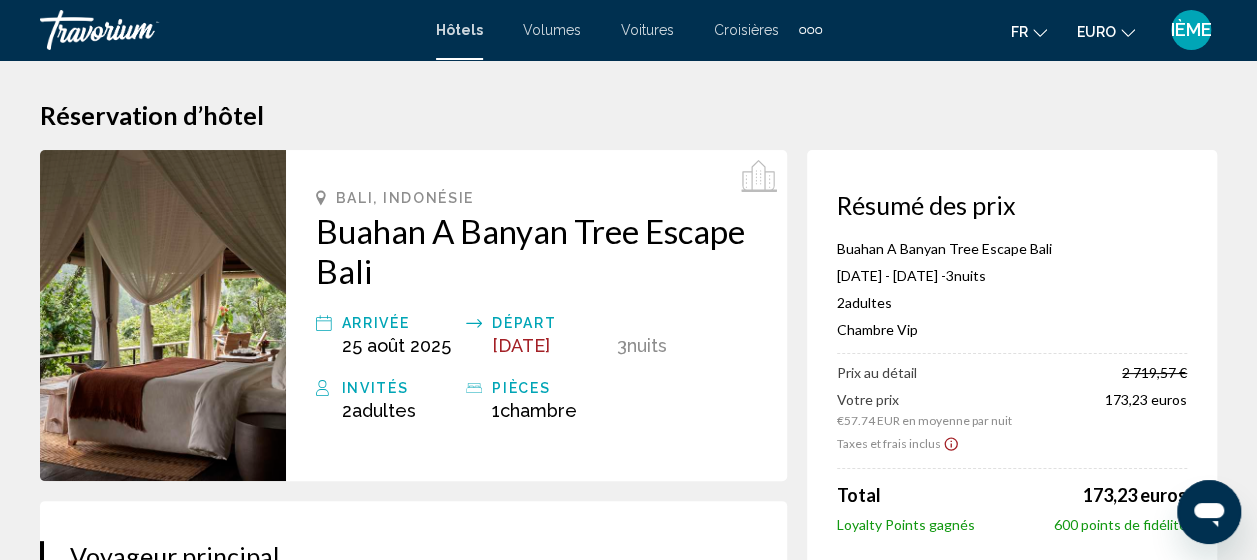 click on "Hôtels Volumes Voitures Croisières Activités Hôtels Vols Voitures Croisières Activités Fr
English Español Français Italiano Português русский EURO
USD ($) MXN (Mex$) CAD (Can$) GBP (£) EUR (€) AUD (A$) NZD (NZ$) CNY (CN¥) IÈME Se connecter" at bounding box center [628, 30] 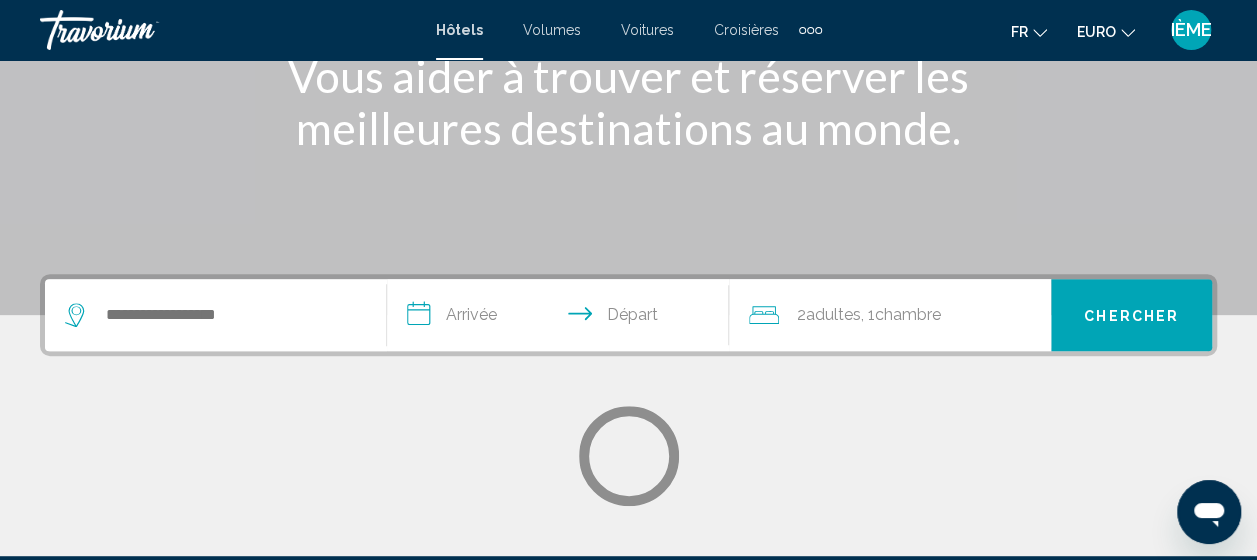 scroll, scrollTop: 288, scrollLeft: 0, axis: vertical 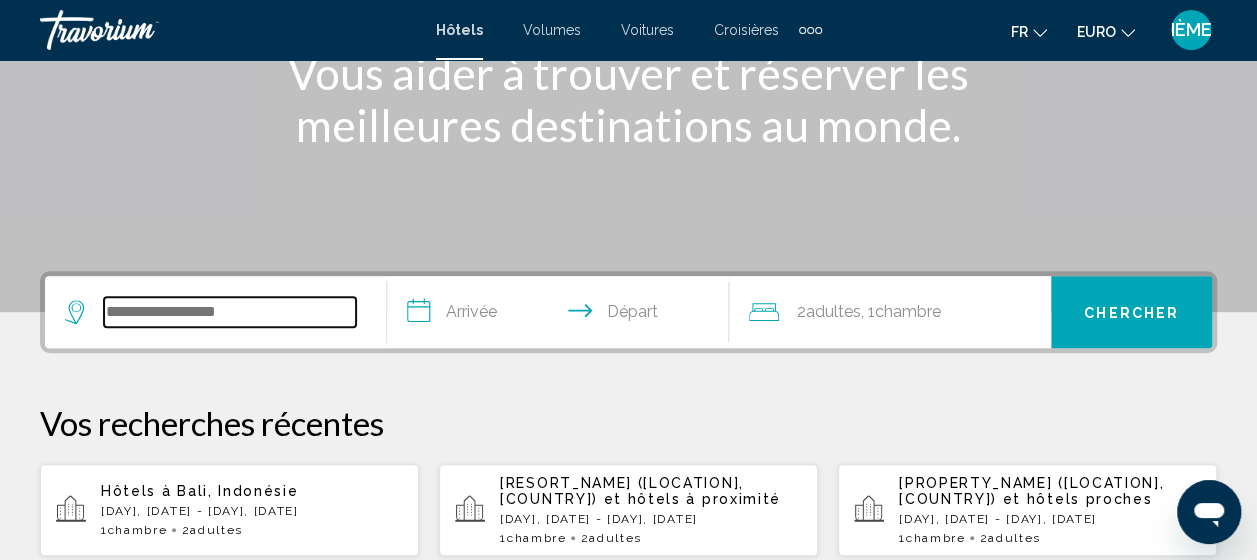 click at bounding box center [230, 312] 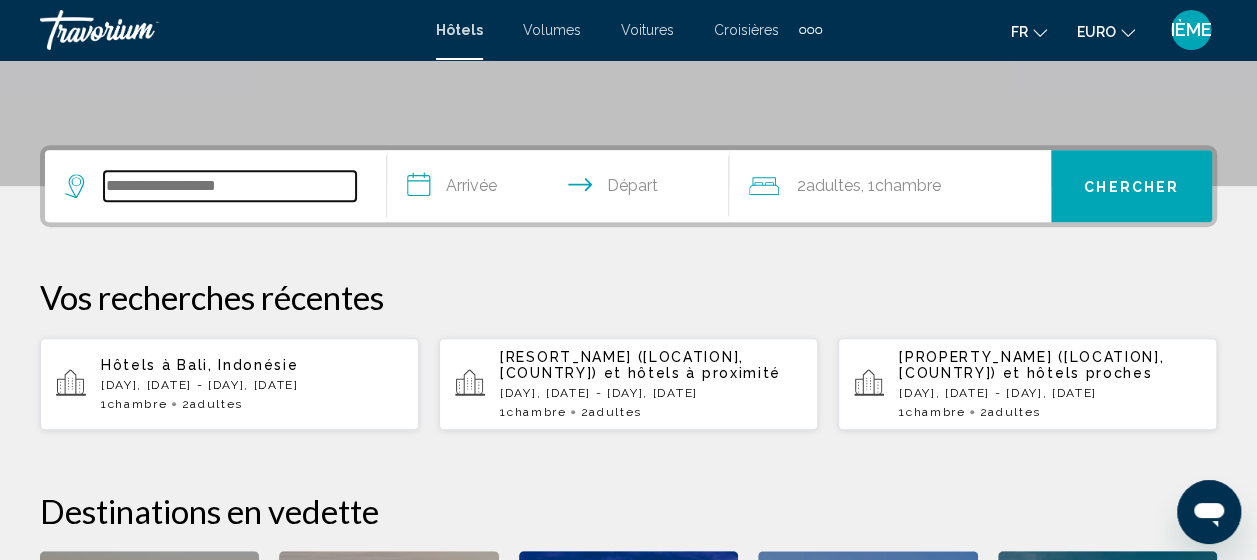 scroll, scrollTop: 494, scrollLeft: 0, axis: vertical 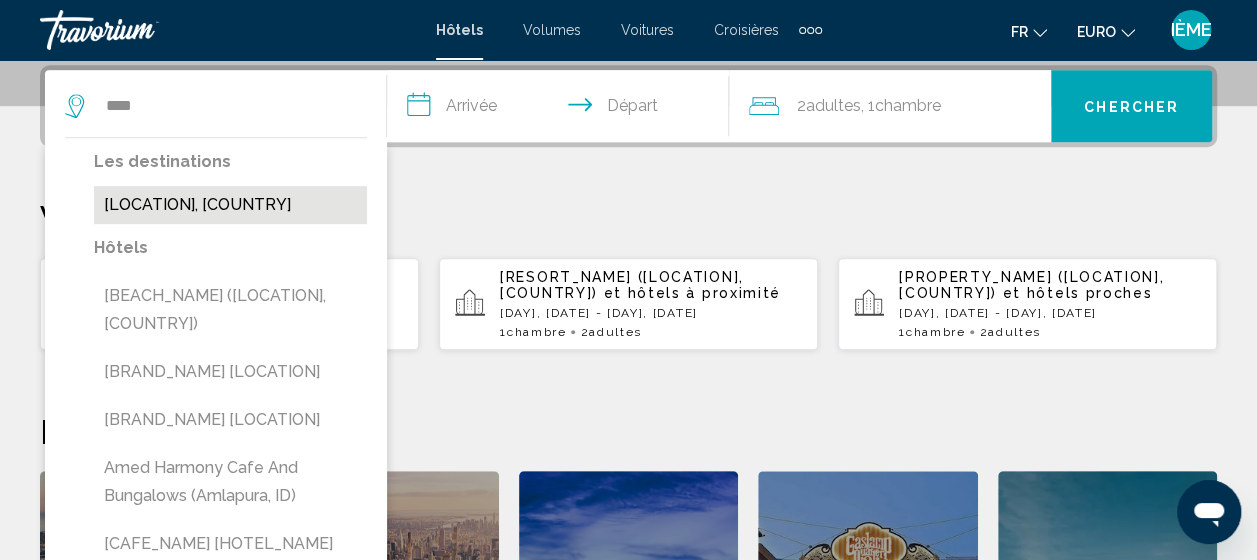click on "[LOCATION], [COUNTRY]" at bounding box center [230, 205] 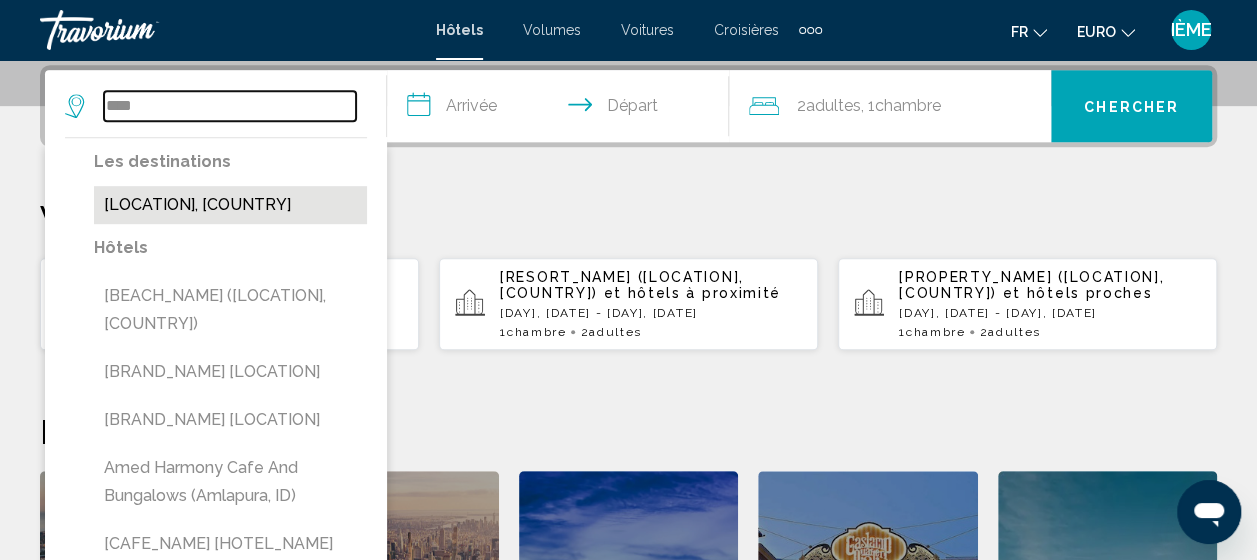 type on "**********" 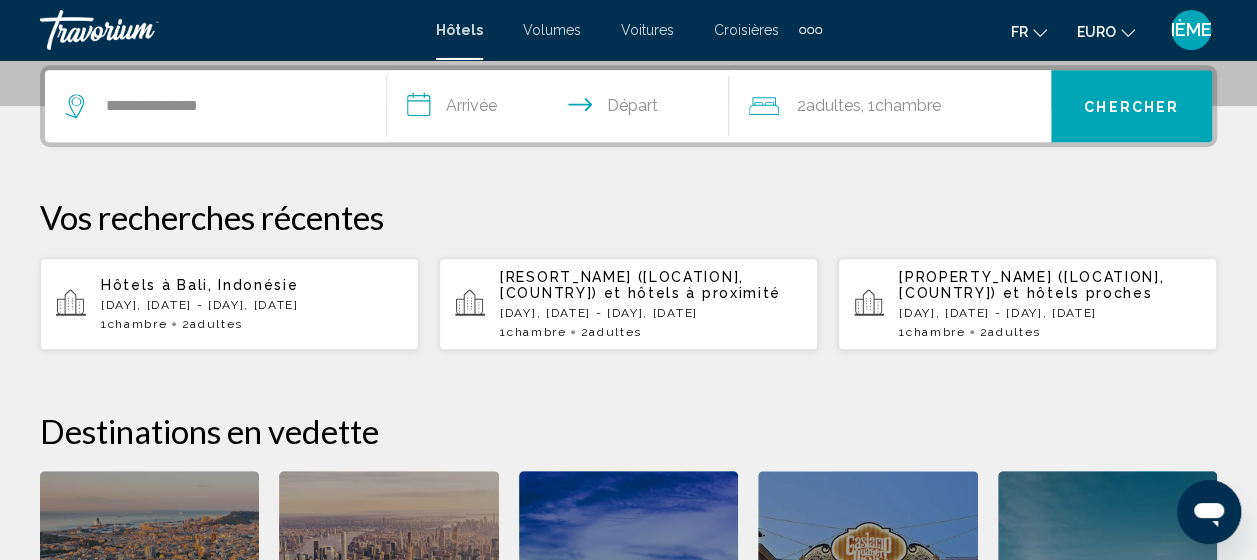 click on "**********" at bounding box center [562, 109] 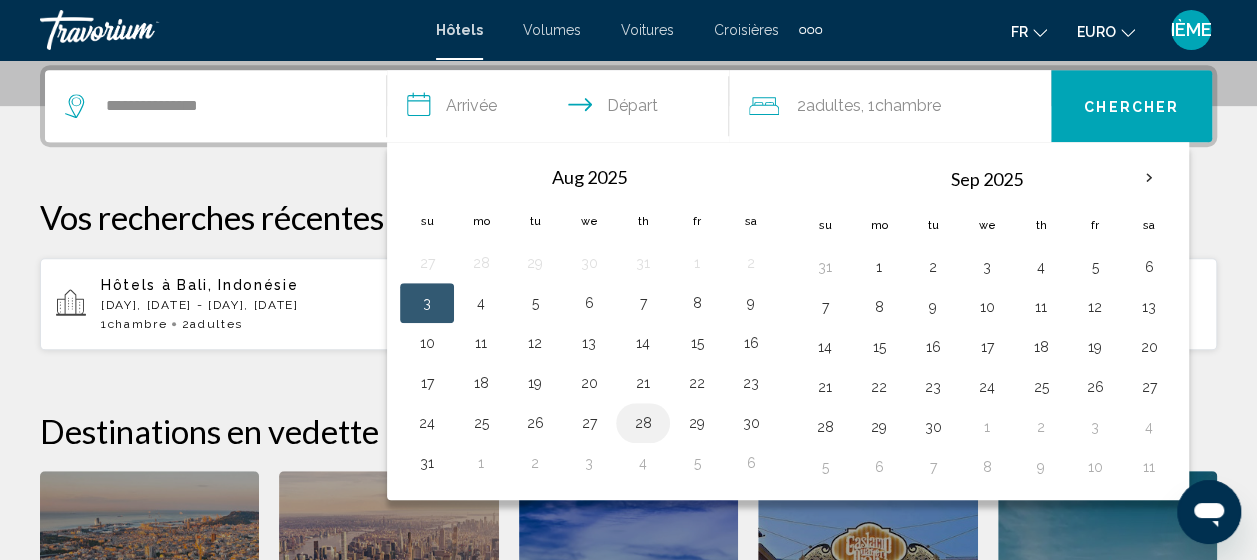 click on "28" at bounding box center (643, 423) 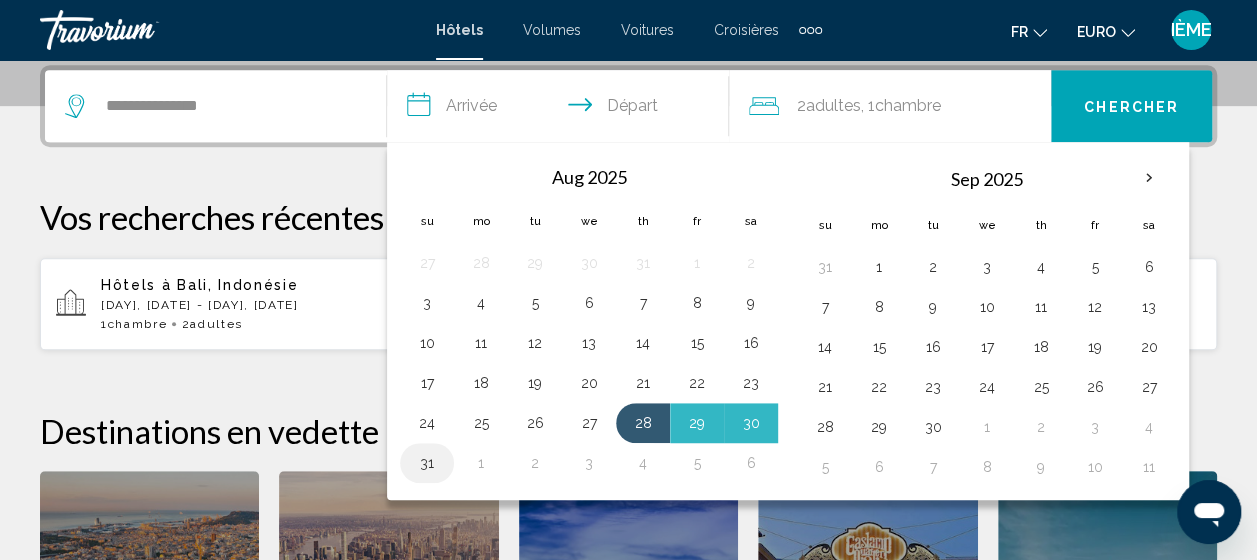 click on "31" at bounding box center (427, 463) 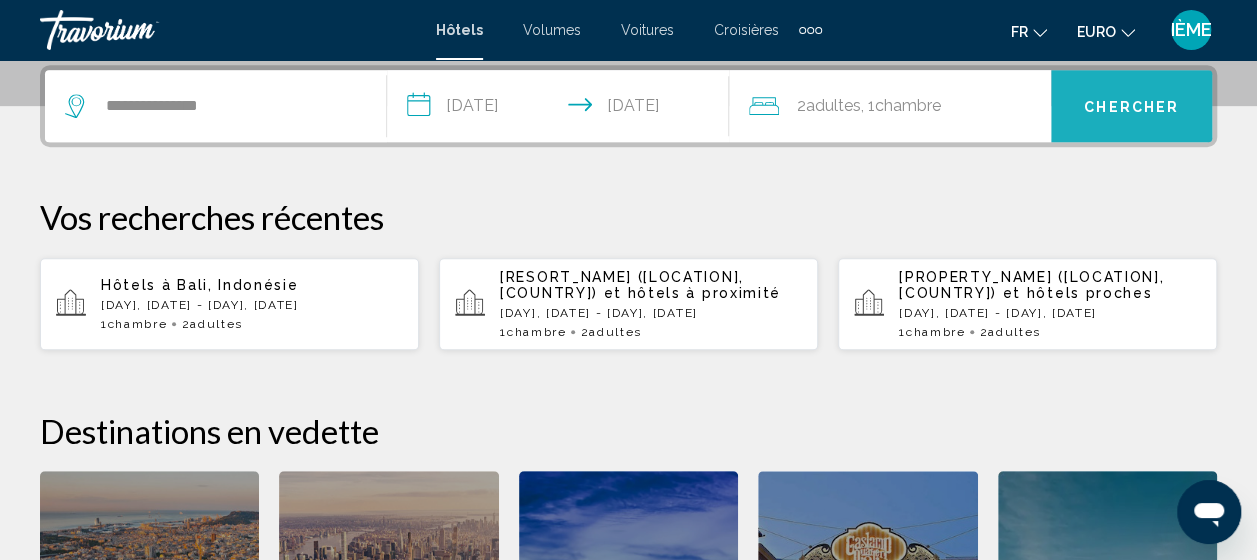 click on "Chercher" at bounding box center [1131, 106] 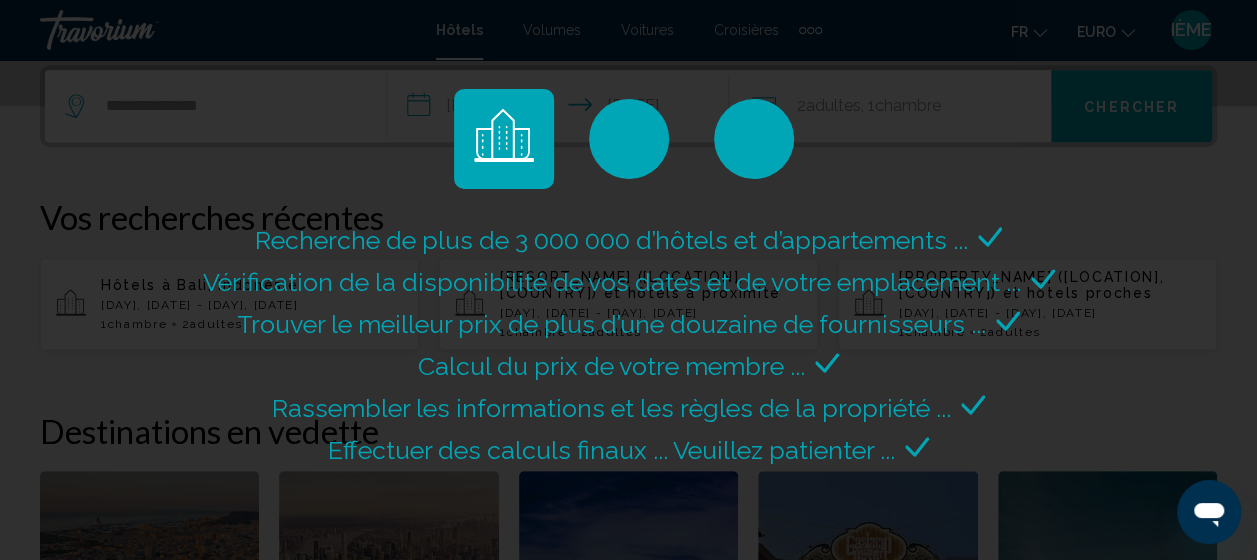 scroll, scrollTop: 0, scrollLeft: 0, axis: both 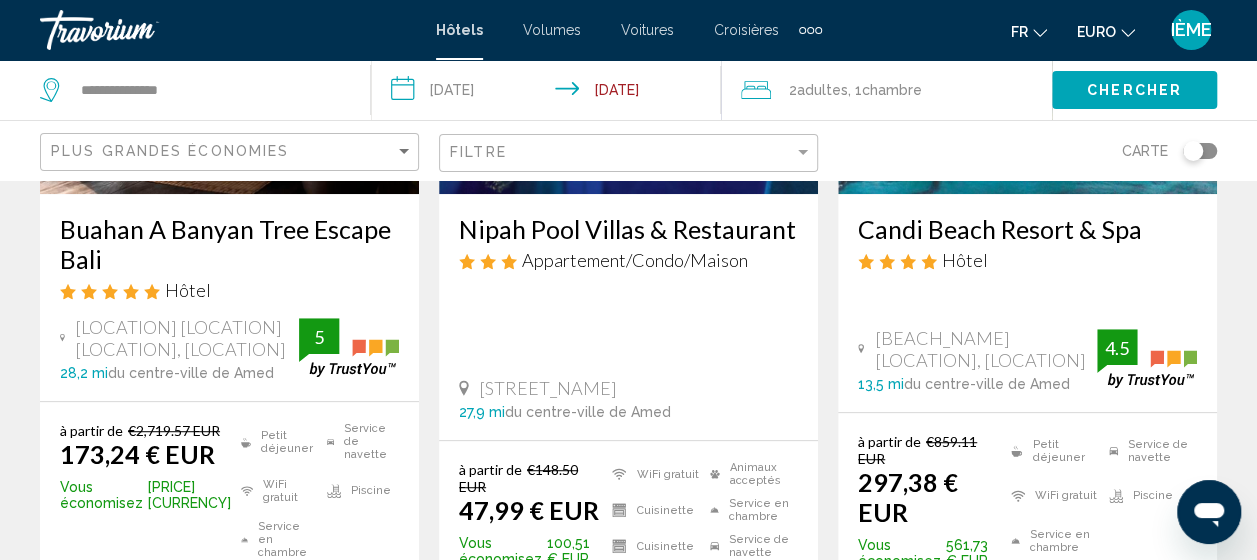 click 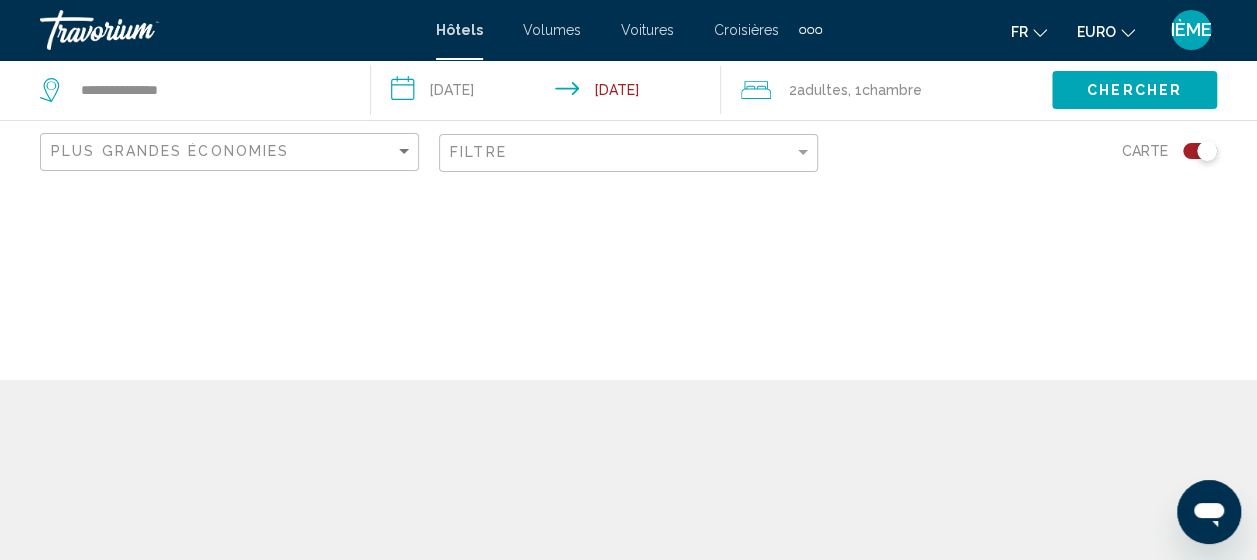 scroll, scrollTop: 0, scrollLeft: 0, axis: both 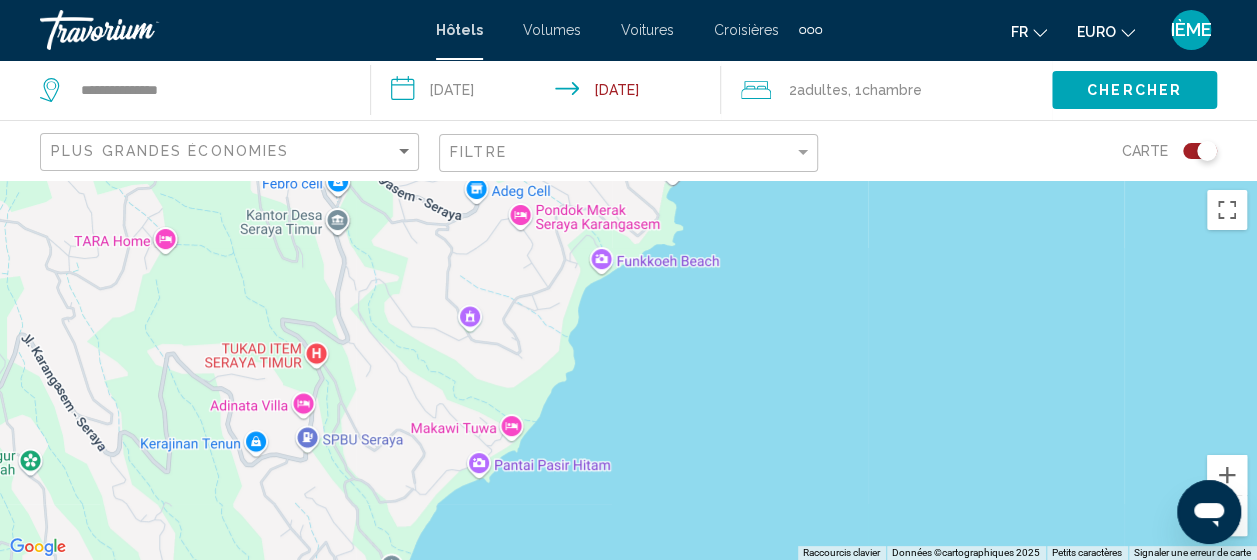 drag, startPoint x: 651, startPoint y: 262, endPoint x: 683, endPoint y: 496, distance: 236.1779 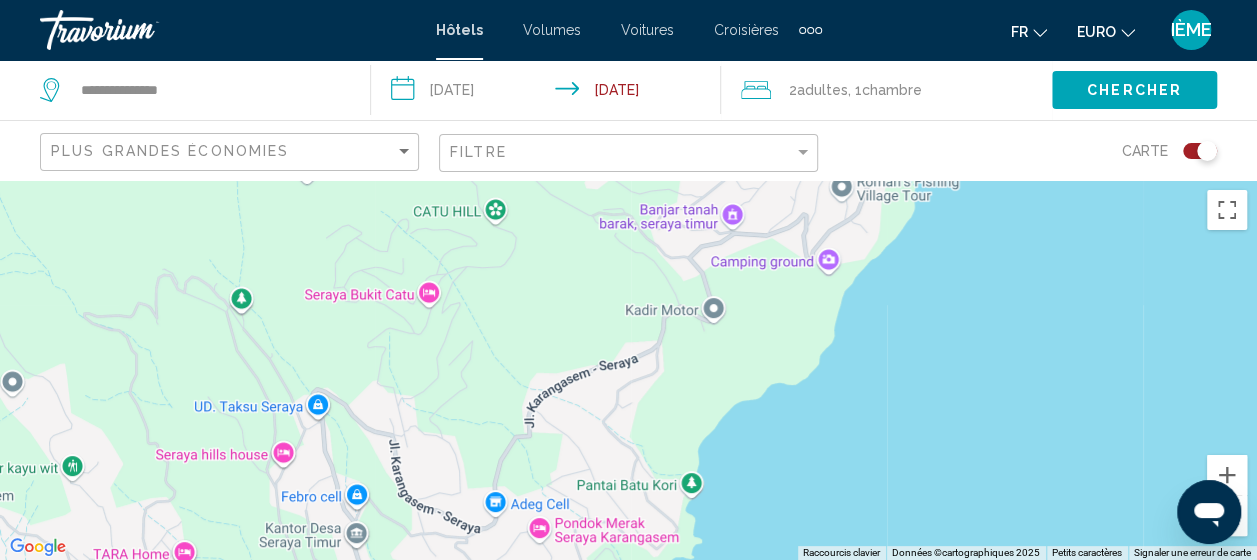 drag, startPoint x: 704, startPoint y: 204, endPoint x: 722, endPoint y: 517, distance: 313.51715 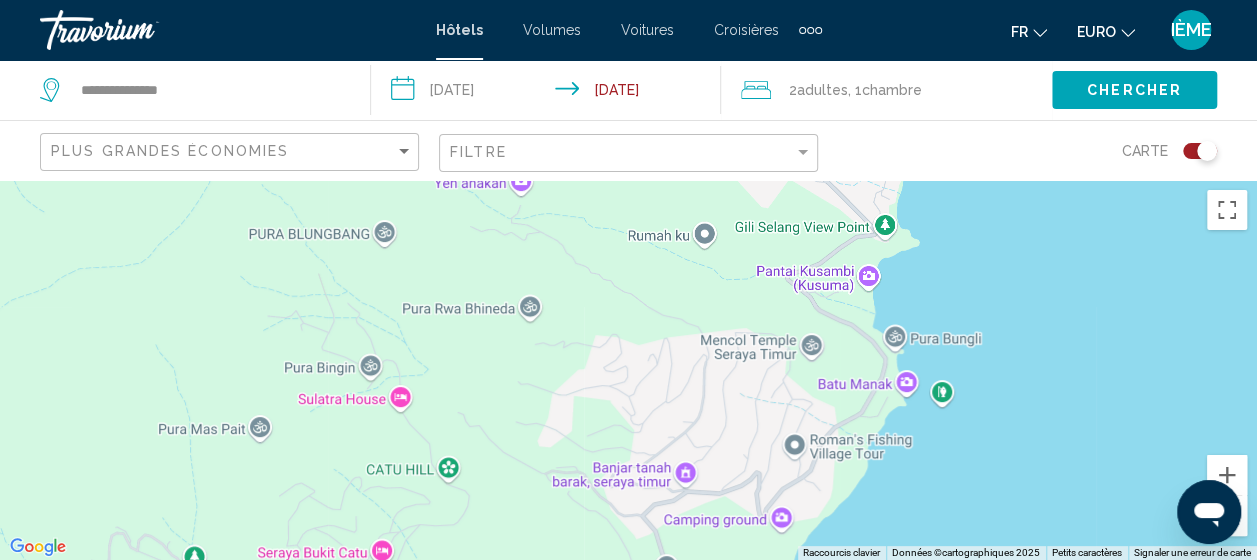 drag, startPoint x: 954, startPoint y: 313, endPoint x: 905, endPoint y: 581, distance: 272.44266 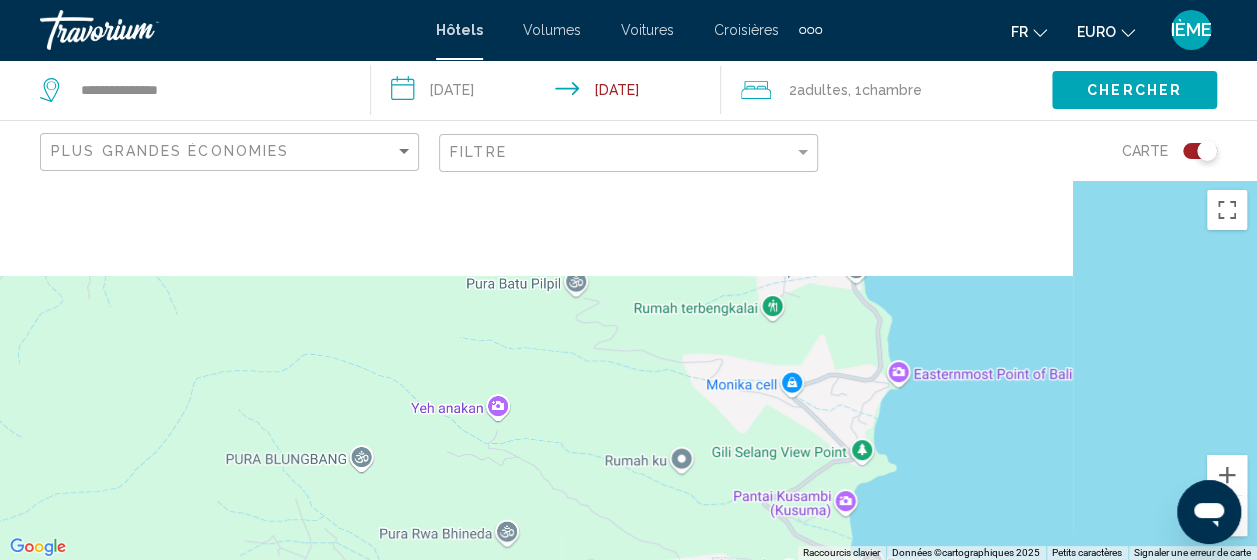 drag, startPoint x: 958, startPoint y: 316, endPoint x: 930, endPoint y: 546, distance: 231.69807 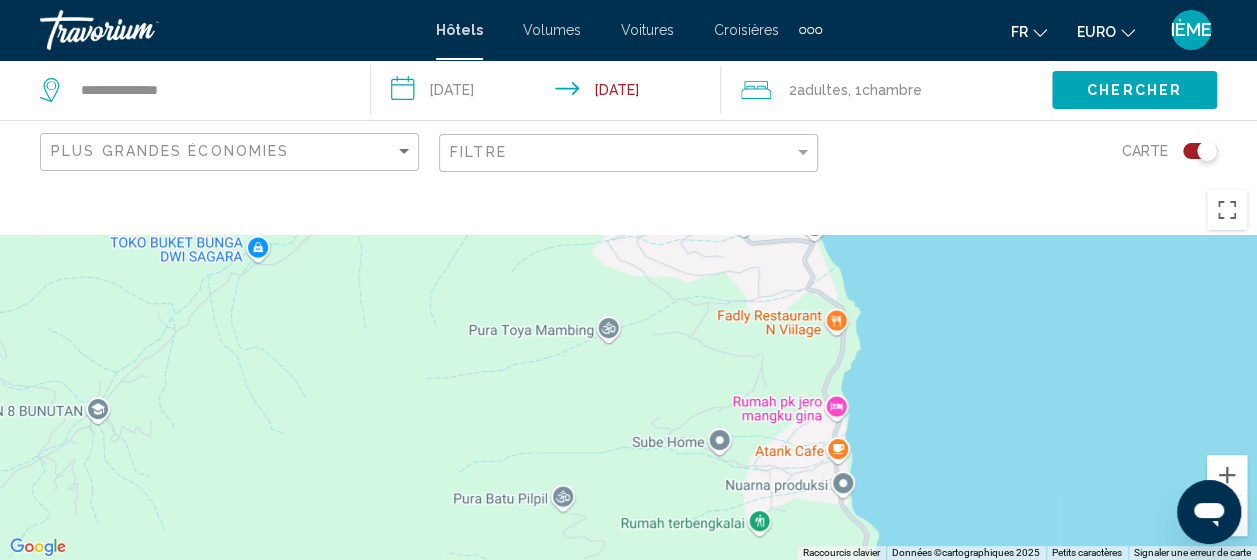 drag, startPoint x: 920, startPoint y: 276, endPoint x: 906, endPoint y: 501, distance: 225.43513 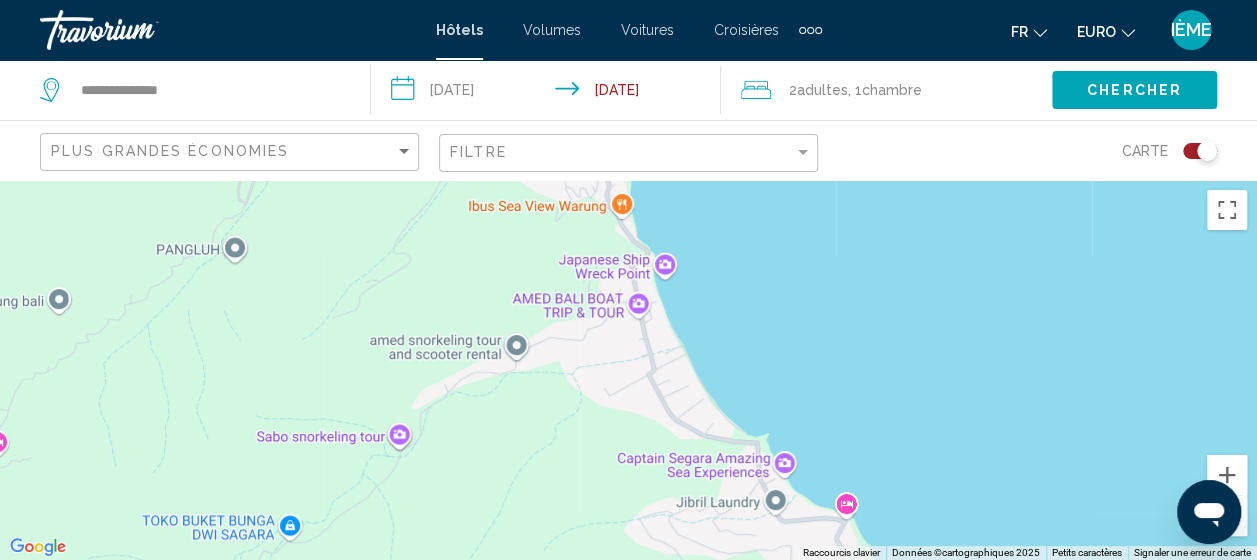 drag, startPoint x: 852, startPoint y: 260, endPoint x: 886, endPoint y: 548, distance: 290 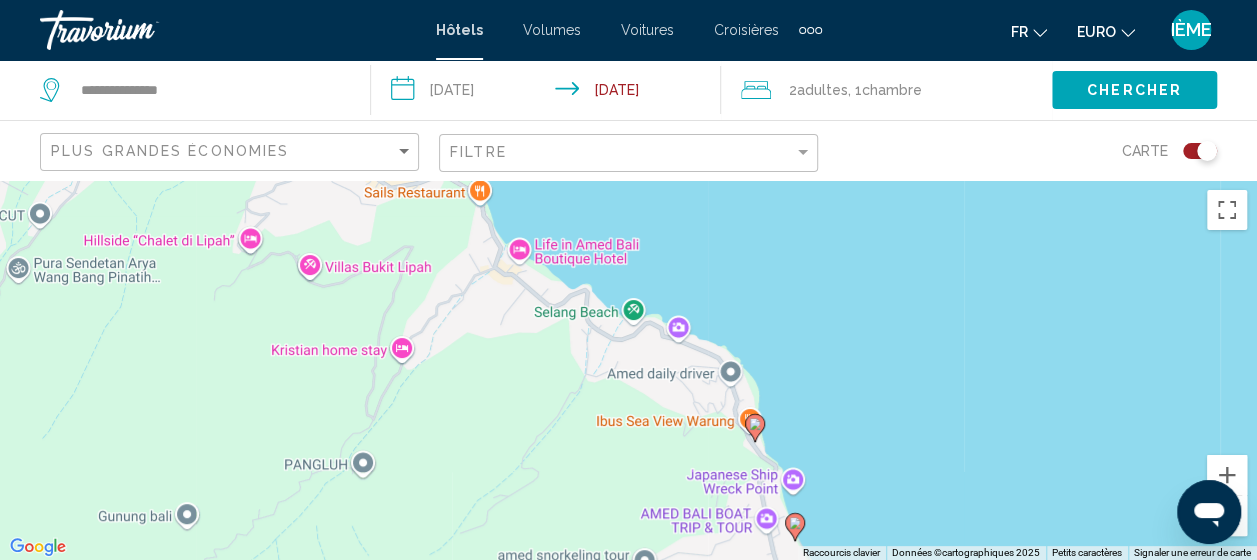 drag, startPoint x: 772, startPoint y: 280, endPoint x: 962, endPoint y: 610, distance: 380.78867 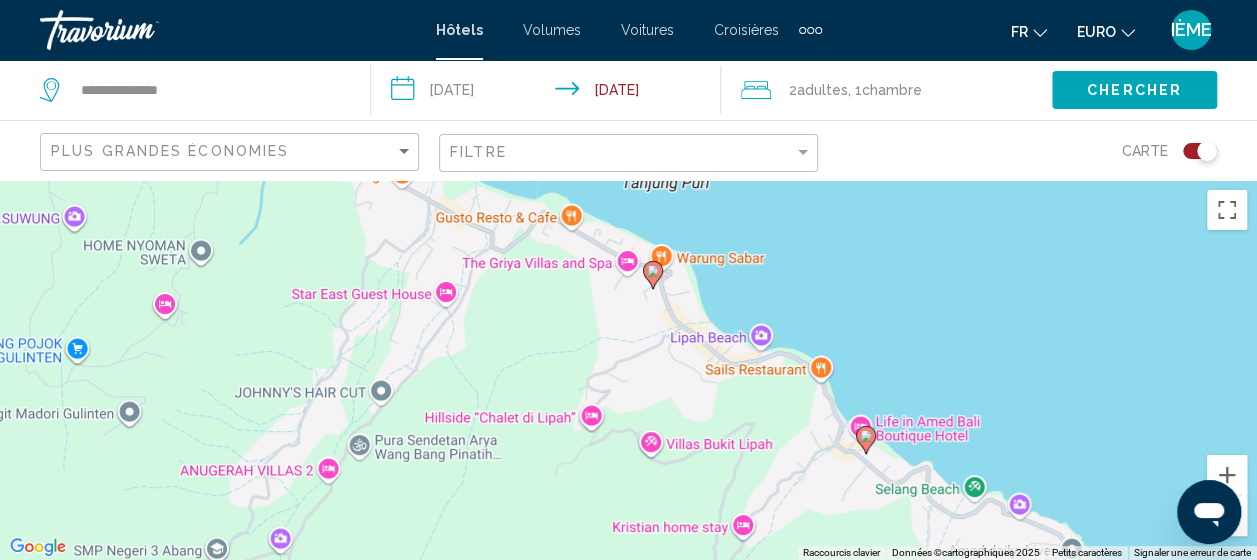 drag, startPoint x: 780, startPoint y: 404, endPoint x: 1144, endPoint y: 602, distance: 414.36697 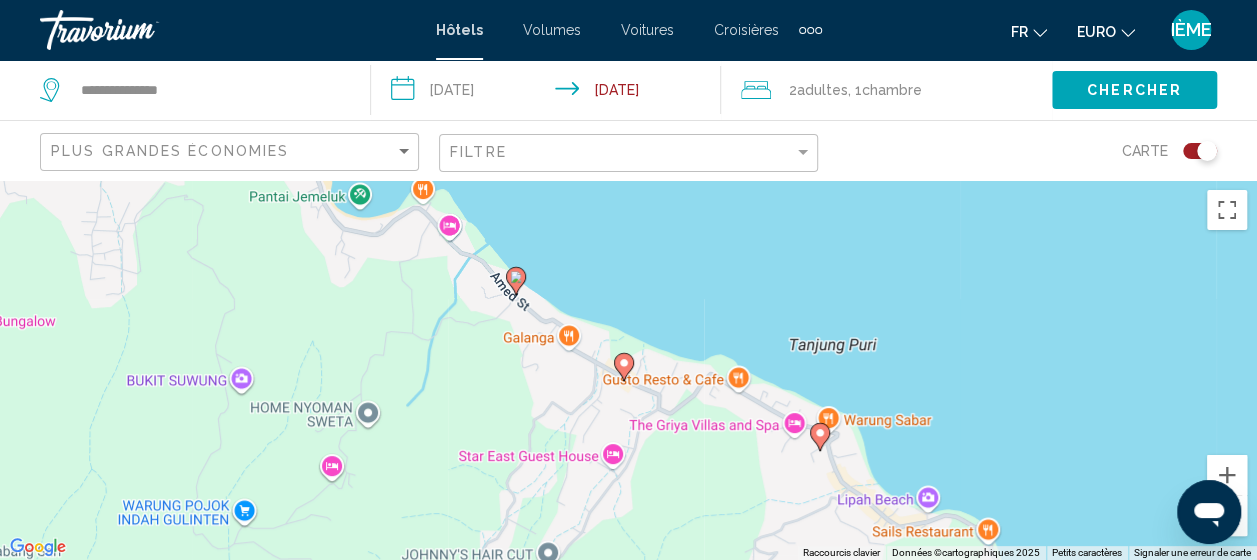 drag, startPoint x: 880, startPoint y: 390, endPoint x: 1098, endPoint y: 604, distance: 305.48322 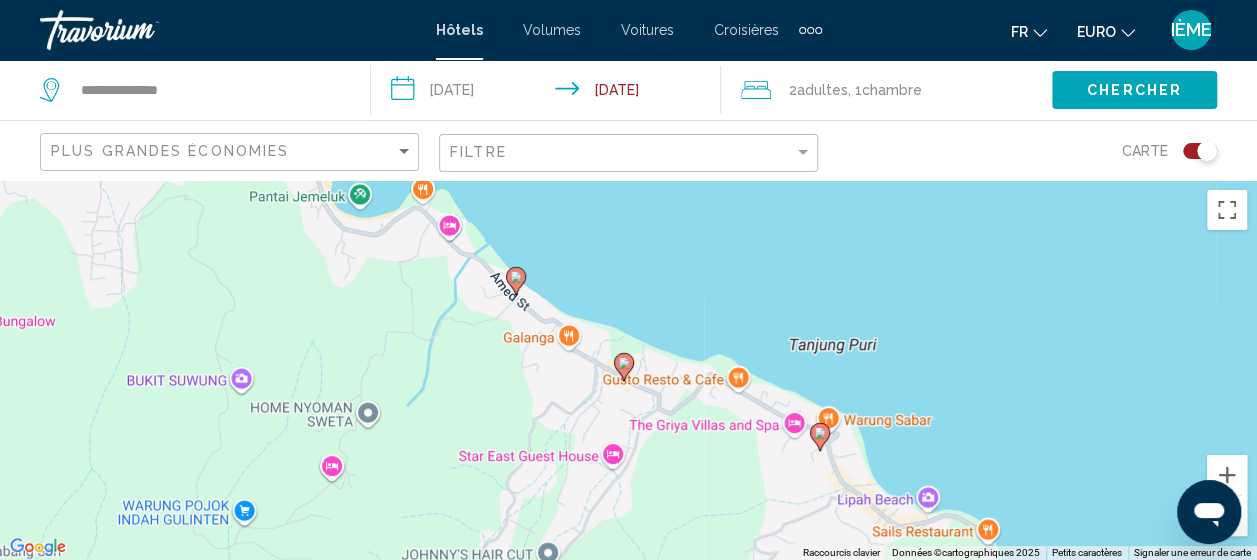 click on "**********" at bounding box center (628, 280) 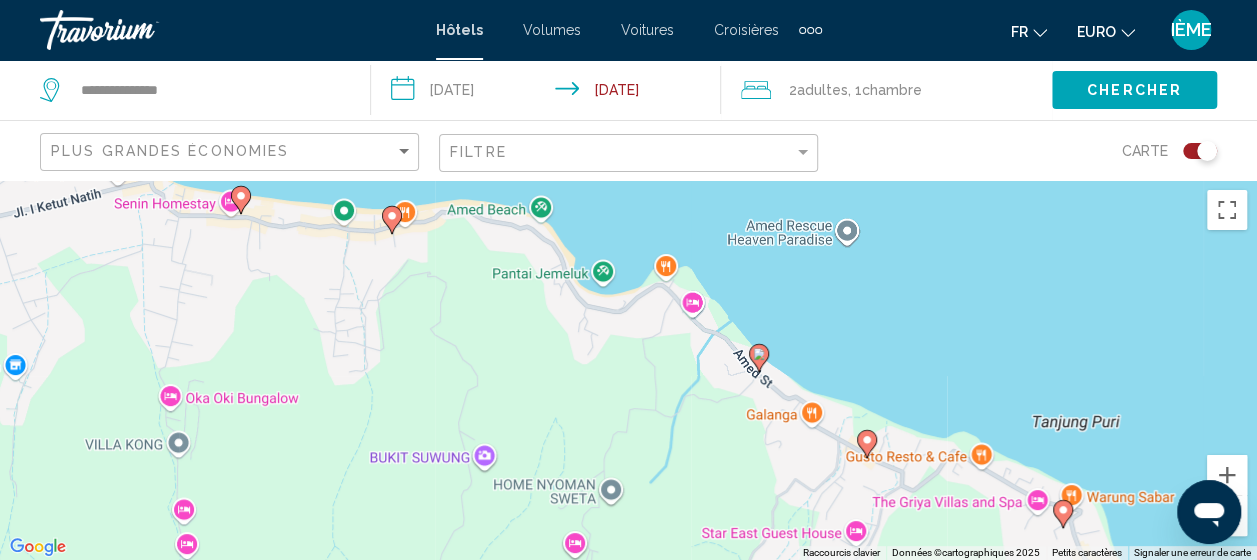 drag, startPoint x: 750, startPoint y: 294, endPoint x: 1008, endPoint y: 394, distance: 276.702 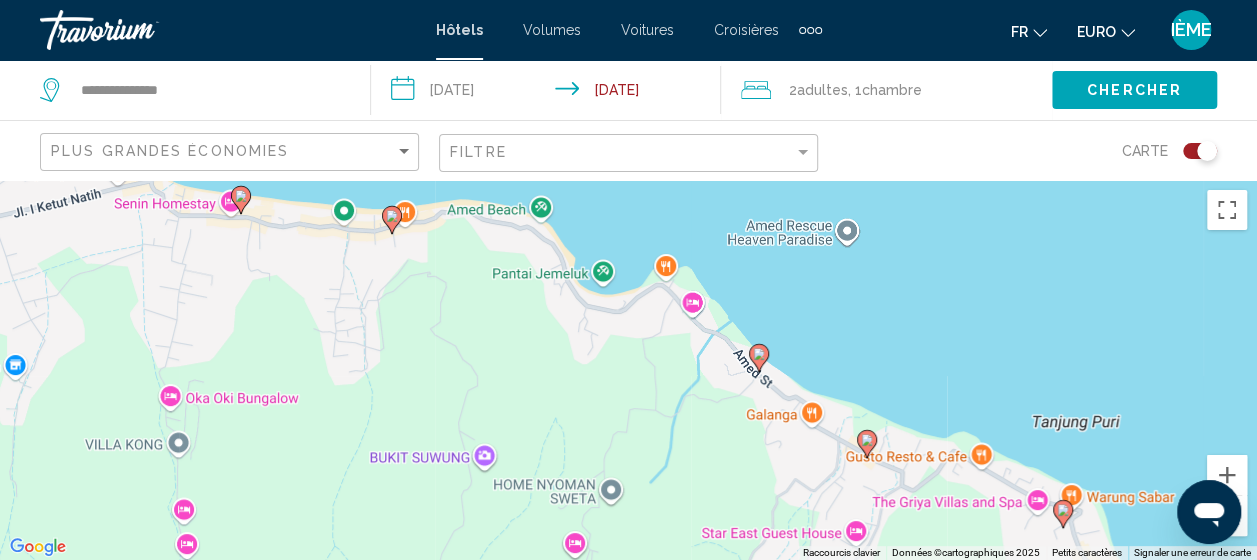 click on "To activate drag with keyboard, press Alt + Enter. Once in keyboard drag state, use the arrow keys to move the marker. To complete the drag, press the Enter key. To cancel, press Escape." at bounding box center [628, 370] 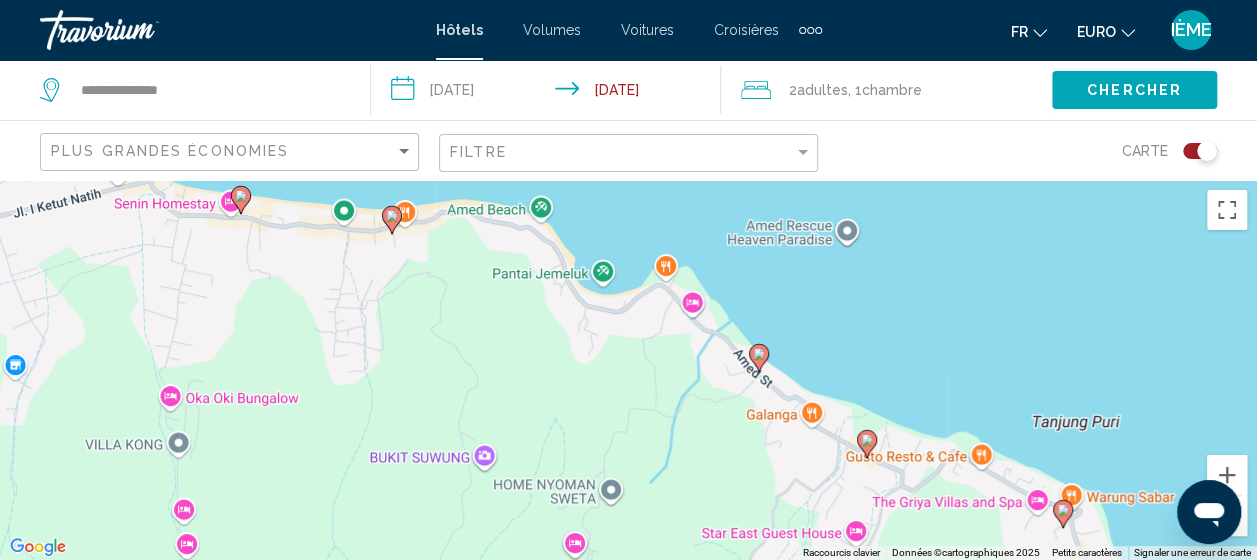 click 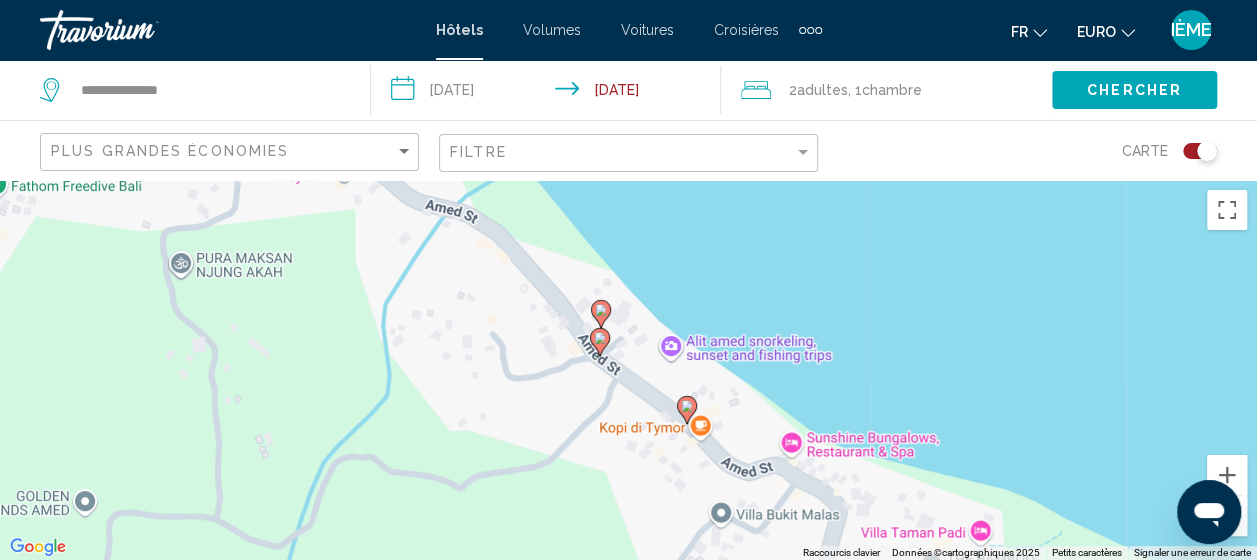 click 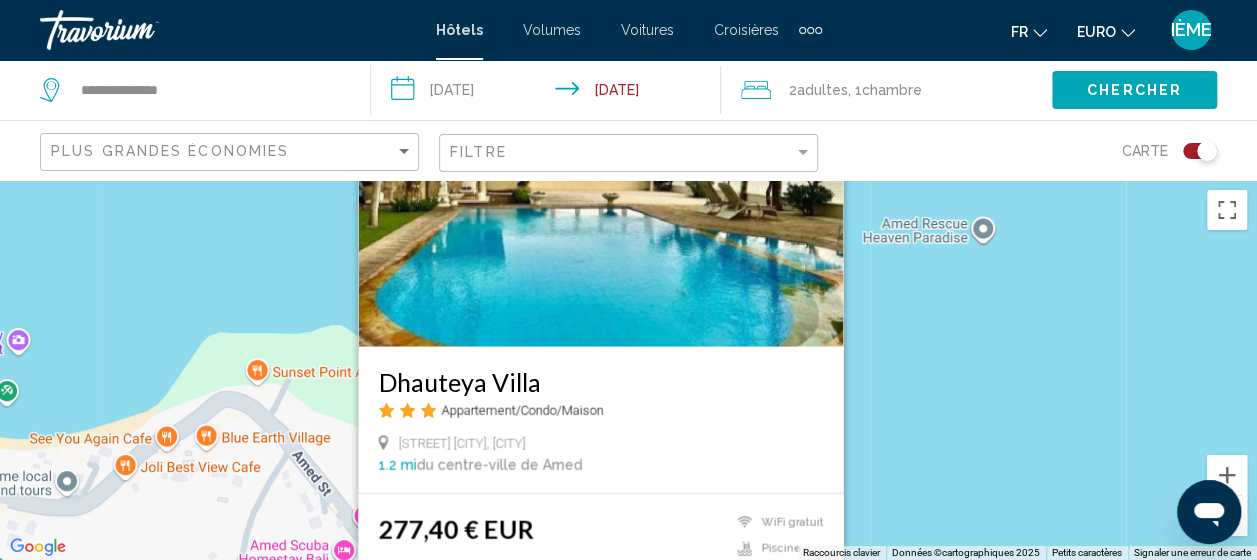 click on "To activate drag with keyboard, press Alt + Enter. Once in keyboard drag state, use the arrow keys to move the marker. To complete the drag, press the Enter key. To cancel, press Escape.  [VILLA_NAME]
Appartement/Condo/Maison
[STREET_NAME], [LOCATION] [DISTANCE] mi  du centre-ville de [LOCATION] de l'hôtel [PRICE] [CURRENCY]
WiFi gratuit
Piscine  Sélectionner une chambre" at bounding box center (628, 370) 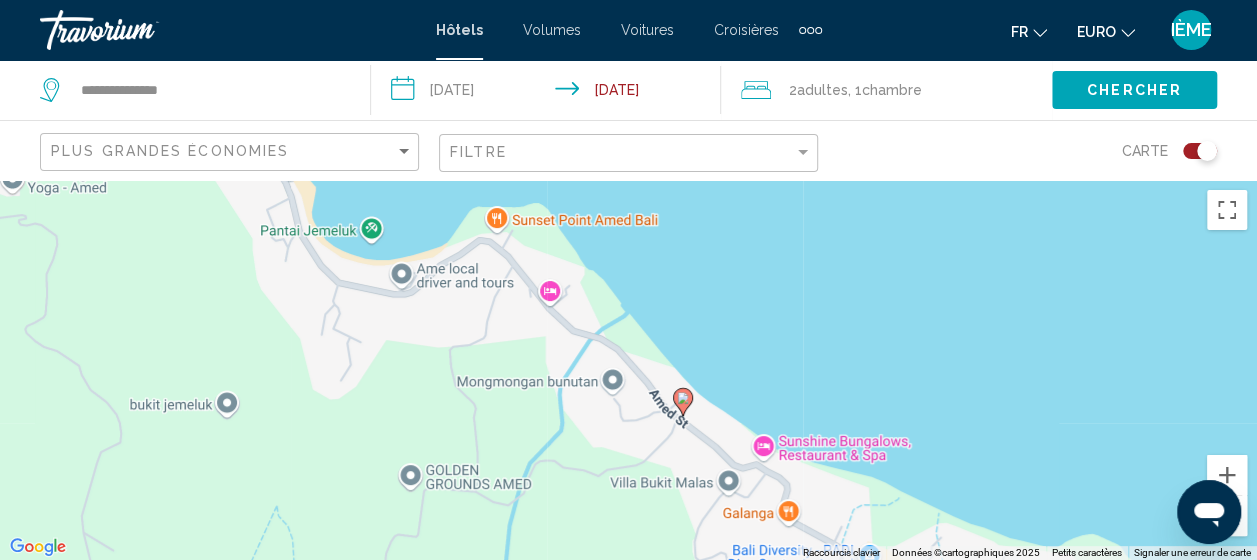 drag, startPoint x: 608, startPoint y: 445, endPoint x: 501, endPoint y: 281, distance: 195.81879 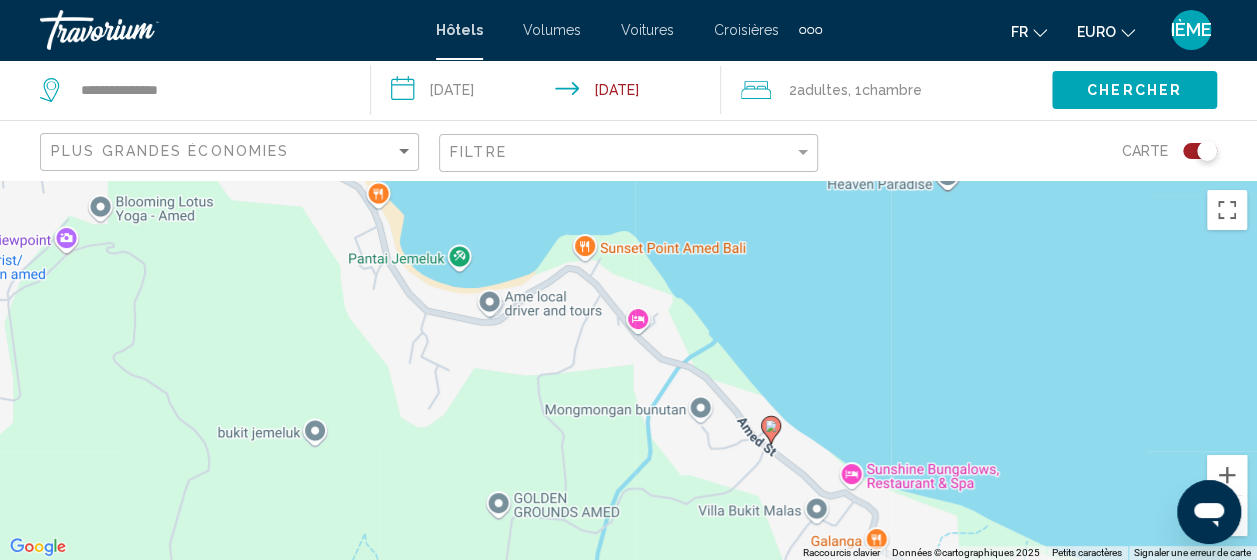 drag, startPoint x: 289, startPoint y: 342, endPoint x: 431, endPoint y: 402, distance: 154.15576 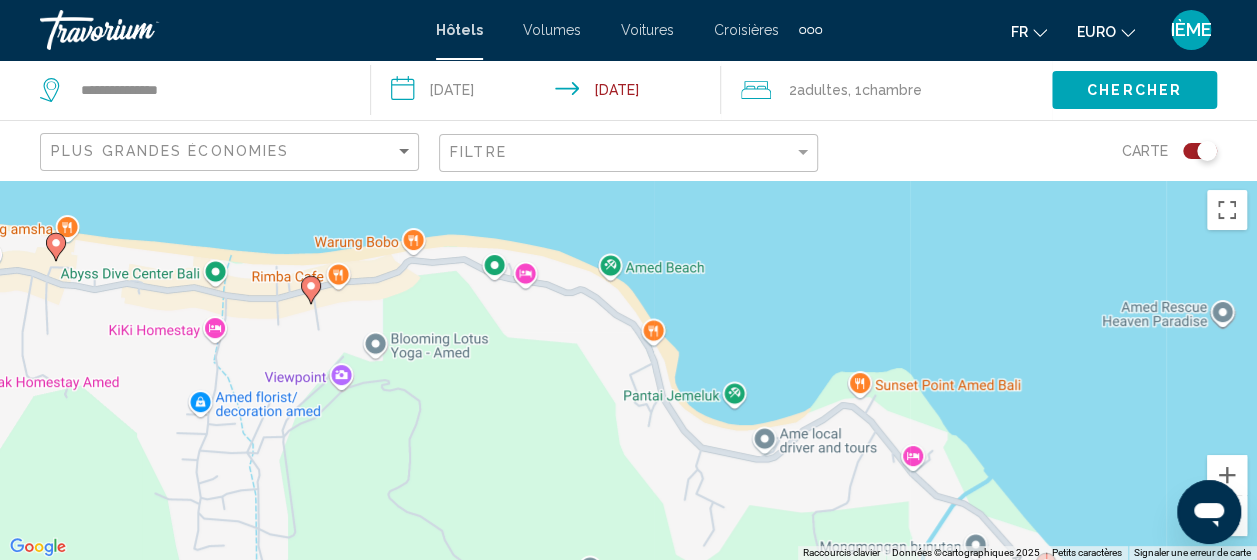 drag, startPoint x: 324, startPoint y: 349, endPoint x: 606, endPoint y: 489, distance: 314.83963 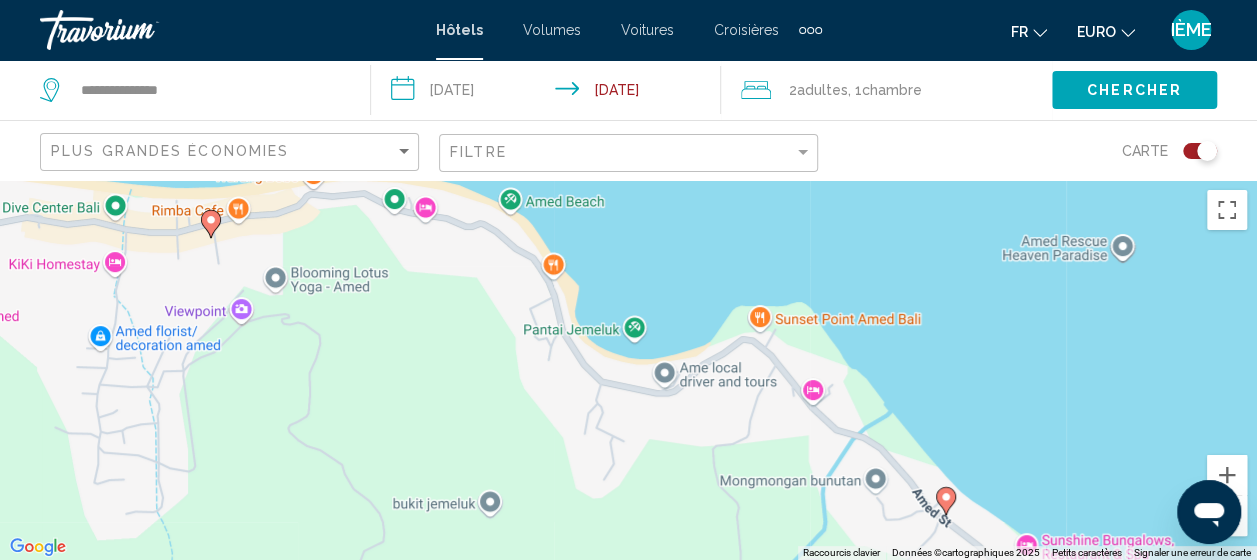 drag, startPoint x: 832, startPoint y: 516, endPoint x: 726, endPoint y: 450, distance: 124.86793 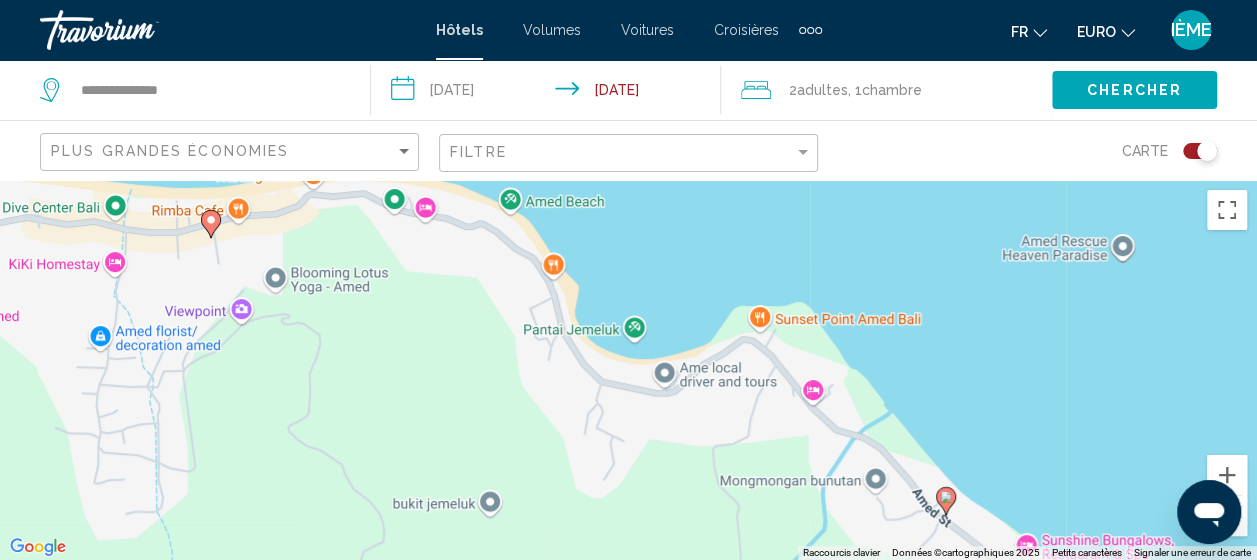 click on "To activate drag with keyboard, press Alt + Enter. Once in keyboard drag state, use the arrow keys to move the marker. To complete the drag, press the Enter key. To cancel, press Escape." at bounding box center (628, 370) 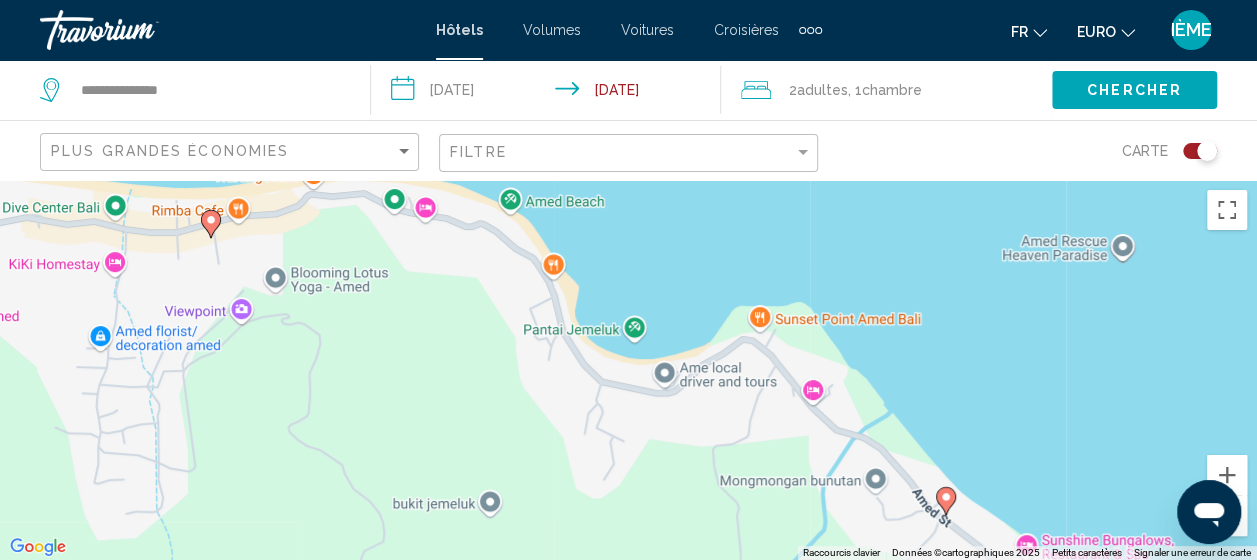 click 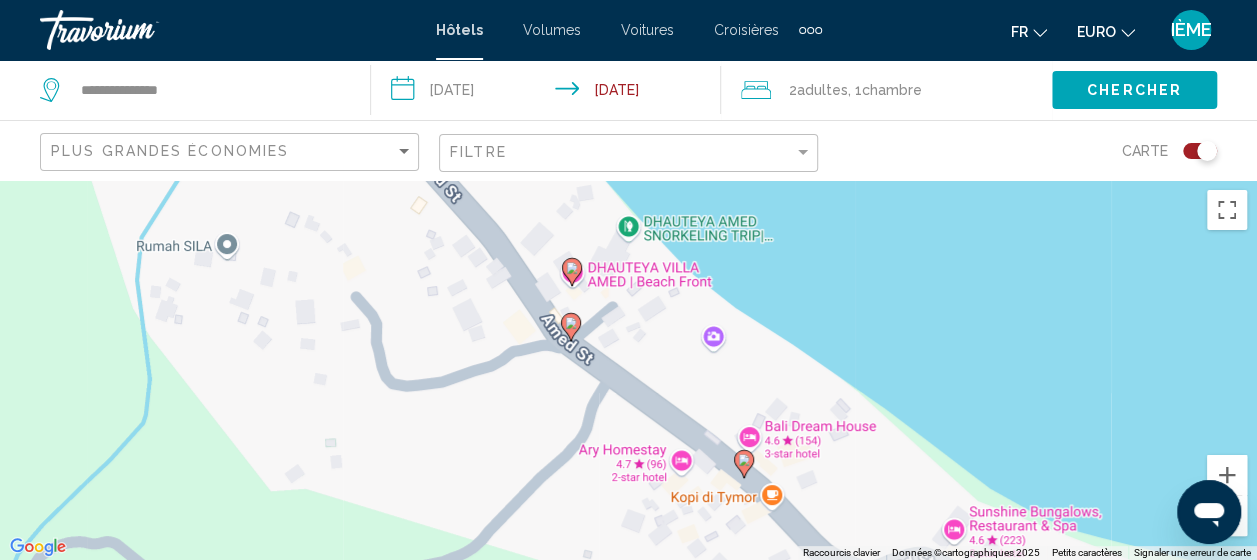 click 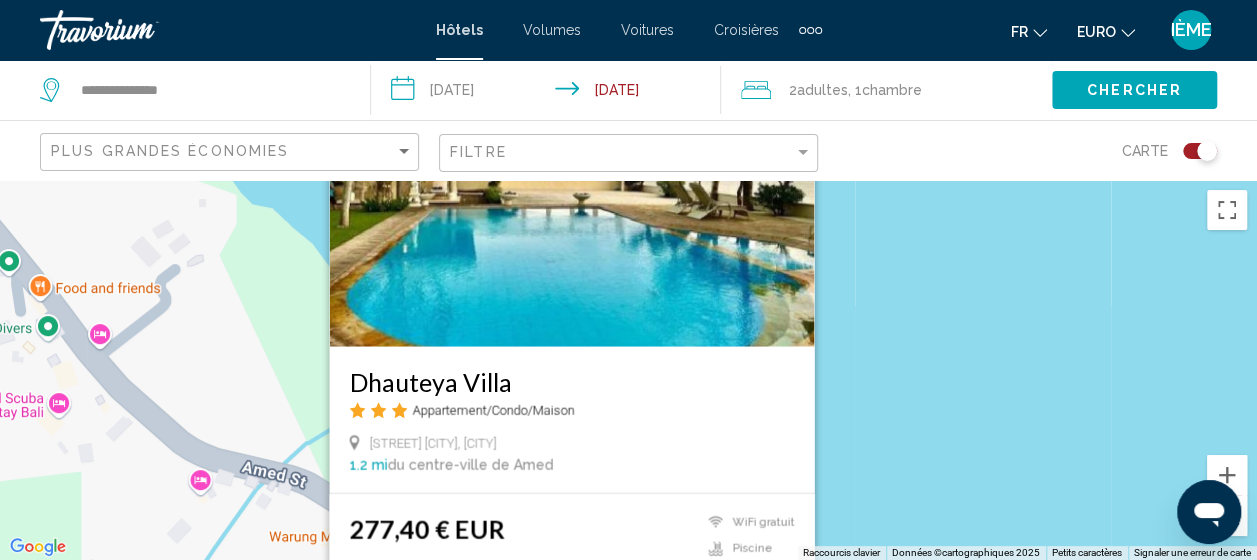 click at bounding box center [571, 187] 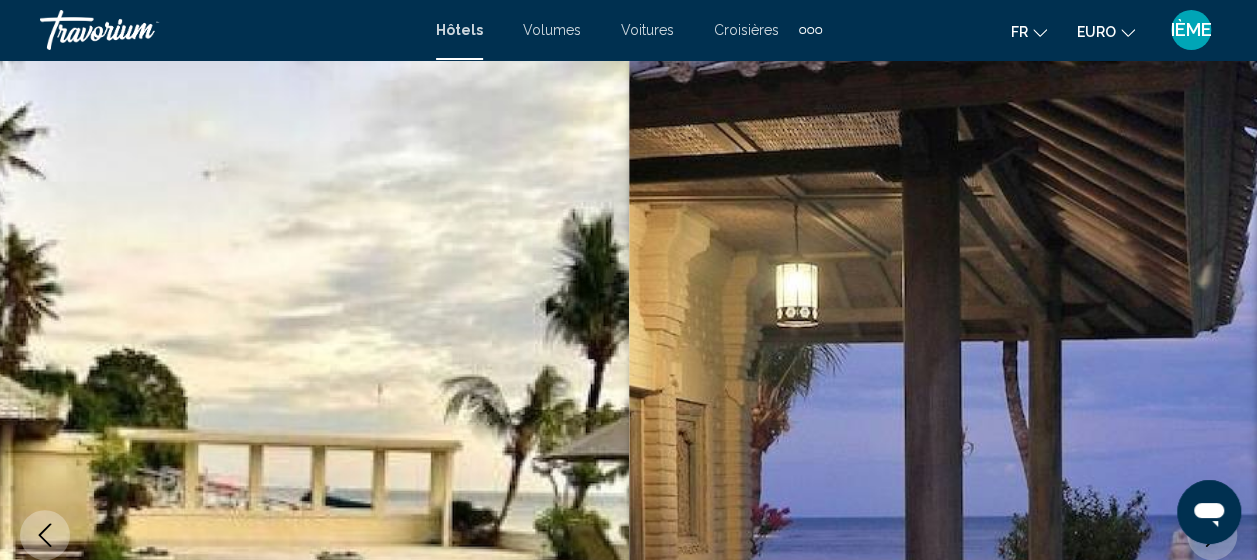 scroll, scrollTop: 254, scrollLeft: 0, axis: vertical 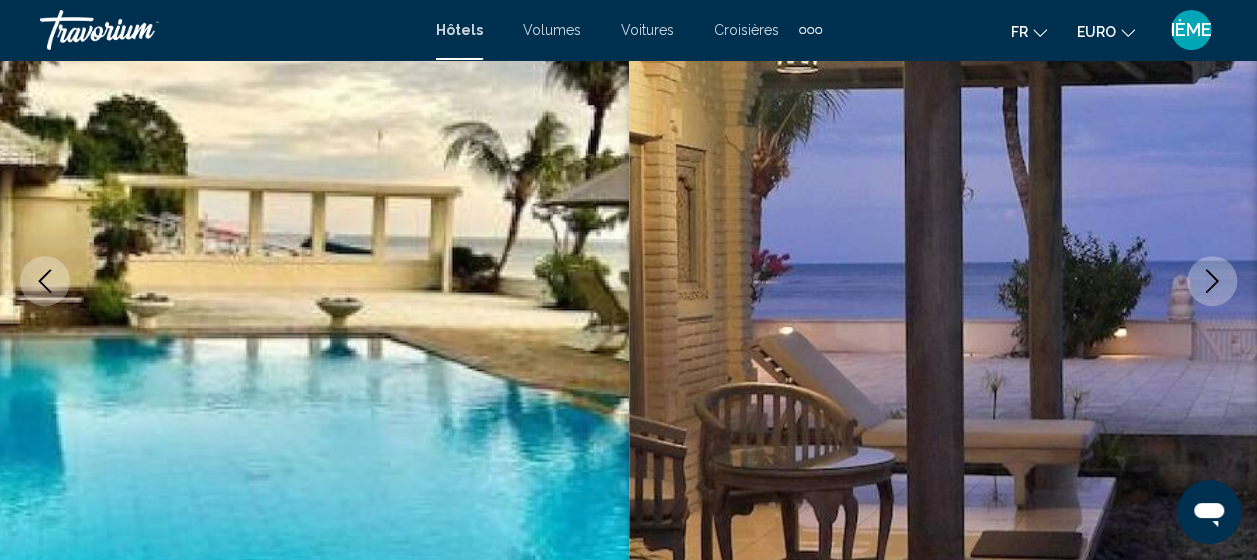 click 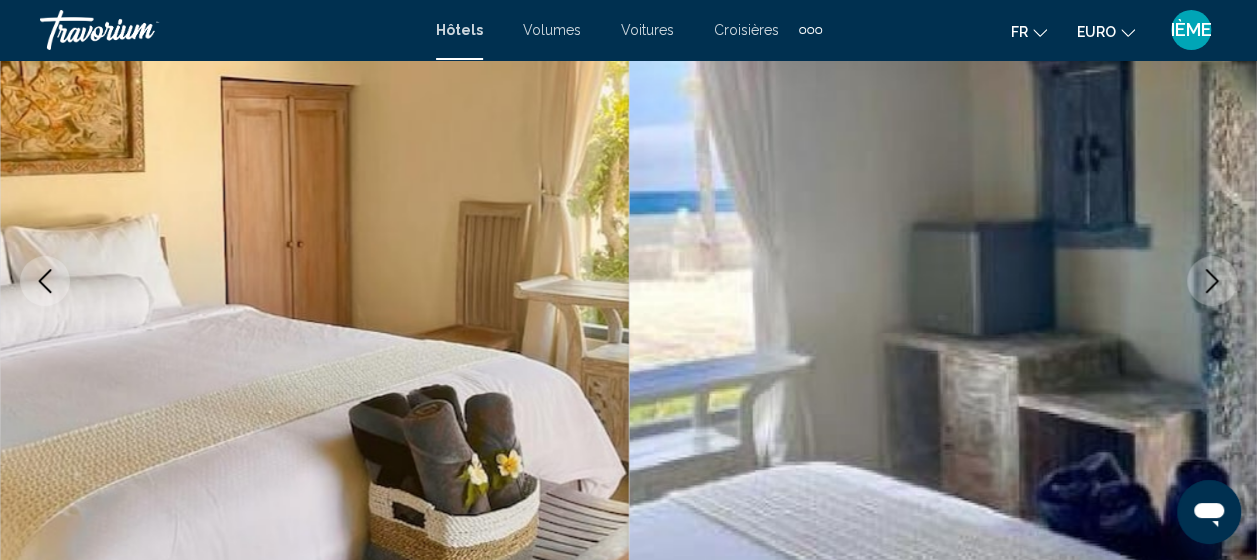 click 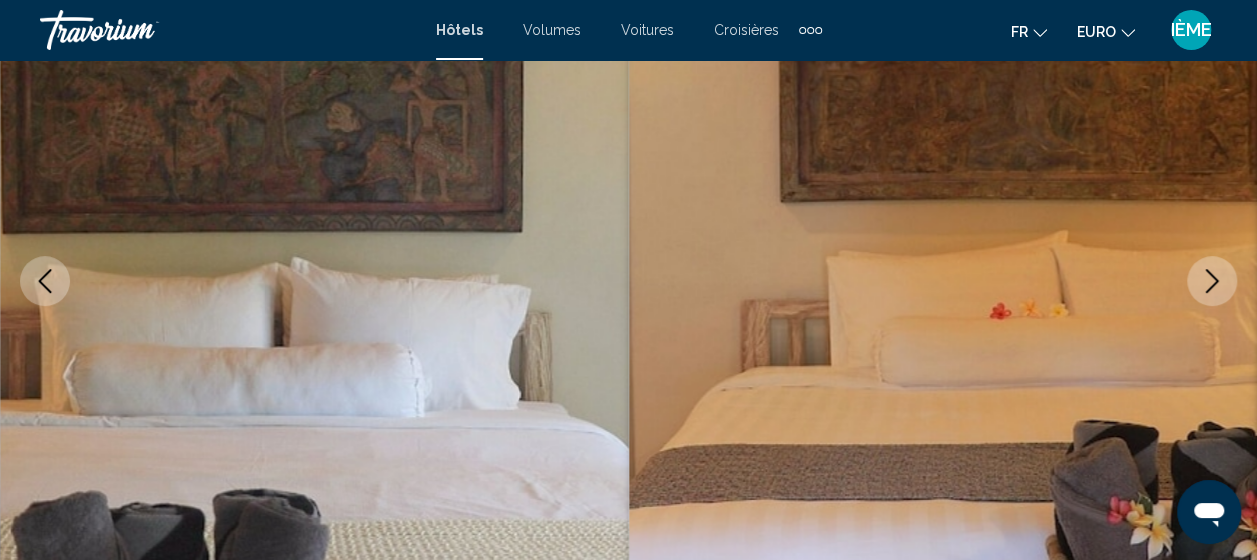 click 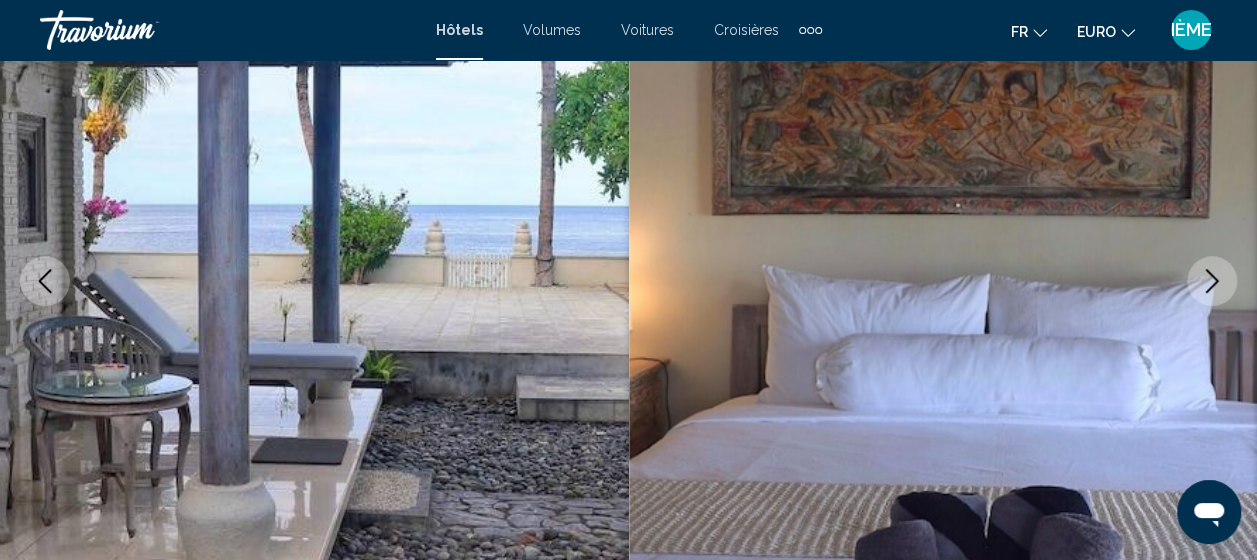 click 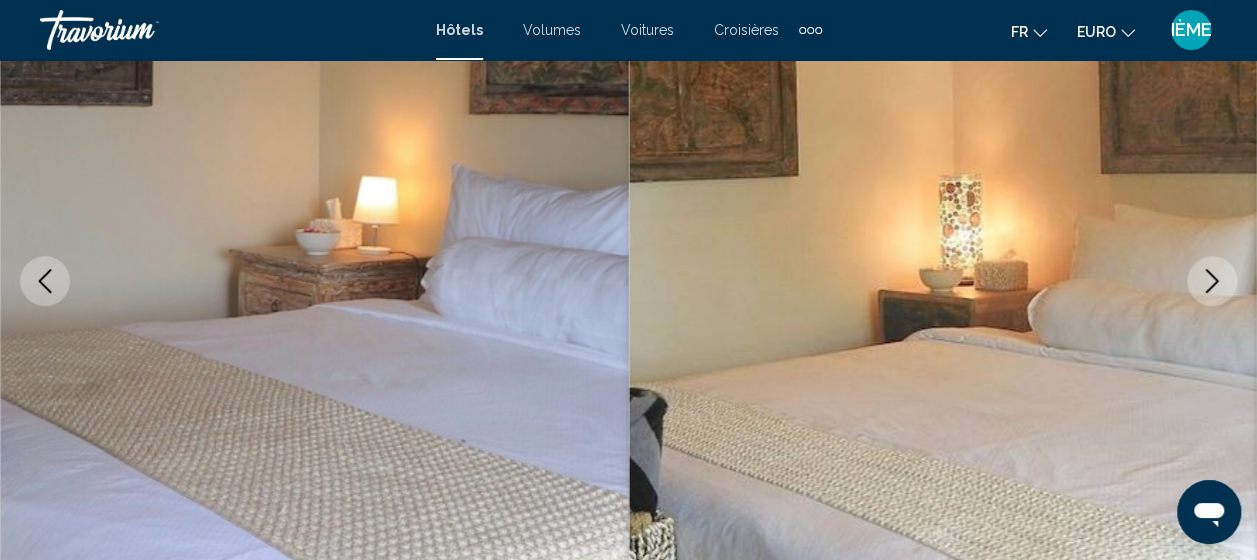click 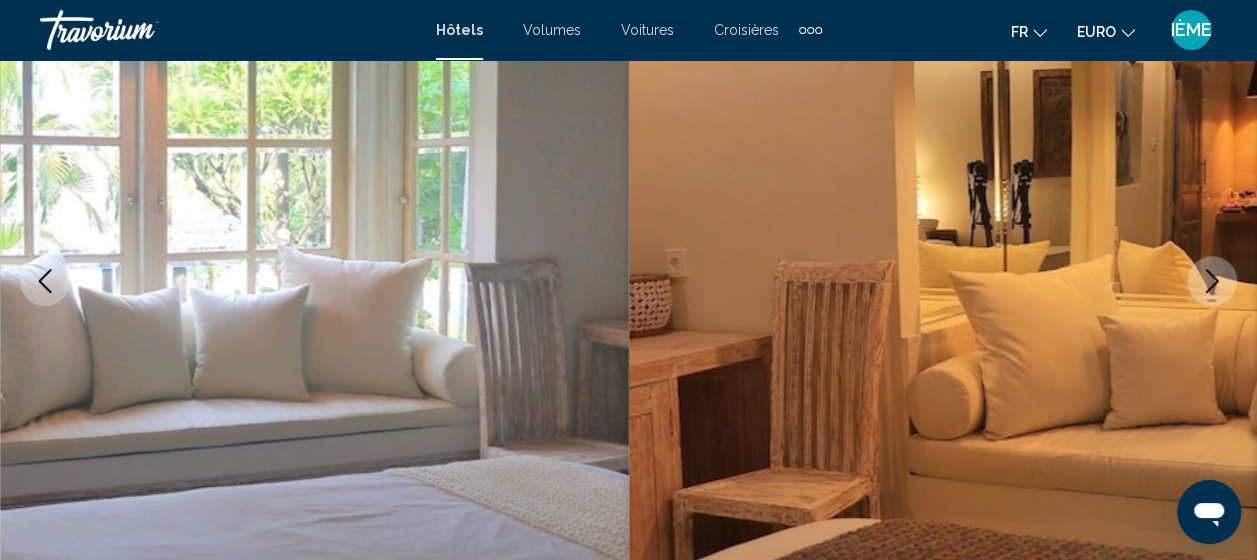click 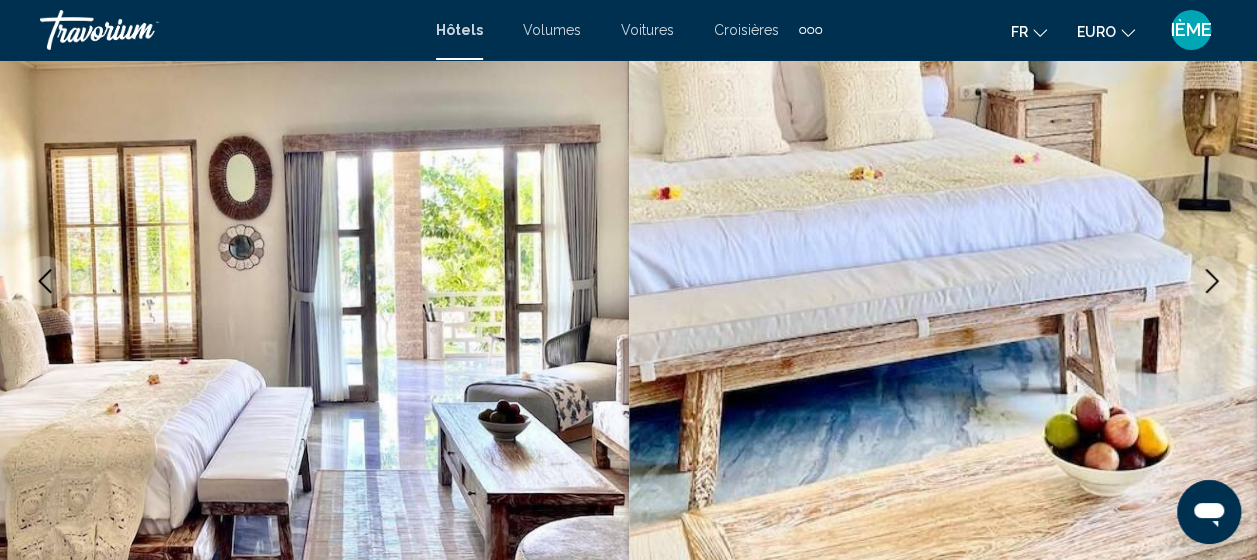 click 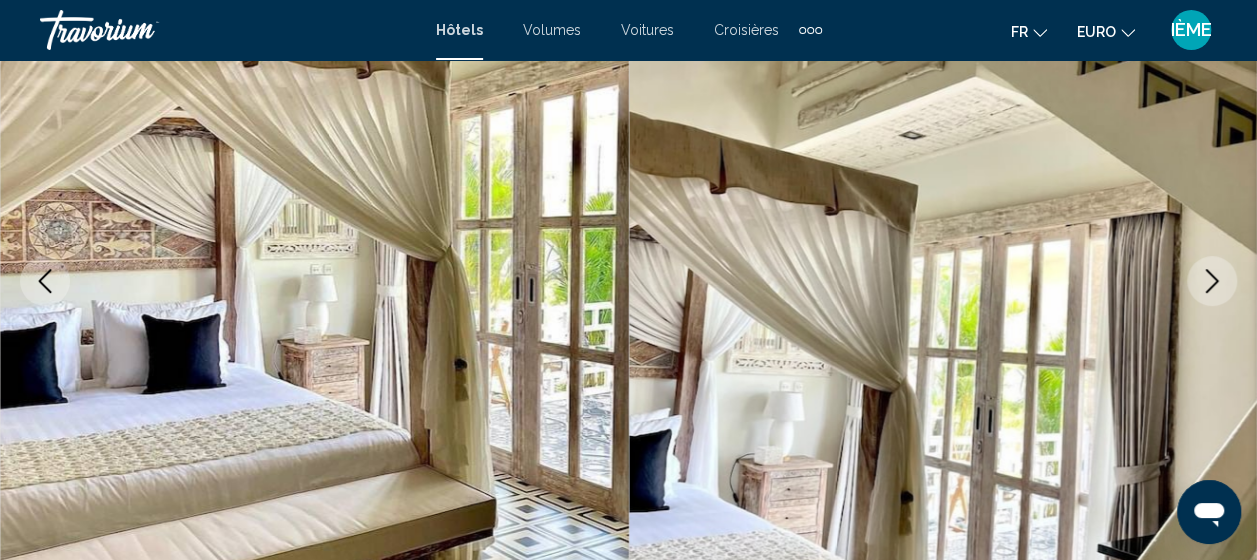 click 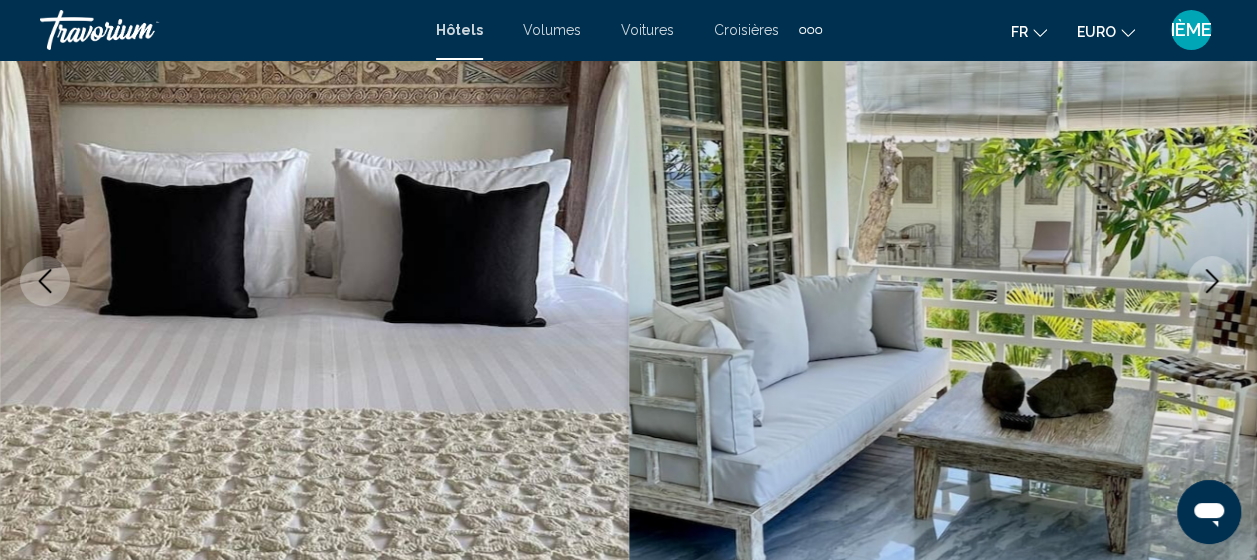 click 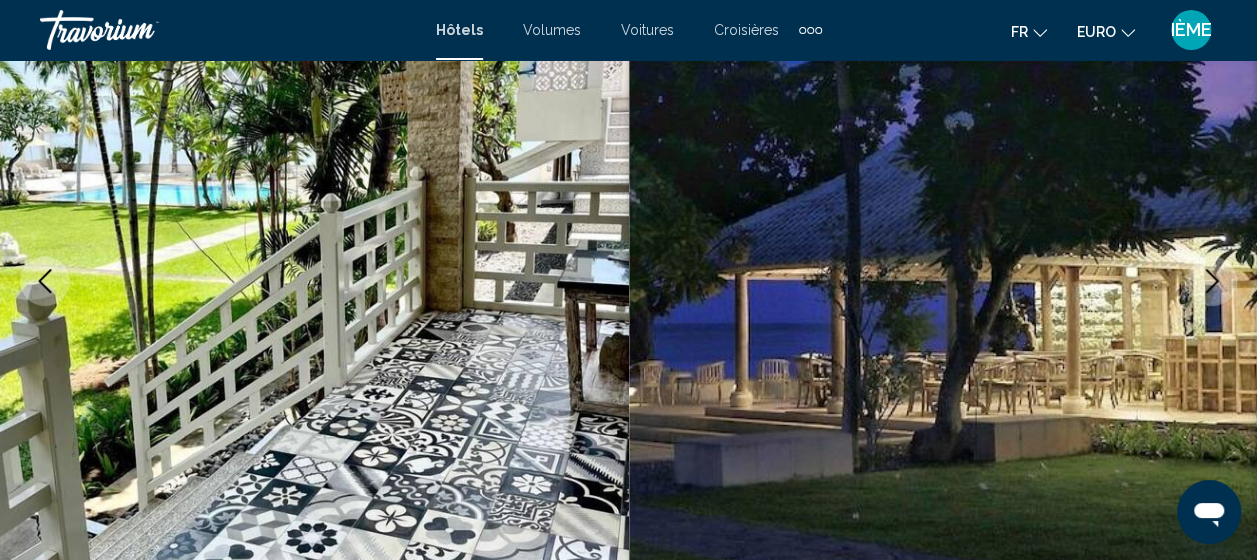click 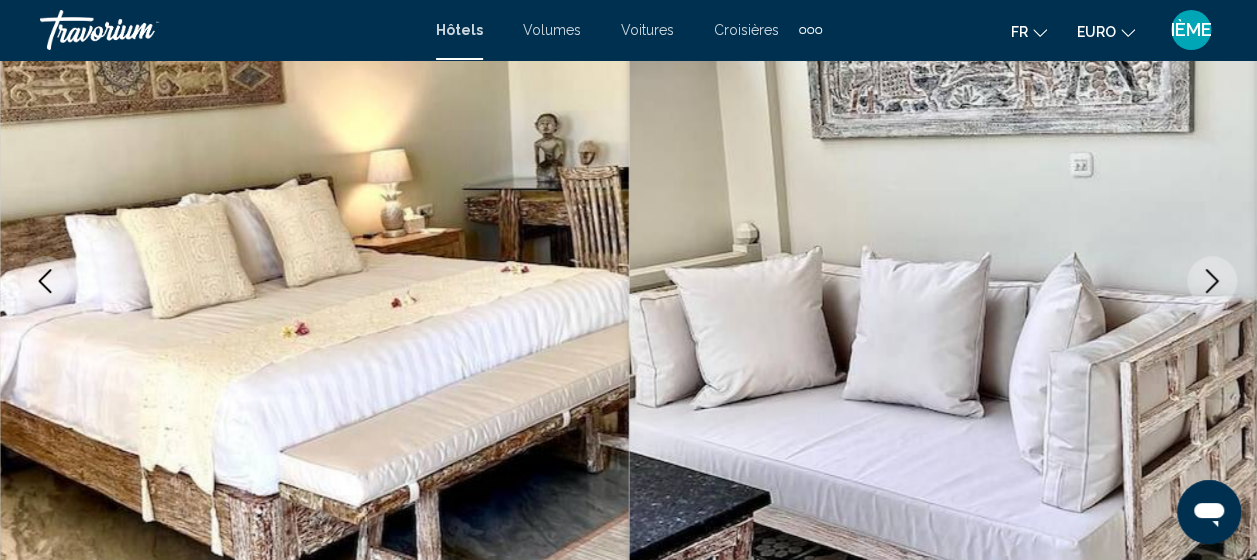 click at bounding box center [1212, 281] 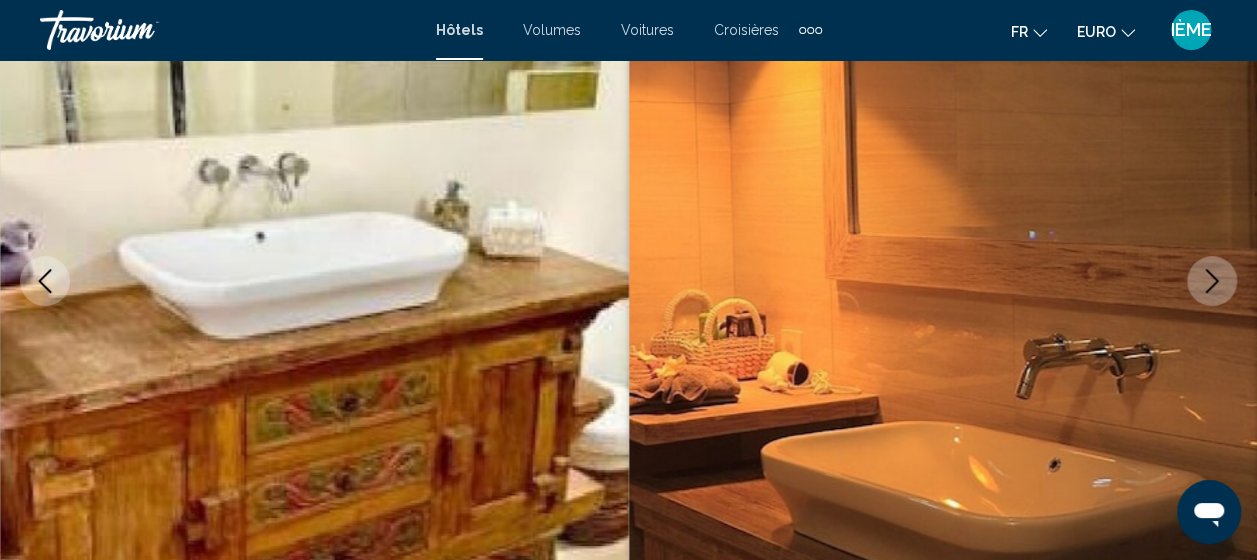 click at bounding box center (1212, 281) 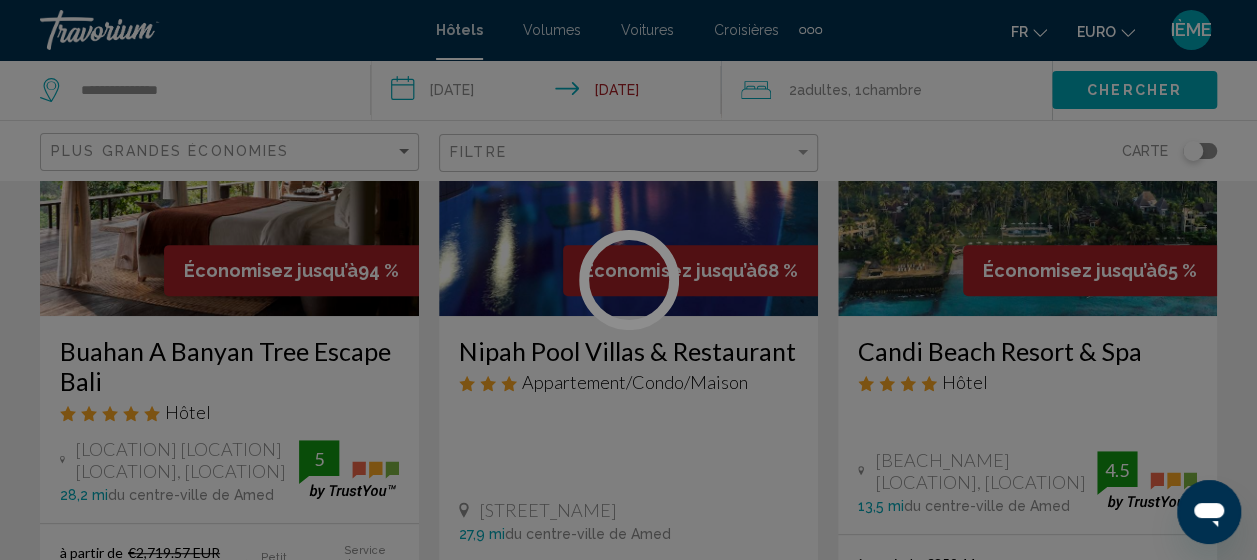 scroll, scrollTop: 0, scrollLeft: 0, axis: both 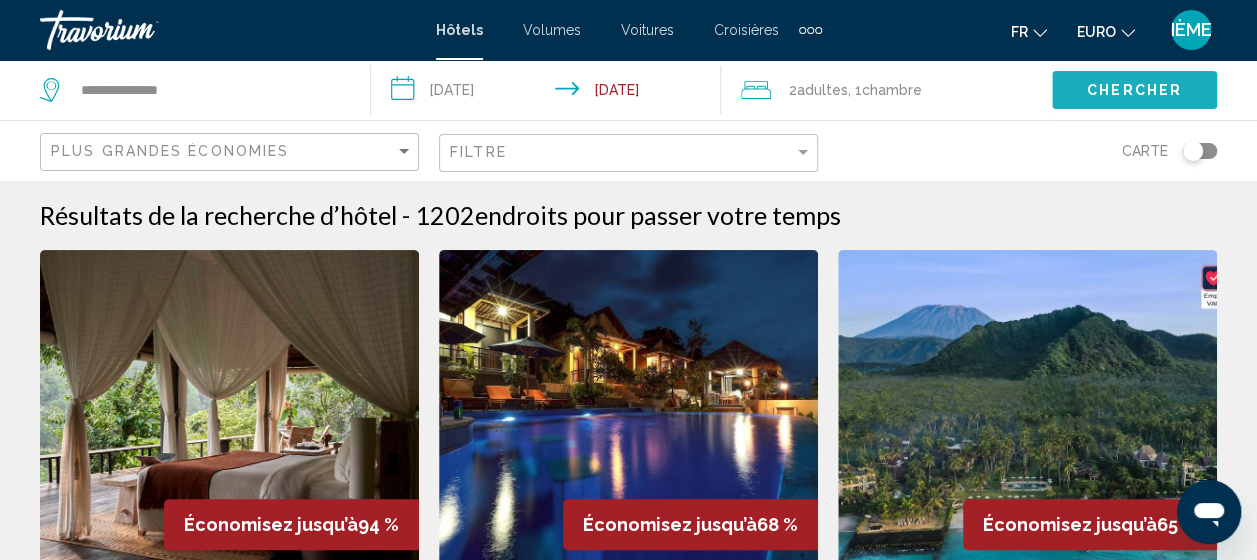 click on "Chercher" 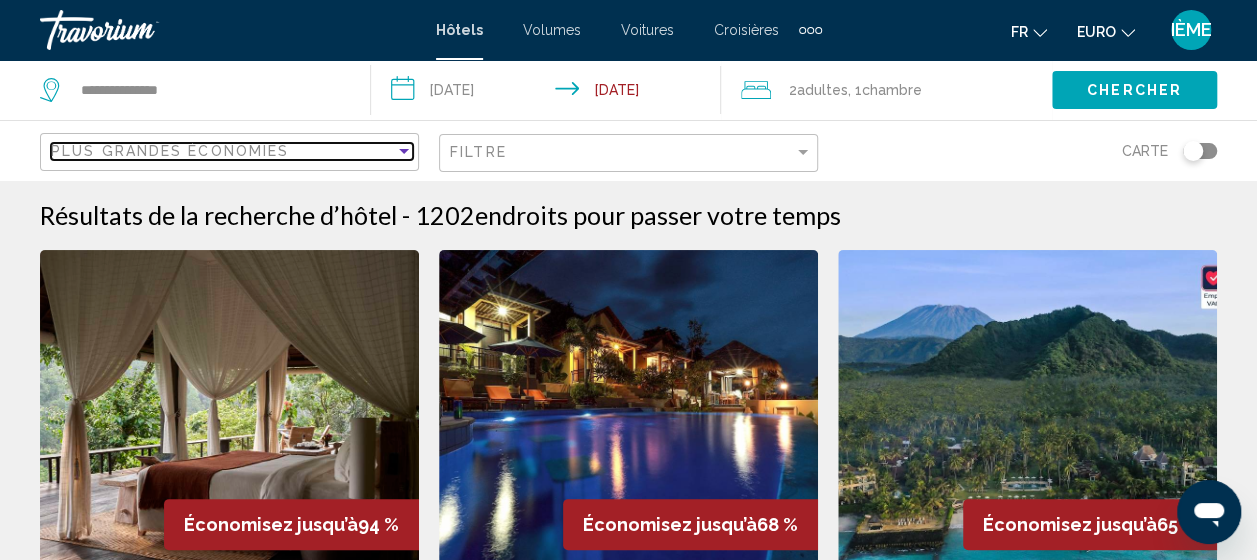 click at bounding box center (404, 151) 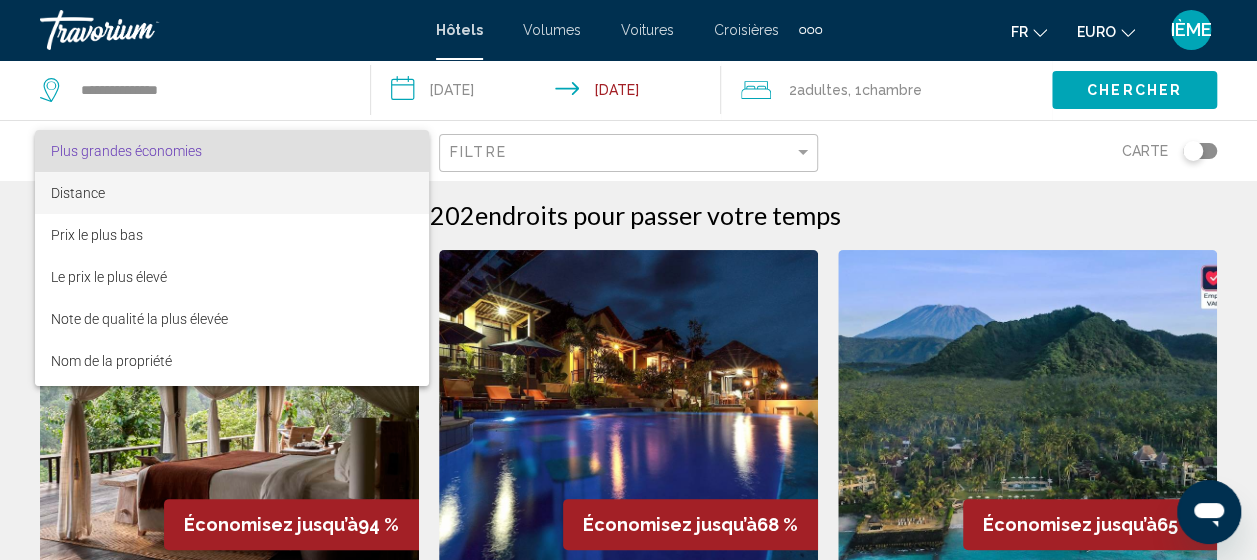 click on "Distance" at bounding box center [232, 193] 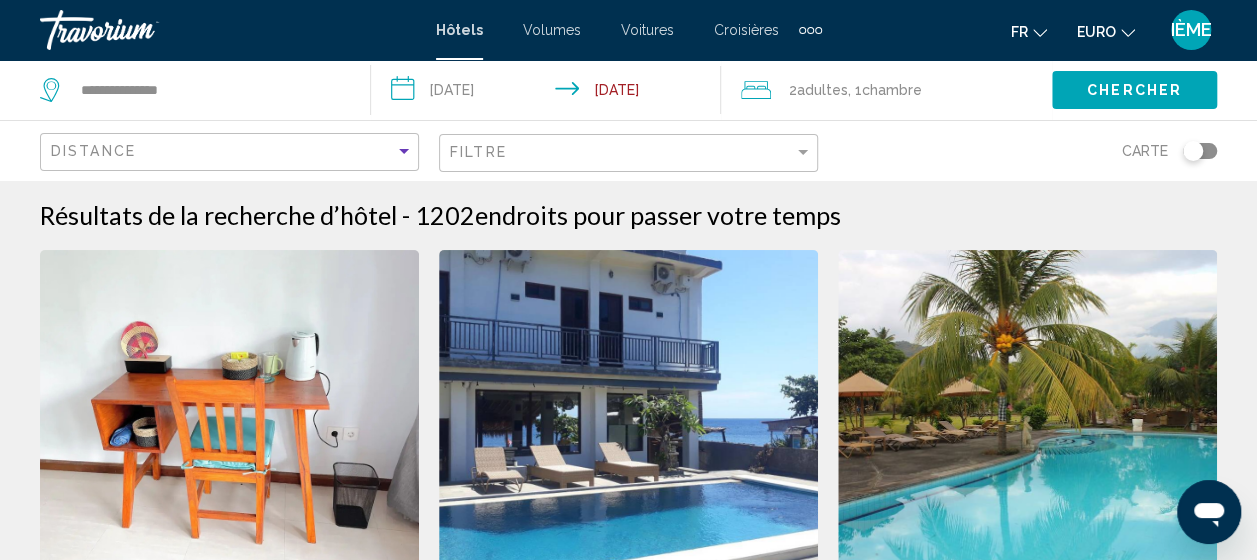 click on "Chercher" 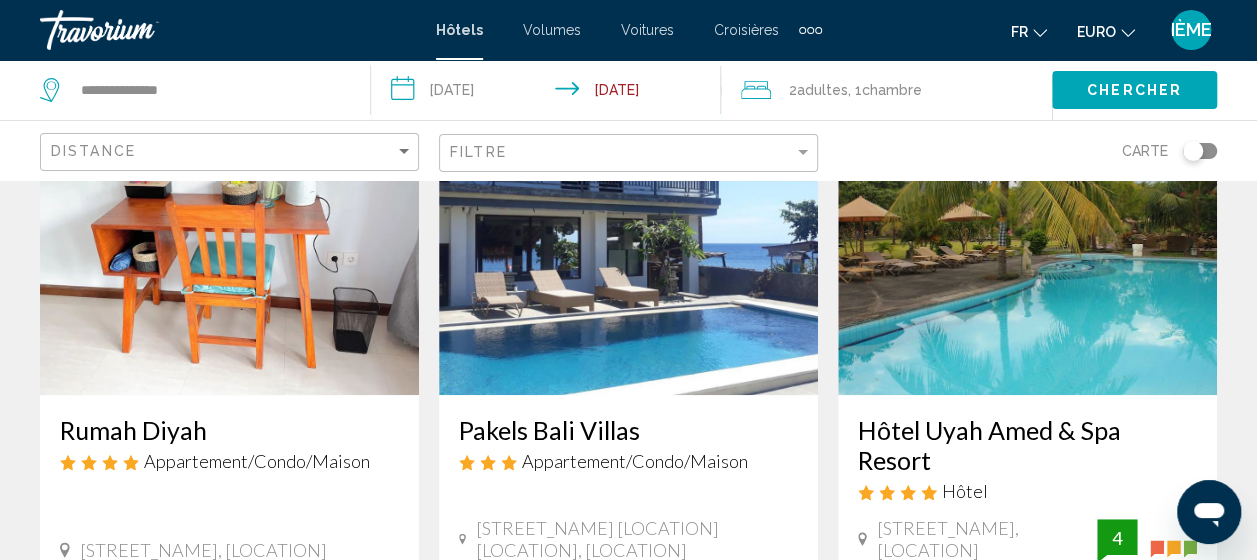 scroll, scrollTop: 182, scrollLeft: 0, axis: vertical 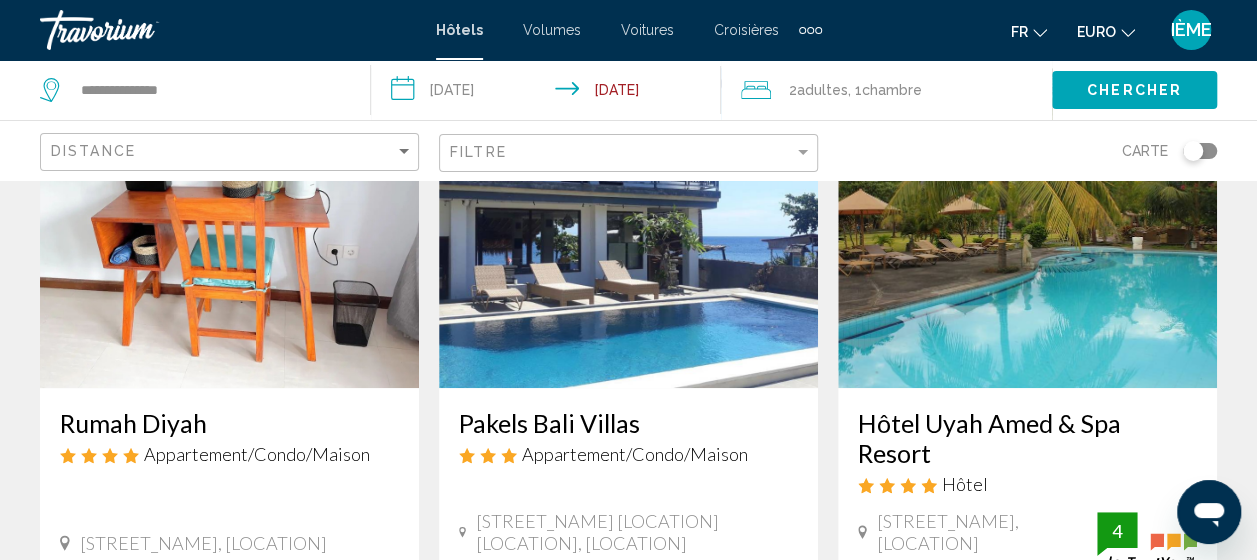 click on "Filtre" 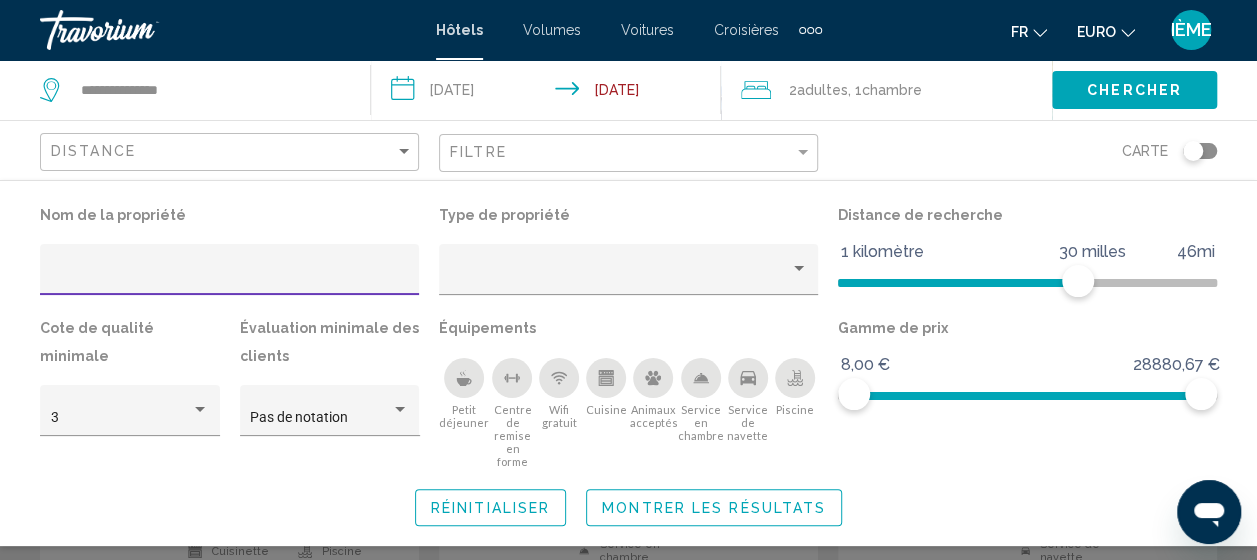scroll, scrollTop: 345, scrollLeft: 0, axis: vertical 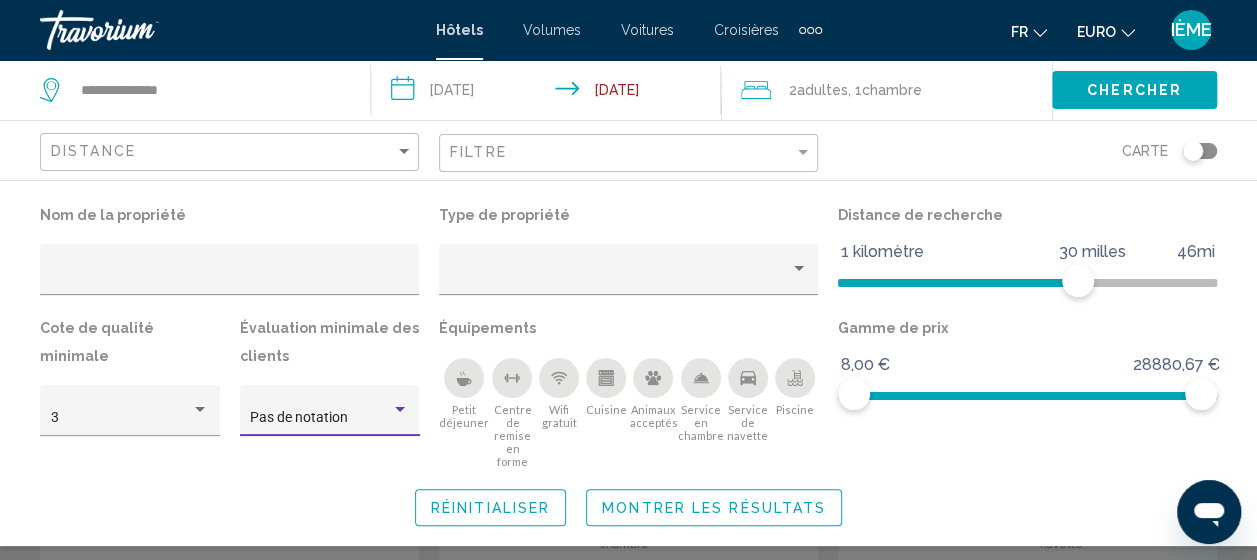 click on "Pas de notation" at bounding box center [320, 418] 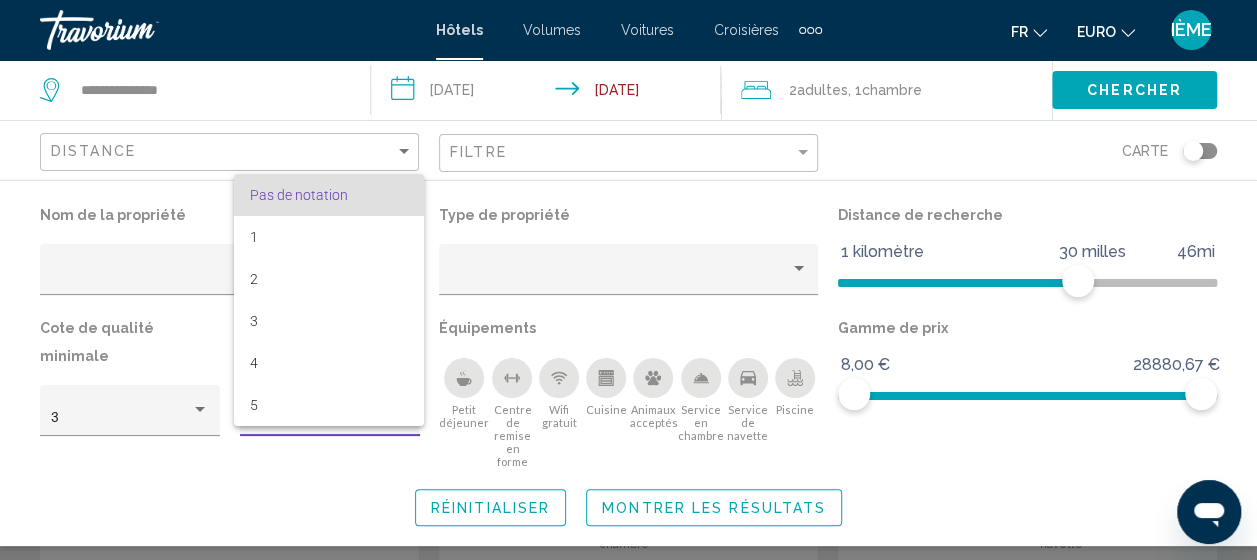 click at bounding box center (628, 280) 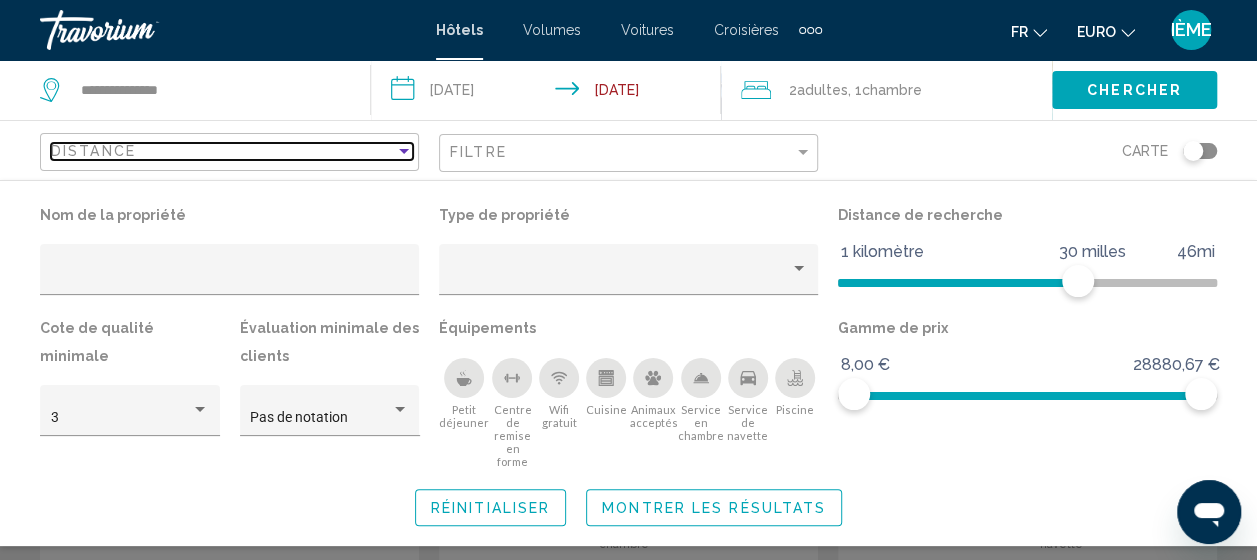 click on "Distance" at bounding box center [223, 151] 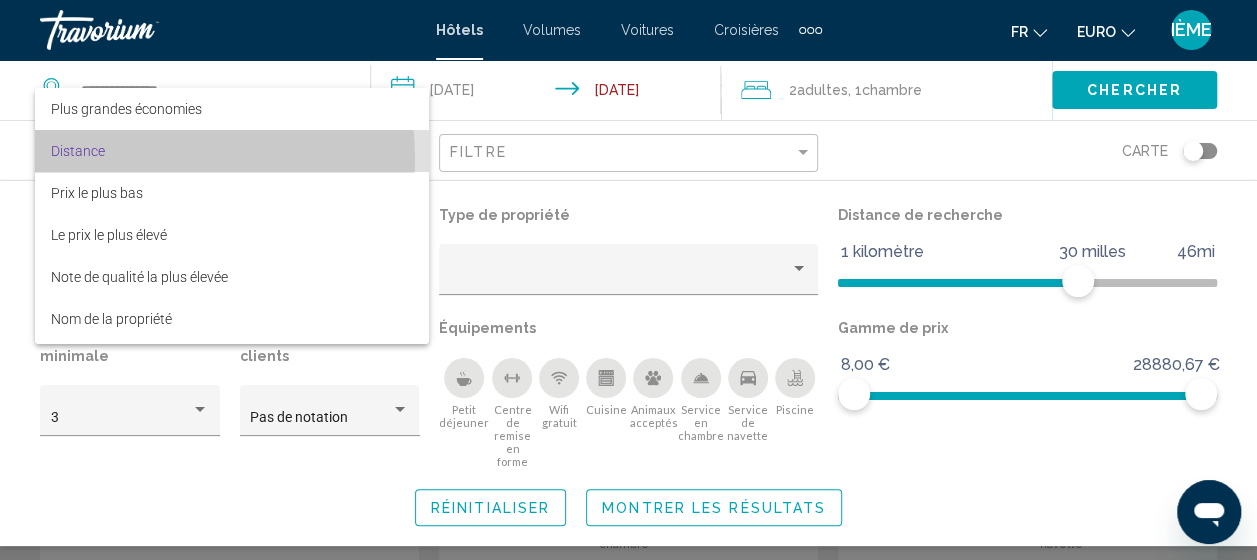 click on "Distance" at bounding box center (232, 151) 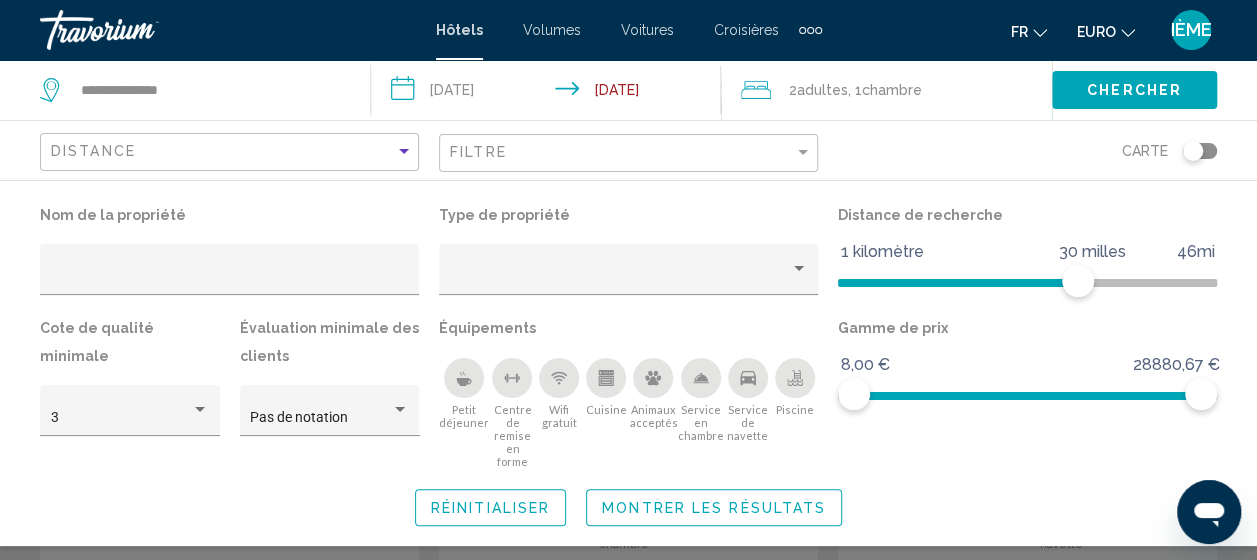 click on "Chercher" 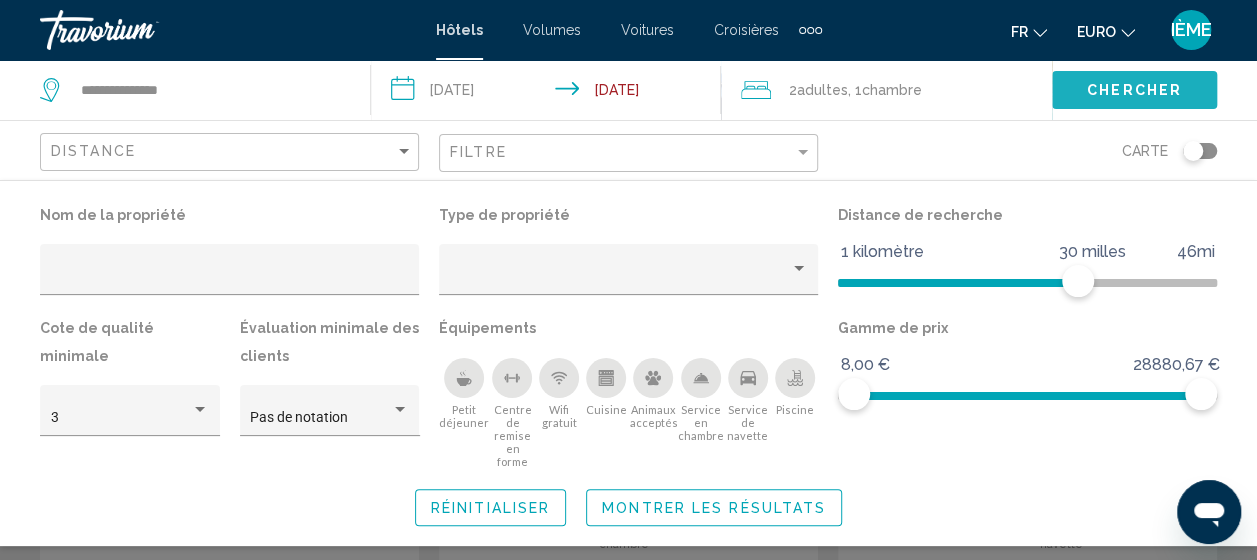 click on "Chercher" 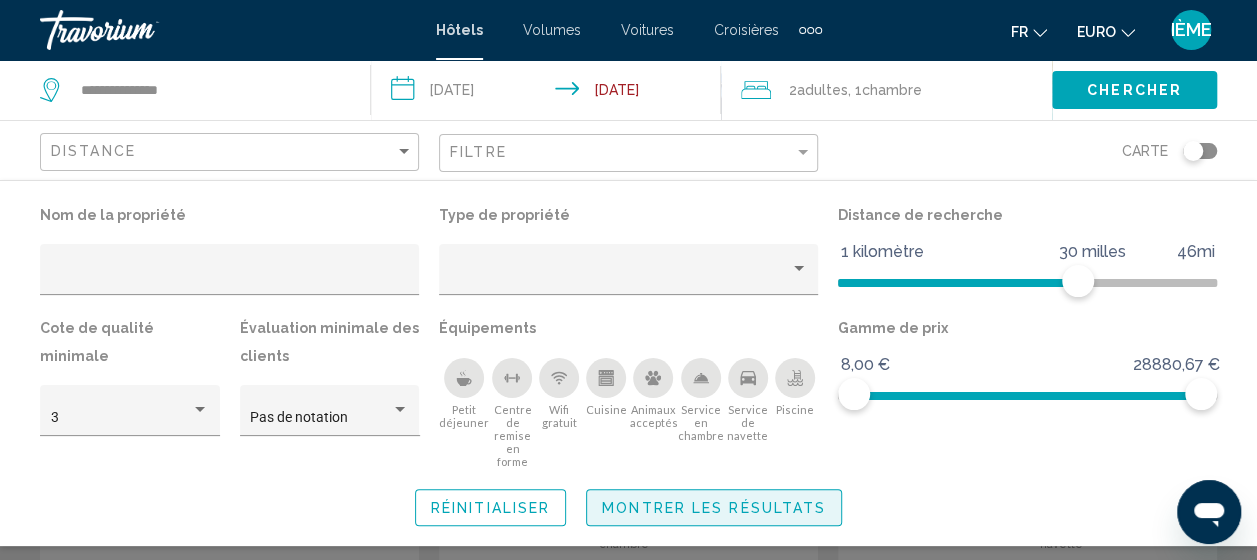 click on "Montrer les résultats" 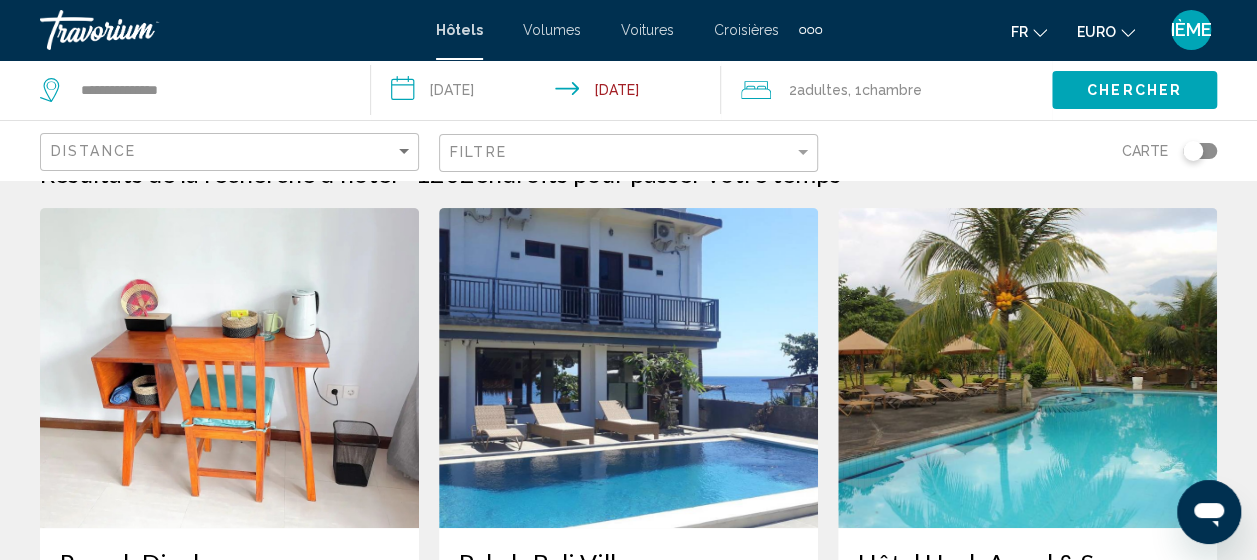 scroll, scrollTop: 141, scrollLeft: 0, axis: vertical 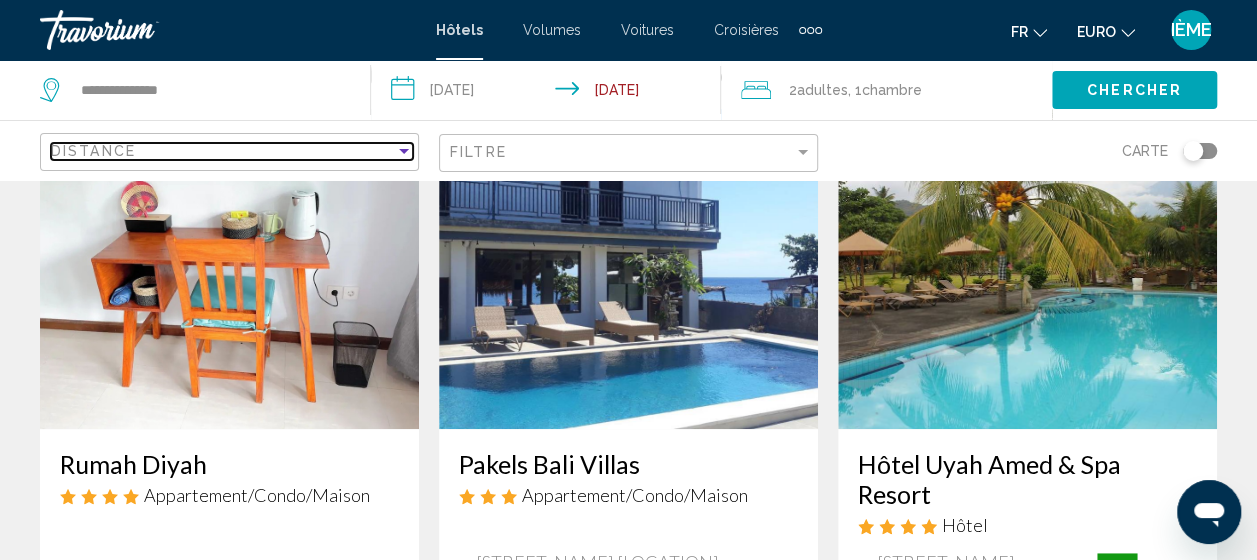 click at bounding box center (404, 151) 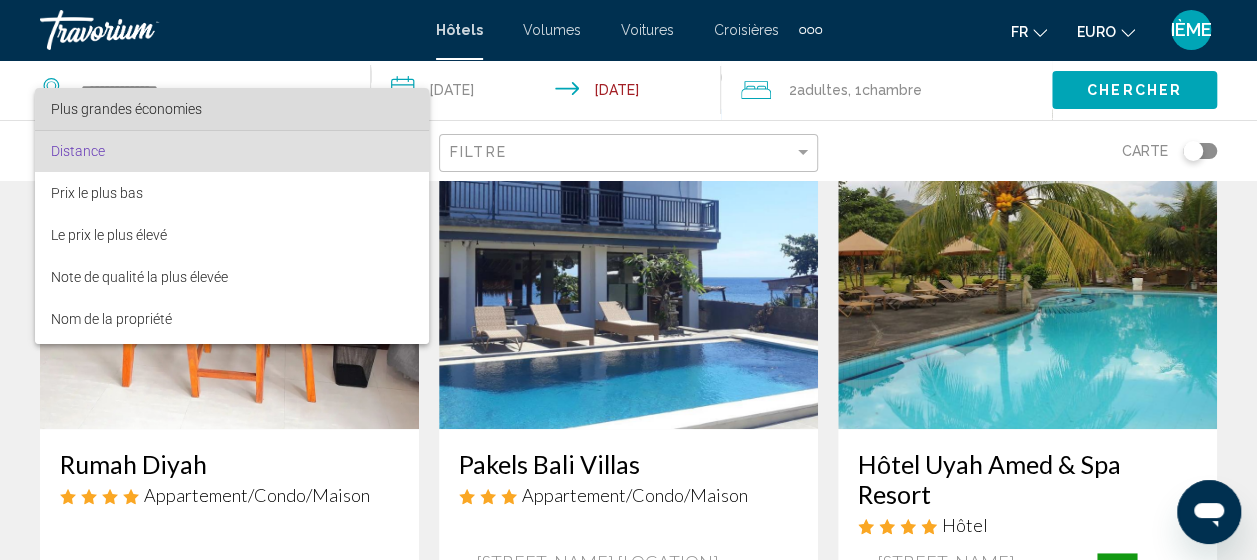 click on "Plus grandes économies" at bounding box center [232, 109] 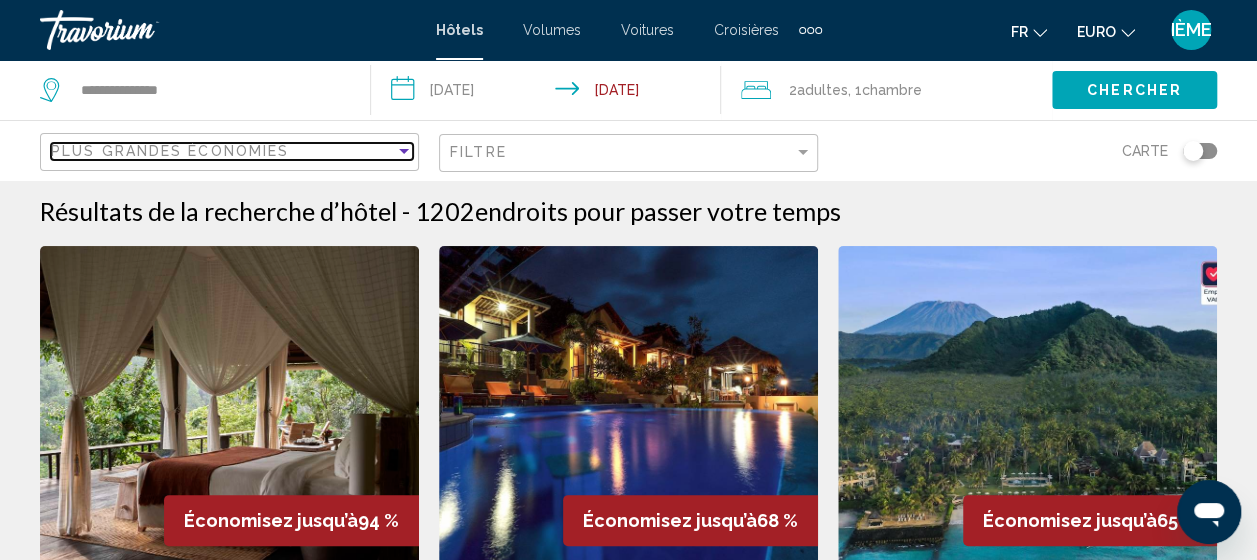 scroll, scrollTop: 0, scrollLeft: 0, axis: both 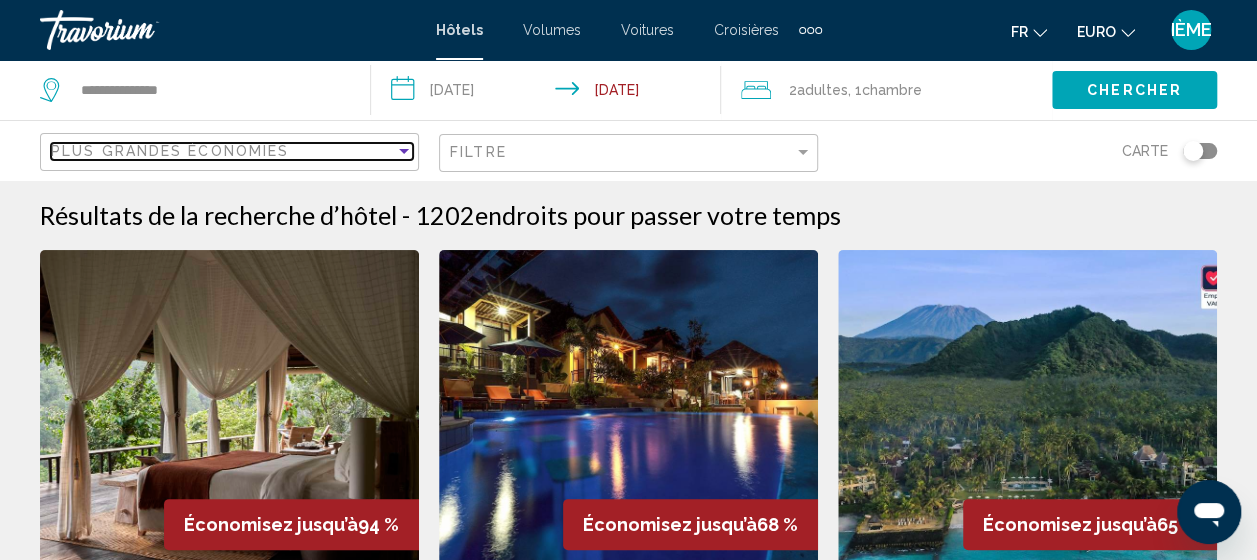 click on "Plus grandes économies" at bounding box center (223, 151) 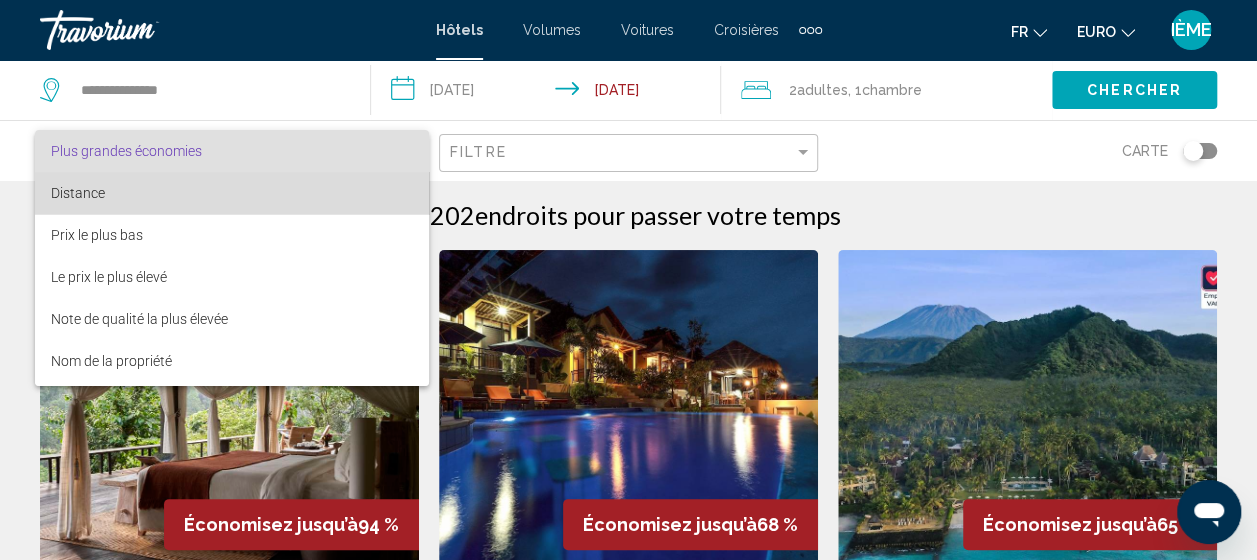 click on "Distance" at bounding box center (232, 193) 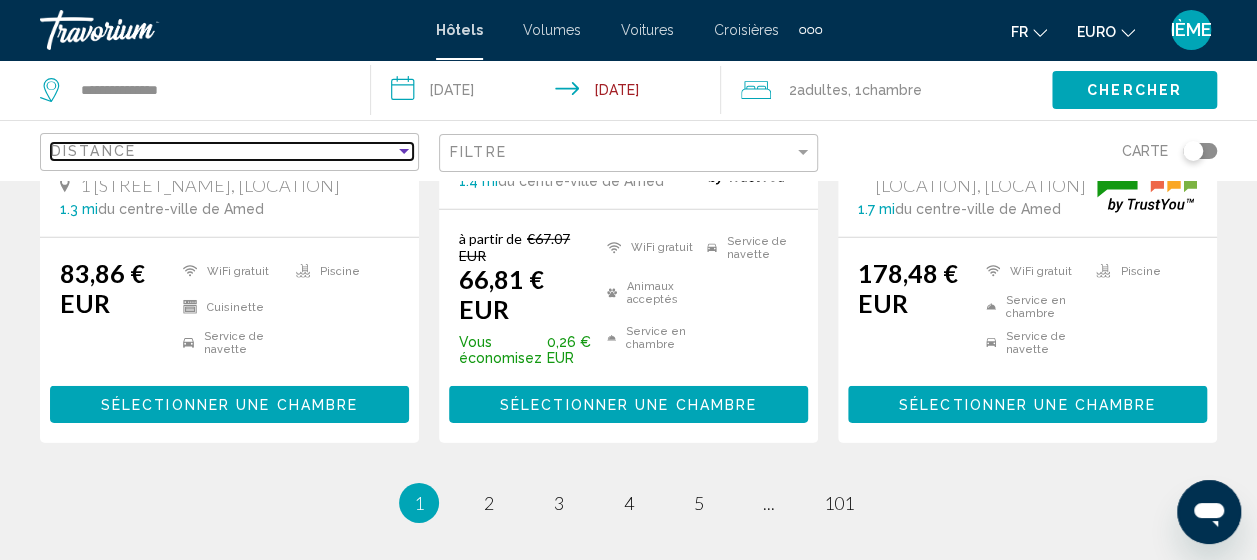 scroll, scrollTop: 2880, scrollLeft: 0, axis: vertical 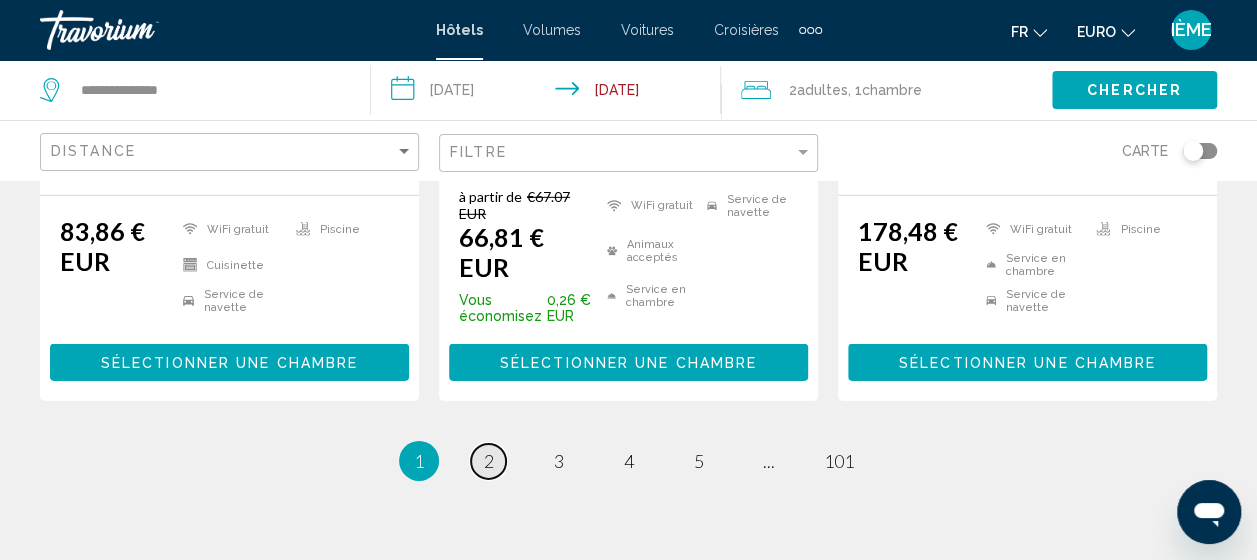click on "2" at bounding box center (489, 461) 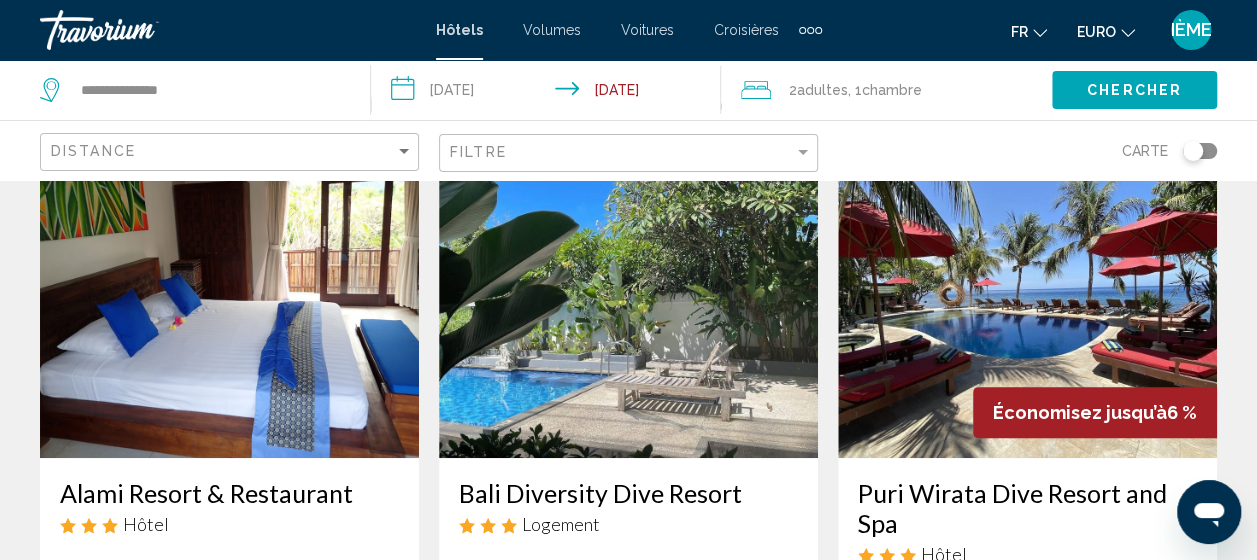 scroll, scrollTop: 0, scrollLeft: 0, axis: both 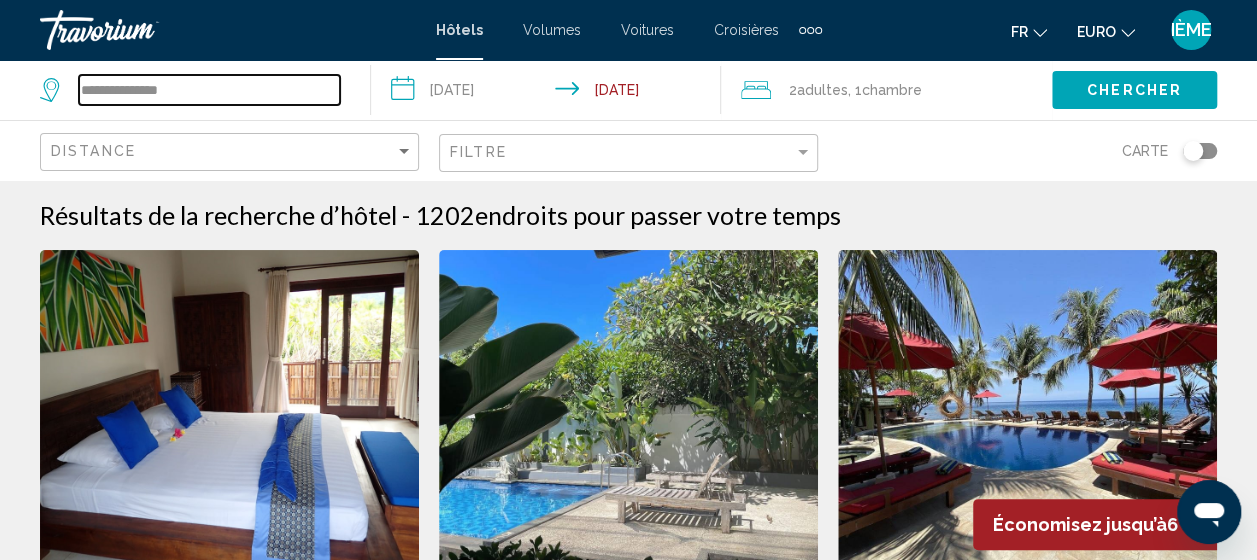 click on "**********" at bounding box center [209, 90] 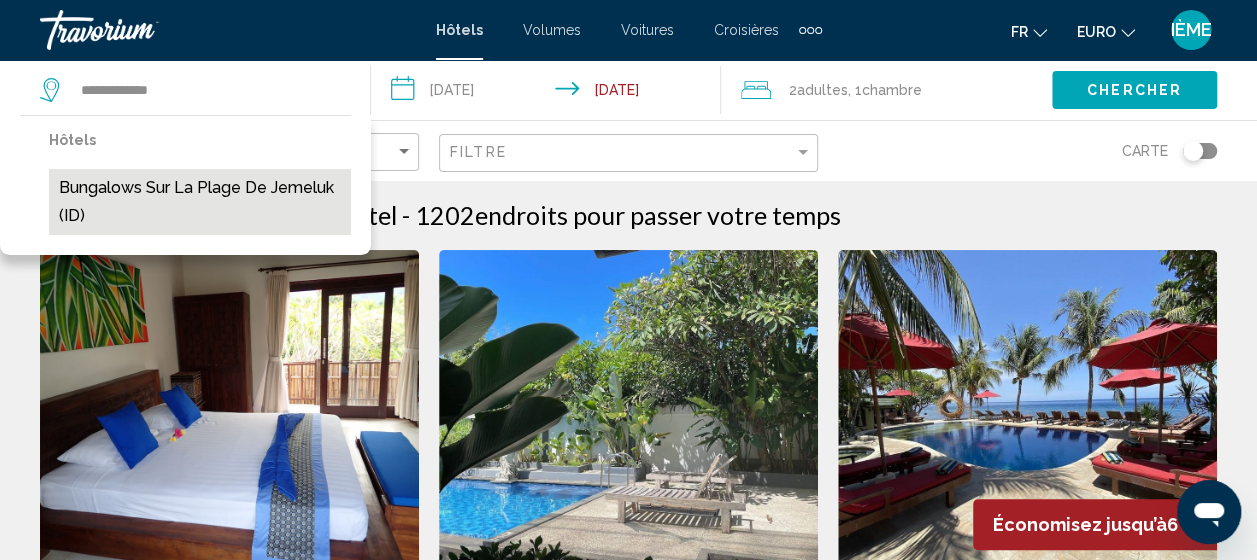 click on "Bungalows sur la plage de Jemeluk (ID)" at bounding box center [200, 202] 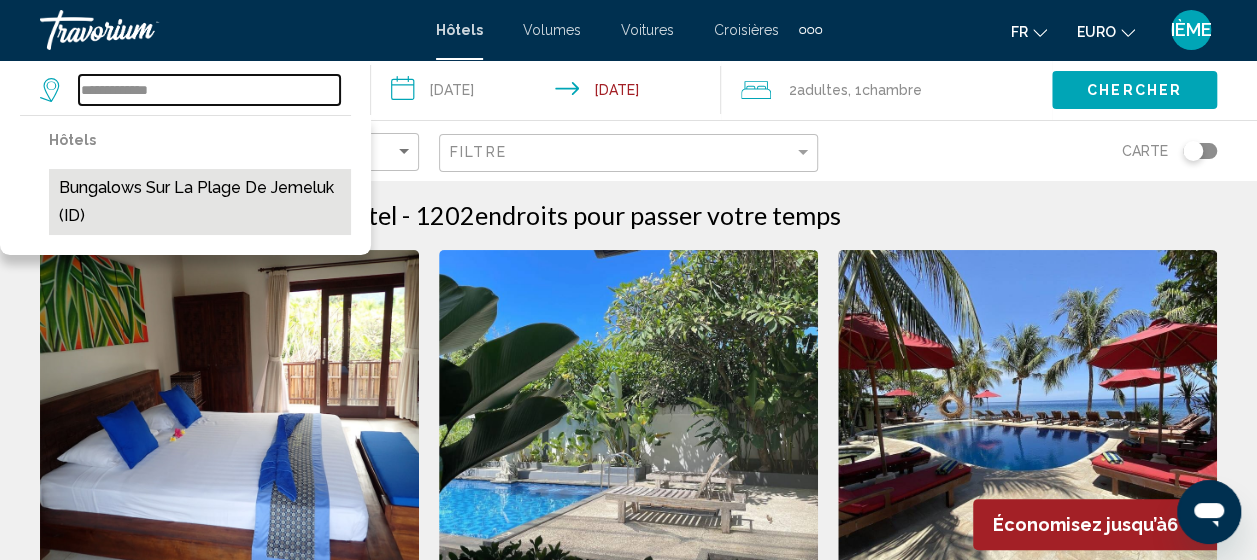 type on "**********" 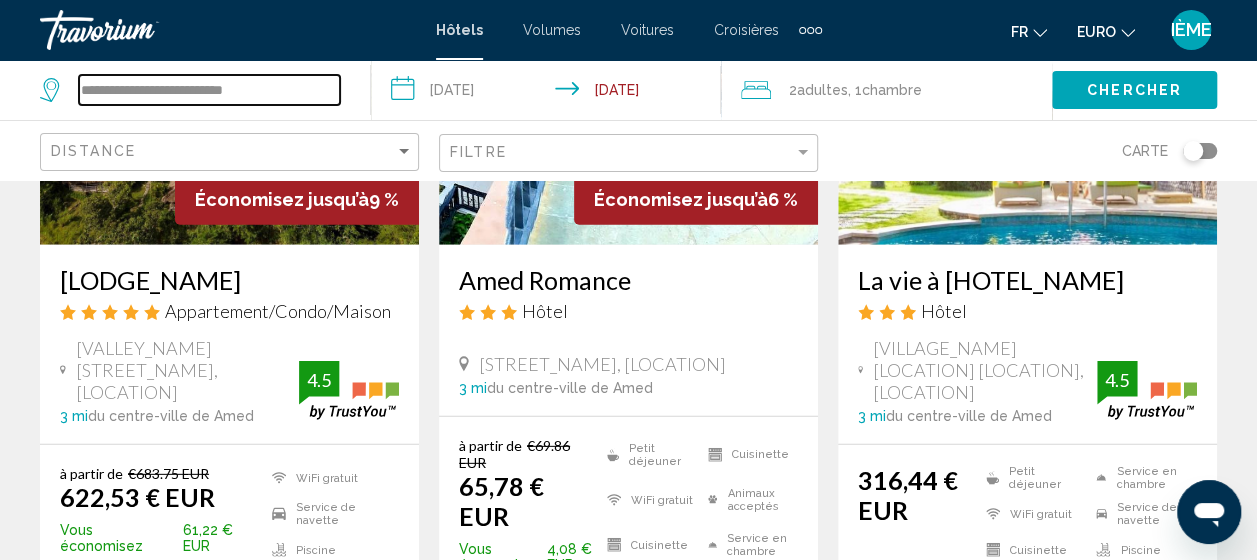 scroll, scrollTop: 2681, scrollLeft: 0, axis: vertical 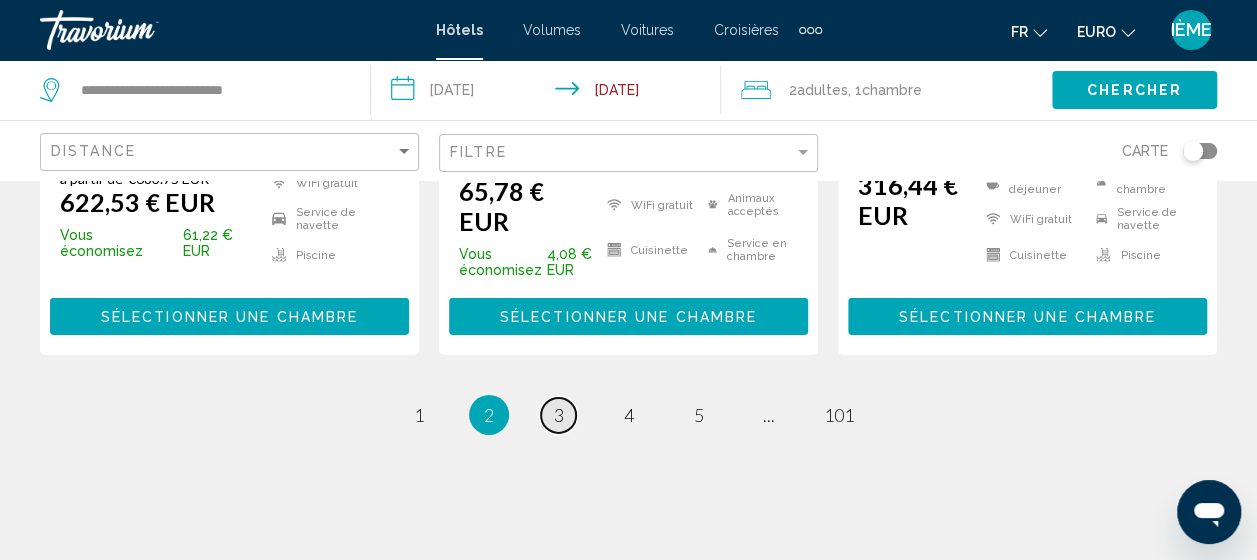 click on "3" at bounding box center [559, 415] 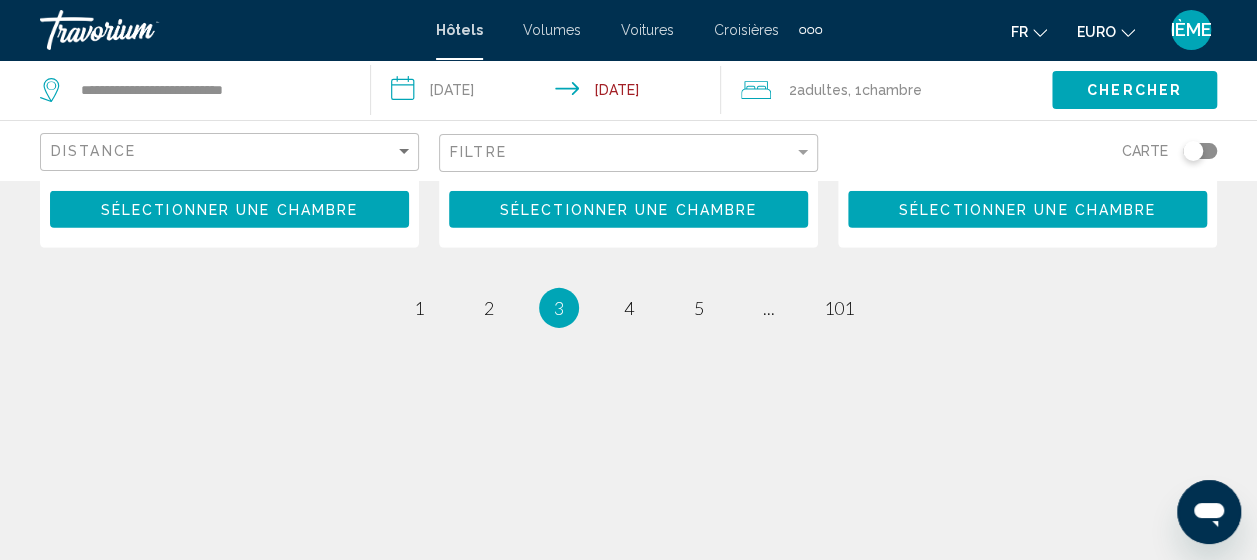 scroll, scrollTop: 2907, scrollLeft: 0, axis: vertical 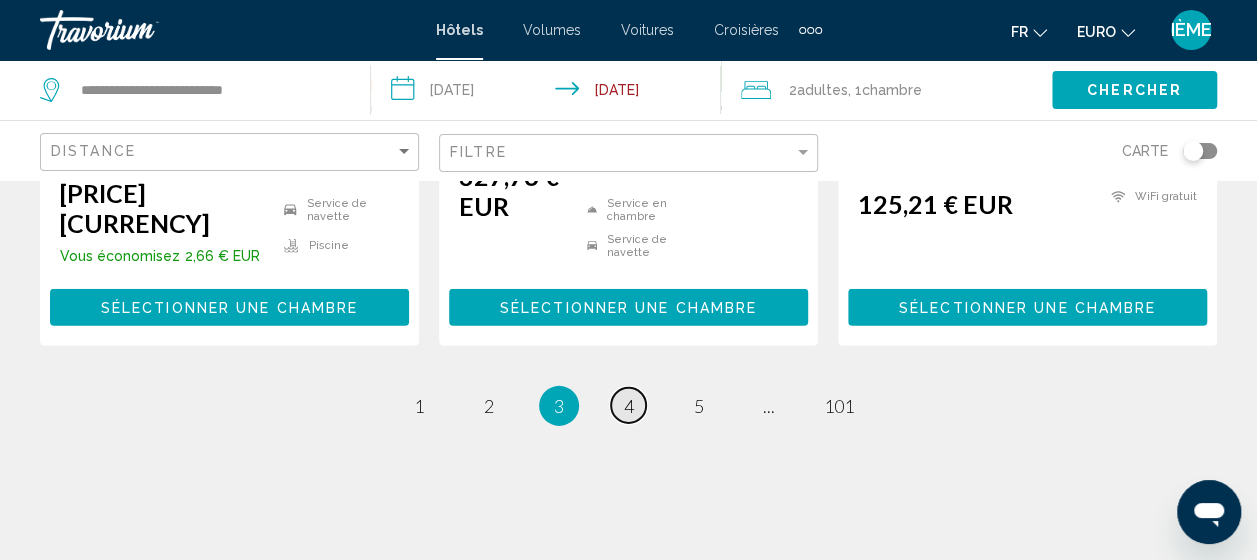 click on "page  4" at bounding box center (628, 405) 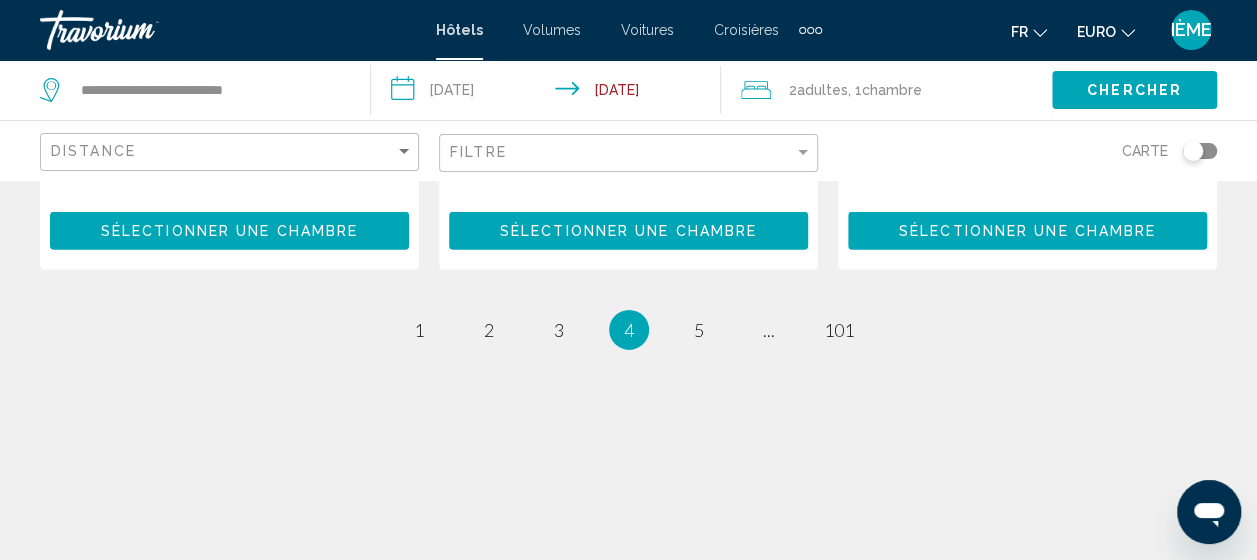 scroll, scrollTop: 3024, scrollLeft: 0, axis: vertical 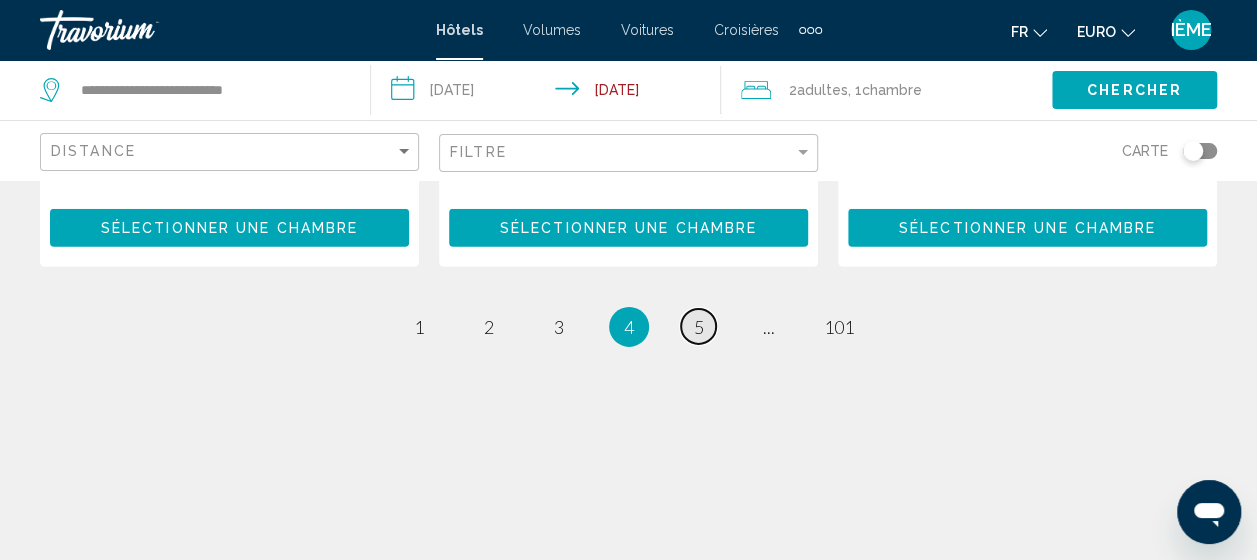 click on "page  5" at bounding box center (698, 326) 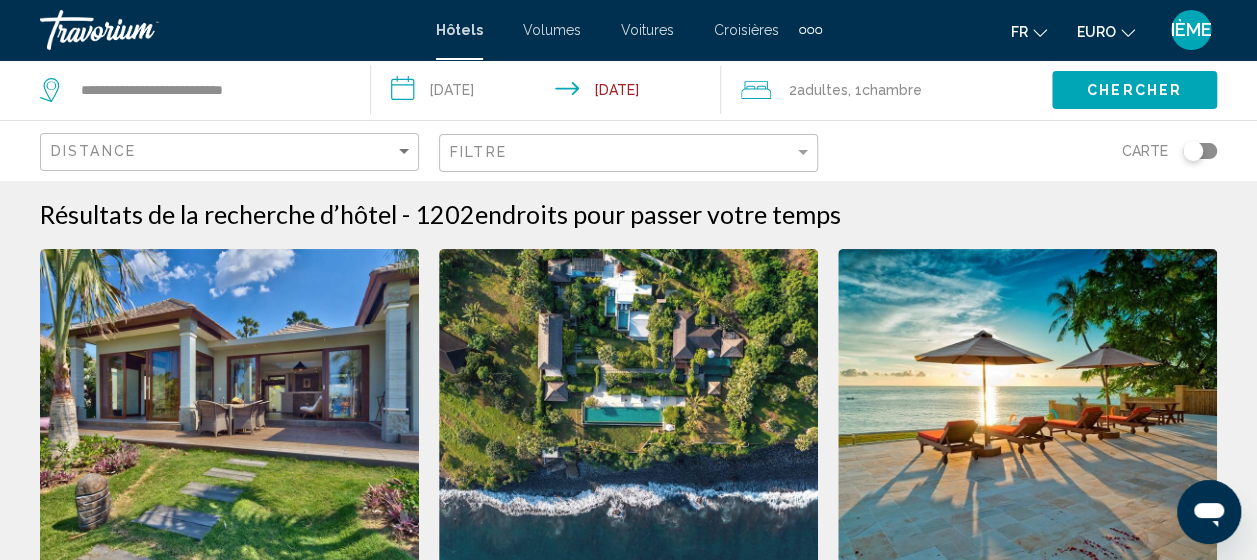 scroll, scrollTop: 0, scrollLeft: 0, axis: both 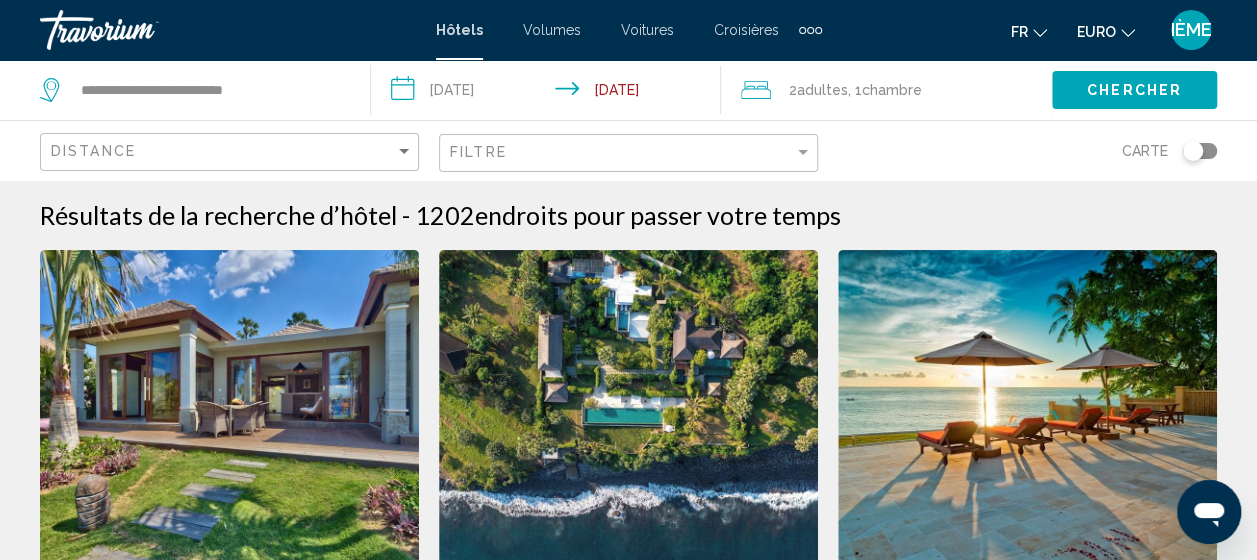 click on "Chercher" 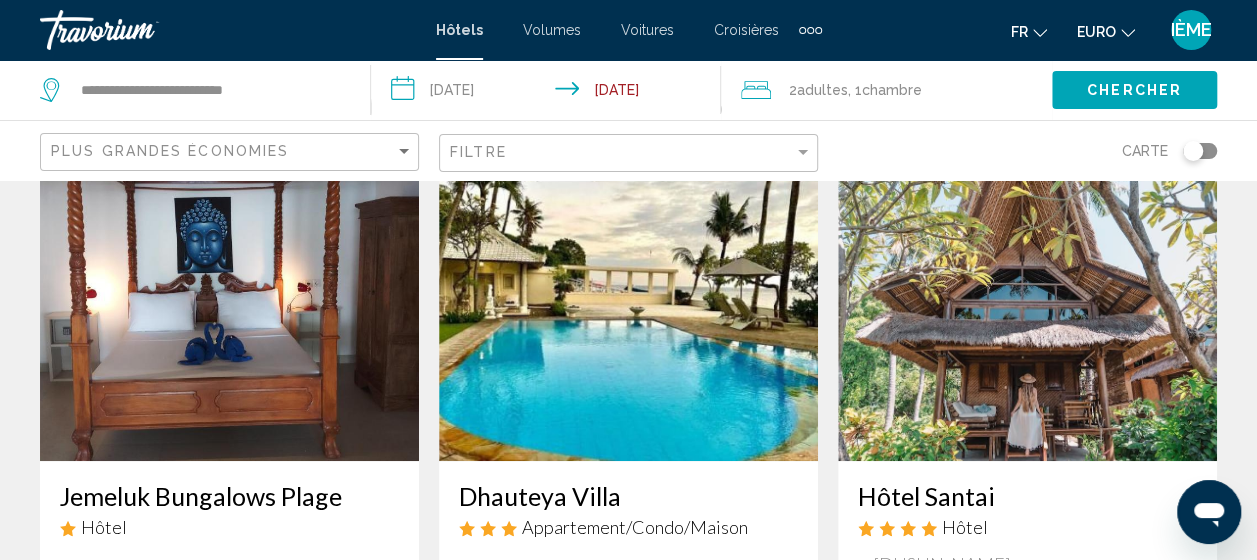 scroll, scrollTop: 284, scrollLeft: 0, axis: vertical 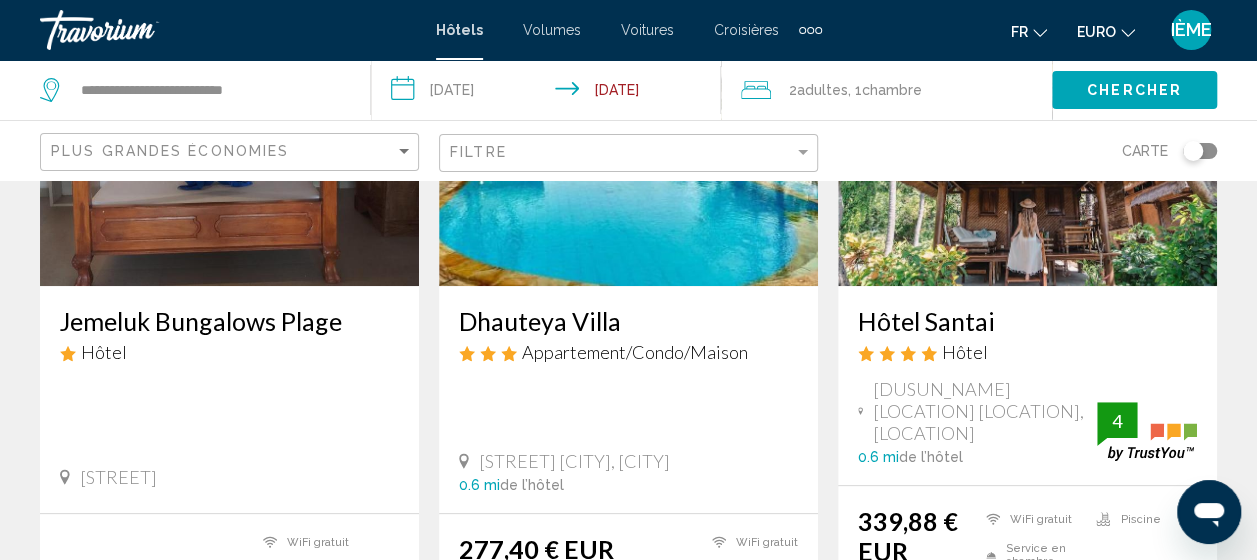 click on "Jemeluk Bungalows Plage" at bounding box center (229, 321) 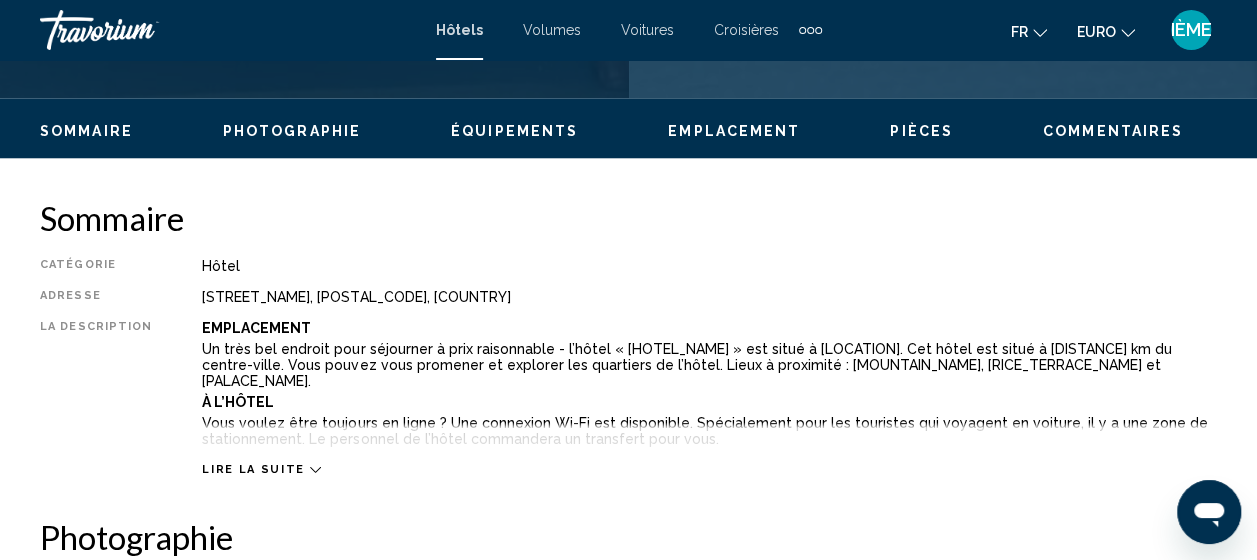 scroll, scrollTop: 913, scrollLeft: 0, axis: vertical 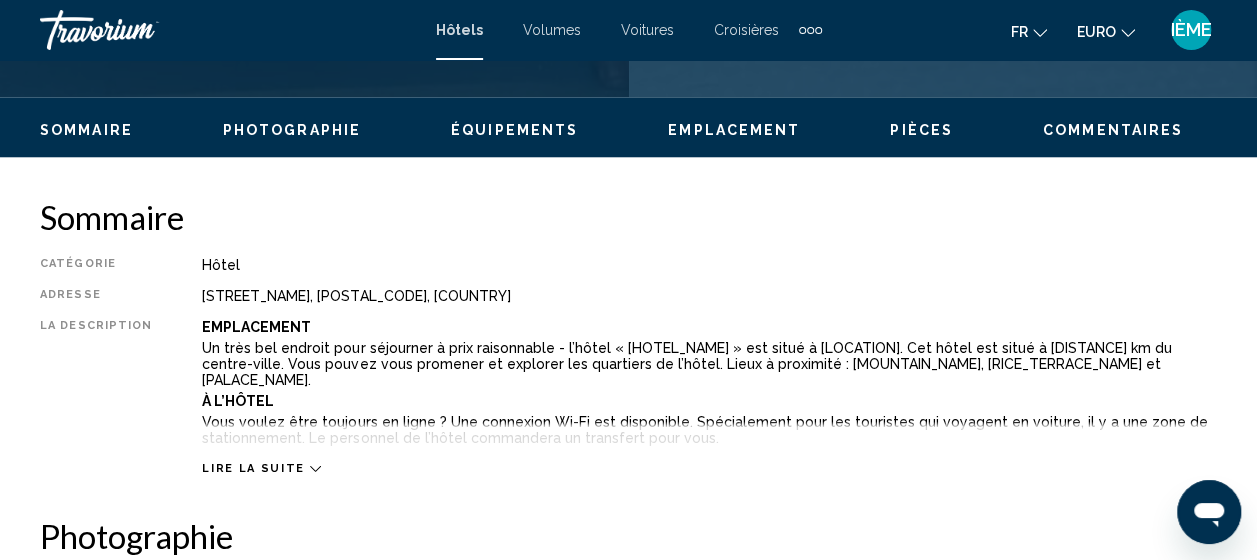 click on "Lire la suite" at bounding box center [253, 468] 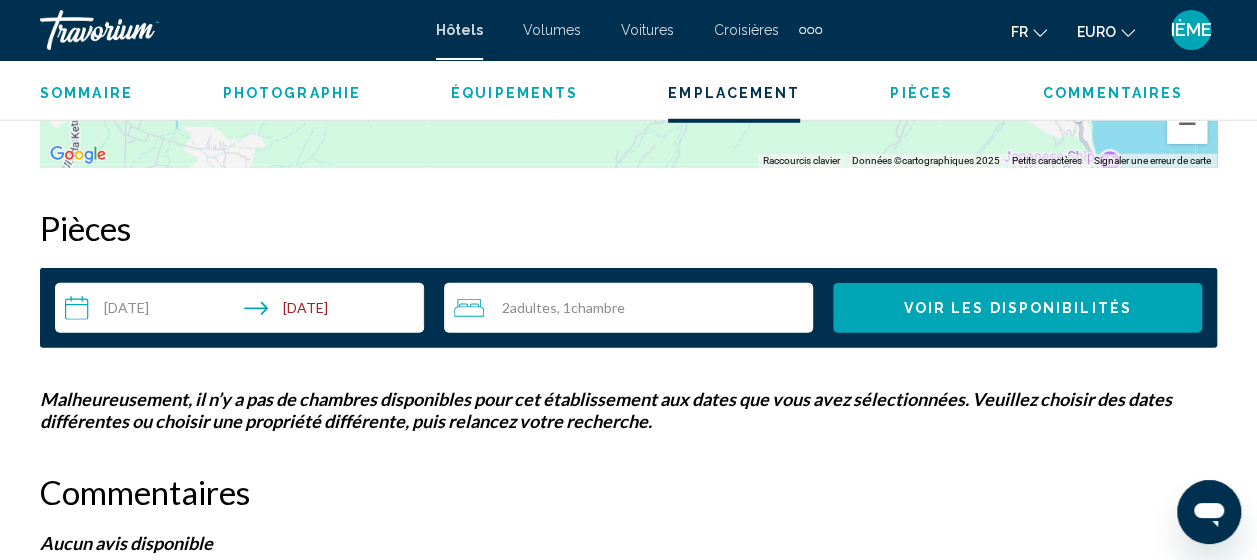 scroll, scrollTop: 2777, scrollLeft: 0, axis: vertical 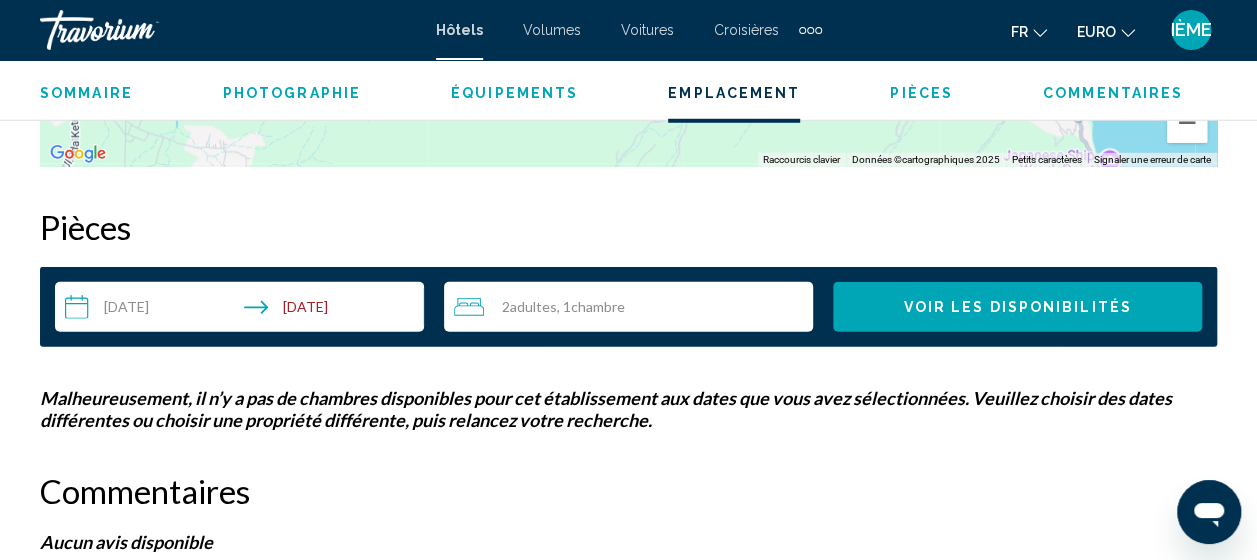click on "**********" at bounding box center (243, 310) 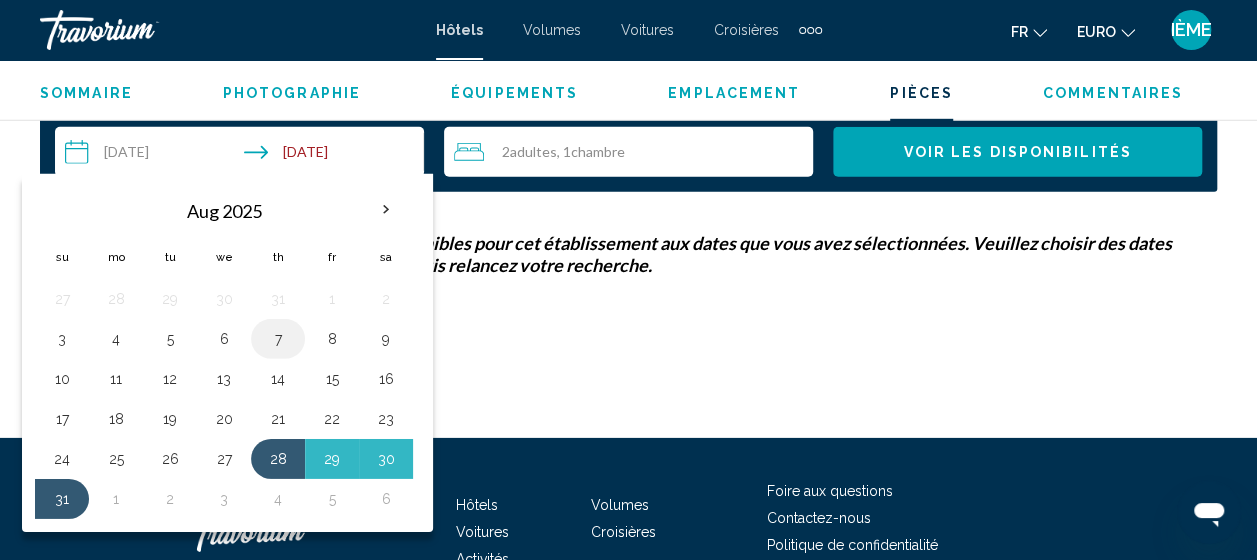 scroll, scrollTop: 2941, scrollLeft: 0, axis: vertical 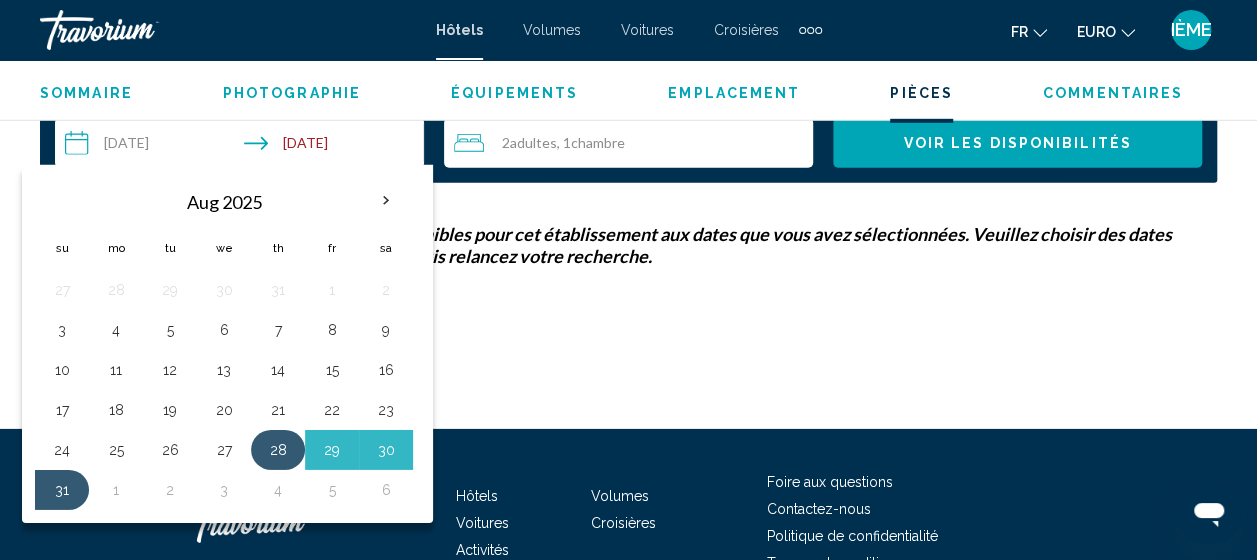 click on "28" at bounding box center (278, 450) 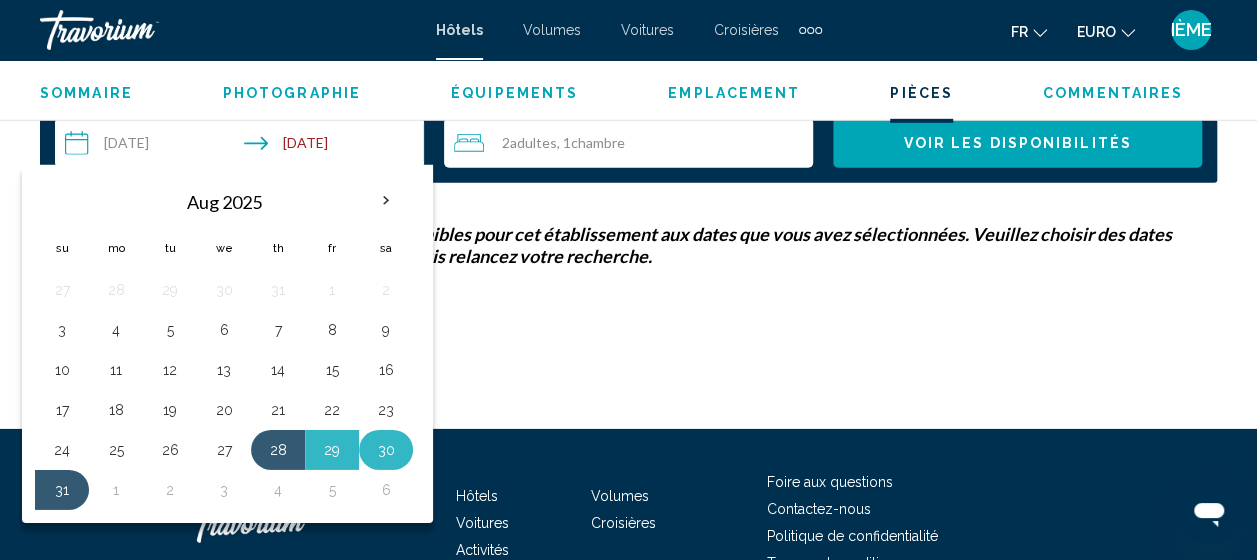 click on "30" at bounding box center (386, 450) 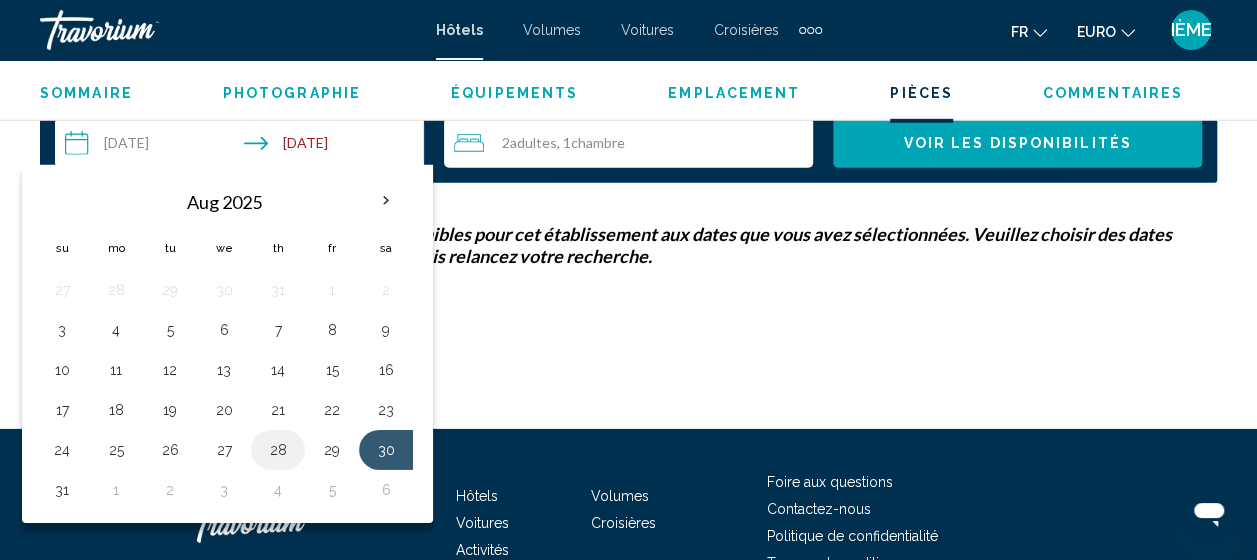 click on "28" at bounding box center [278, 450] 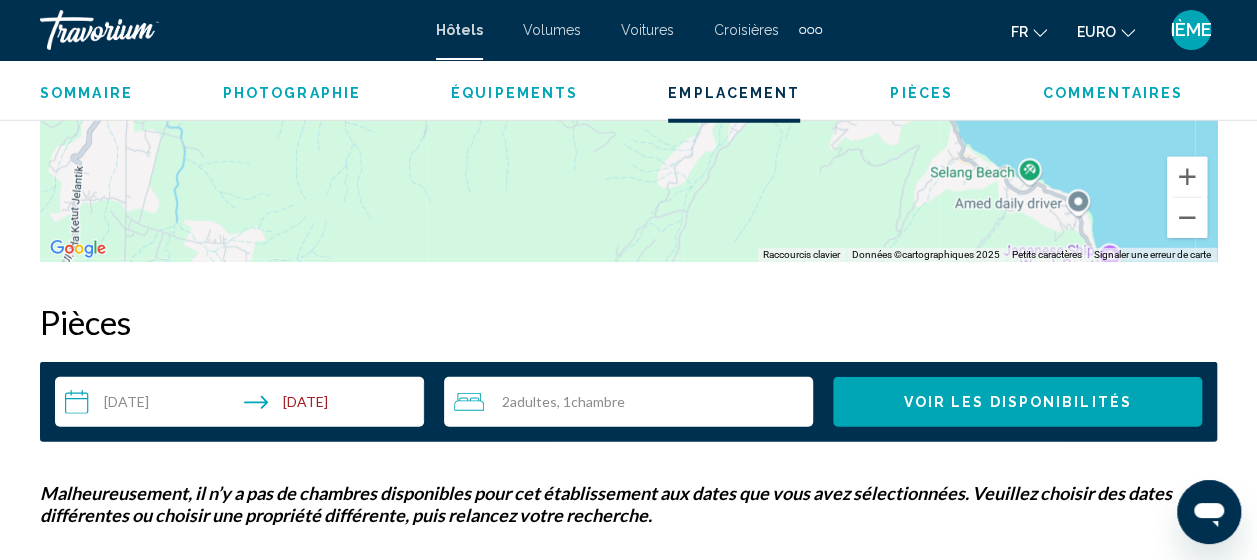 scroll, scrollTop: 2680, scrollLeft: 0, axis: vertical 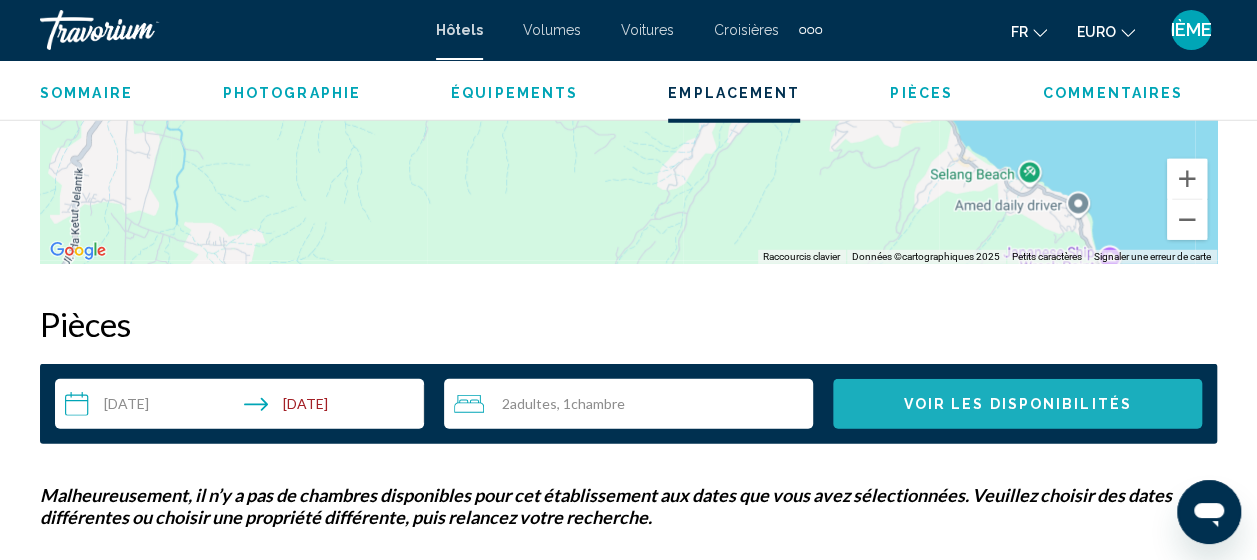 click on "Voir les disponibilités" at bounding box center (1017, 404) 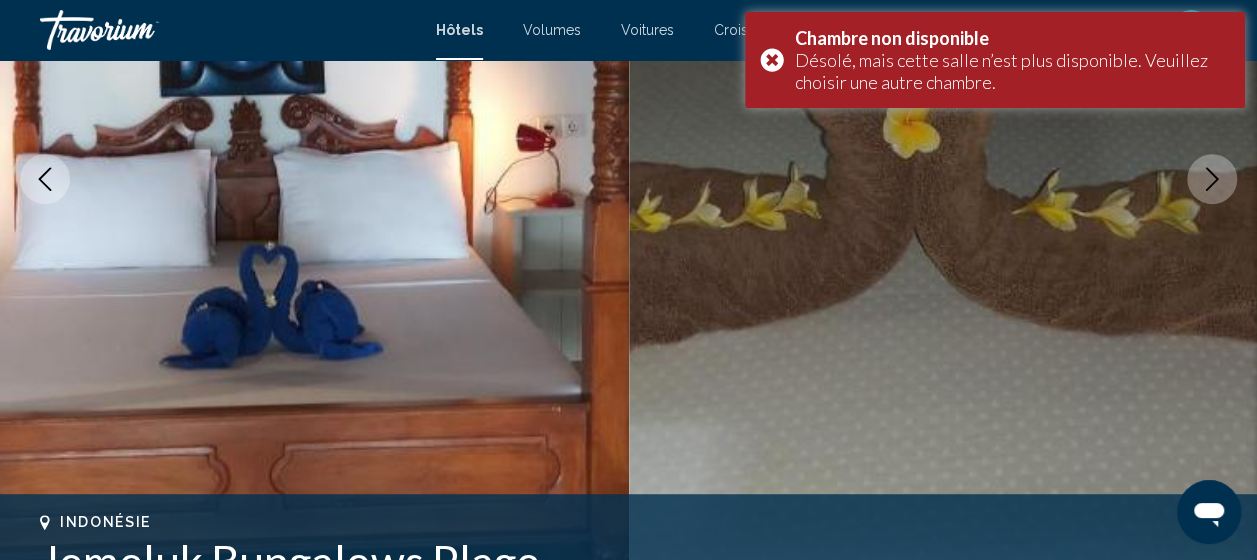 scroll, scrollTop: 354, scrollLeft: 0, axis: vertical 